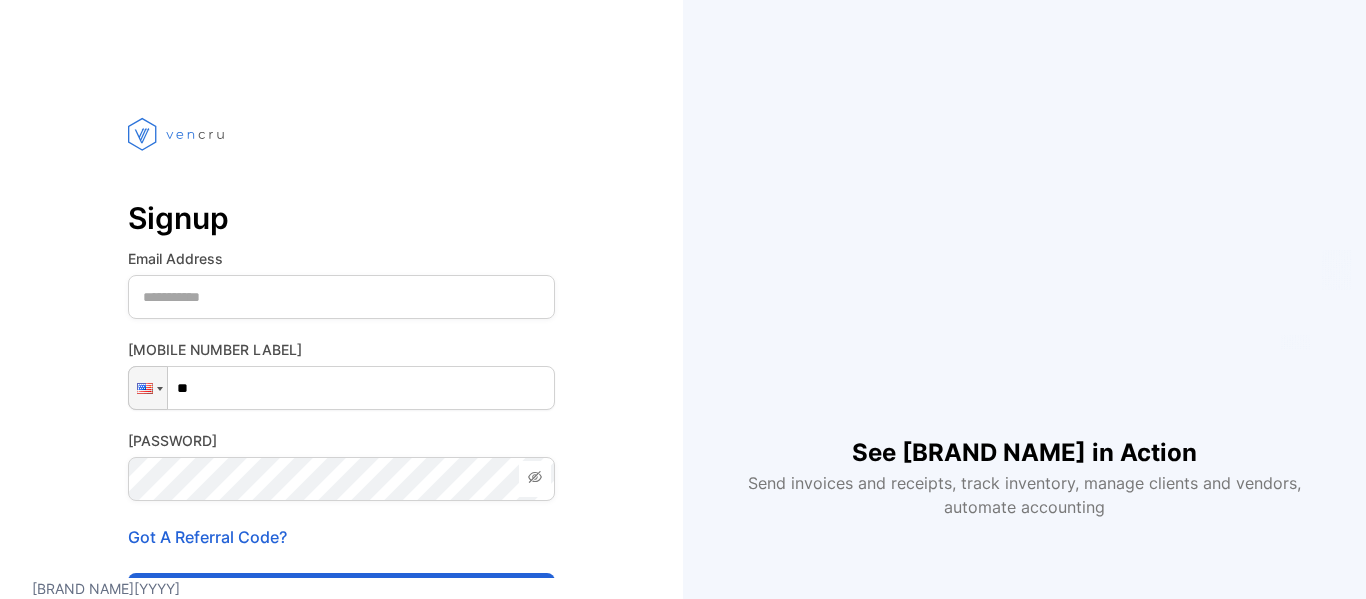 scroll, scrollTop: 0, scrollLeft: 0, axis: both 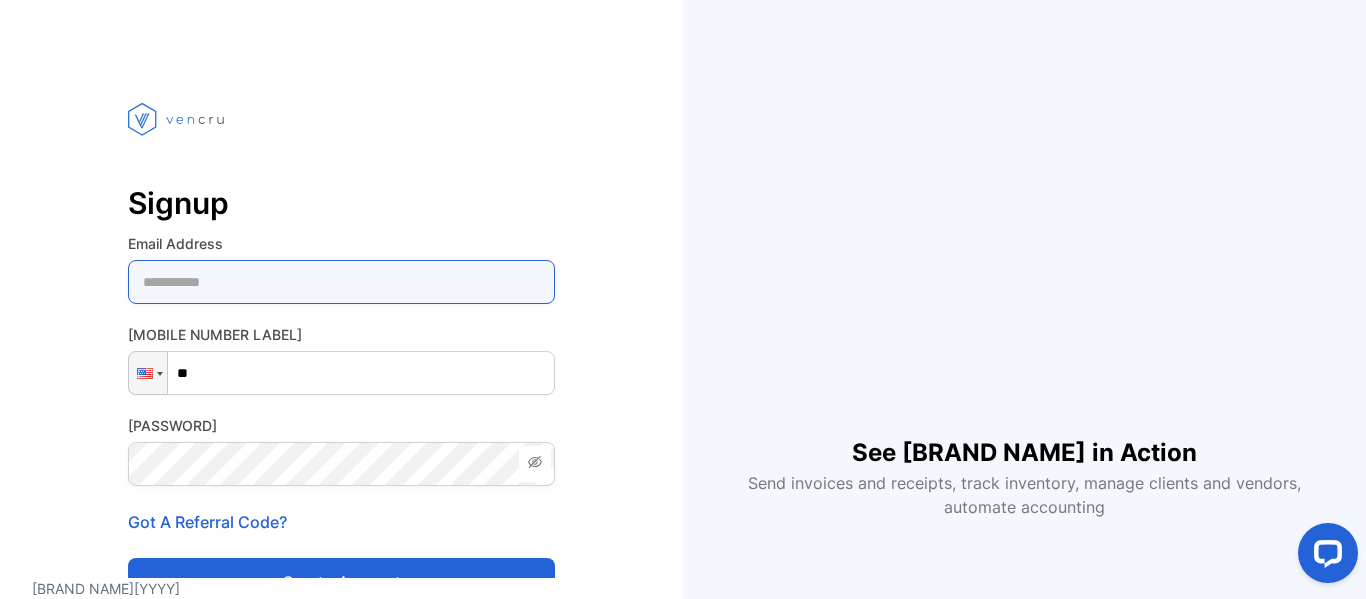 click at bounding box center (341, 282) 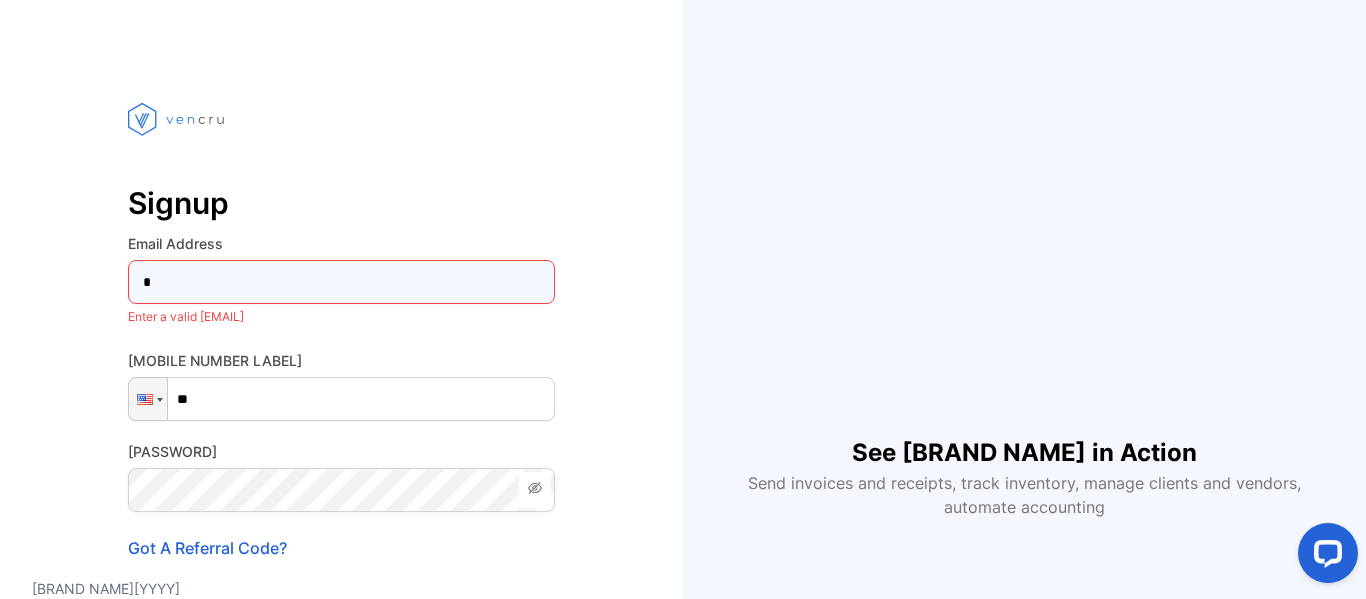 type on "**********" 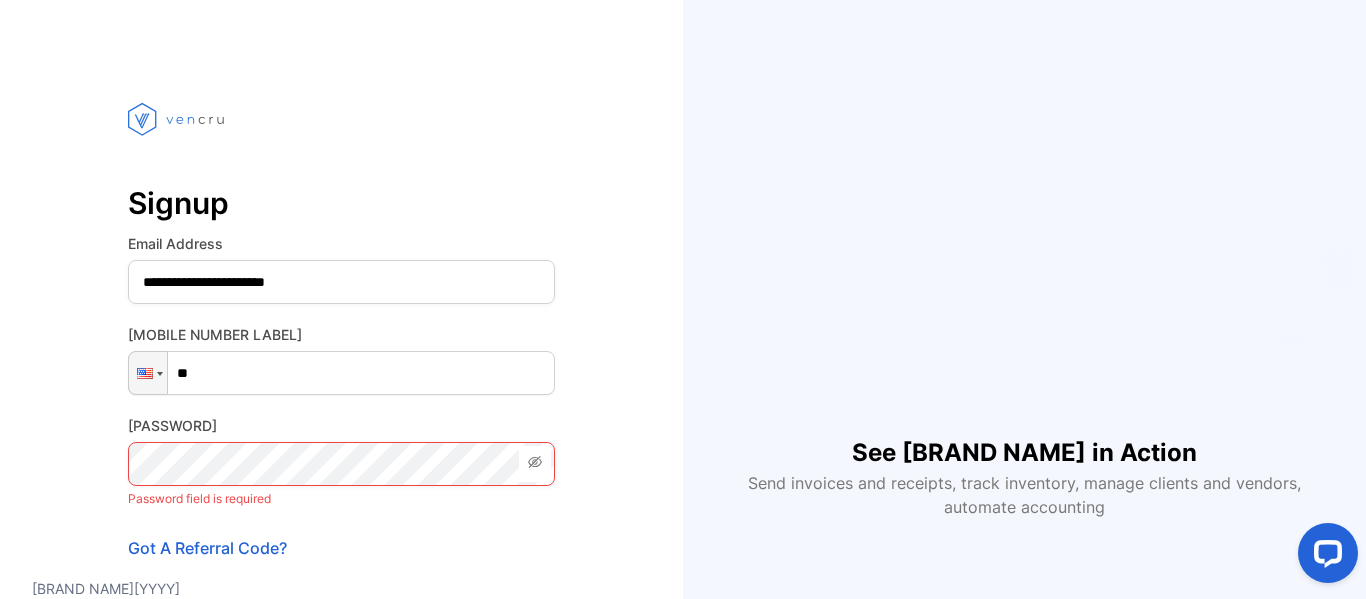 click on "**********" at bounding box center (341, 373) 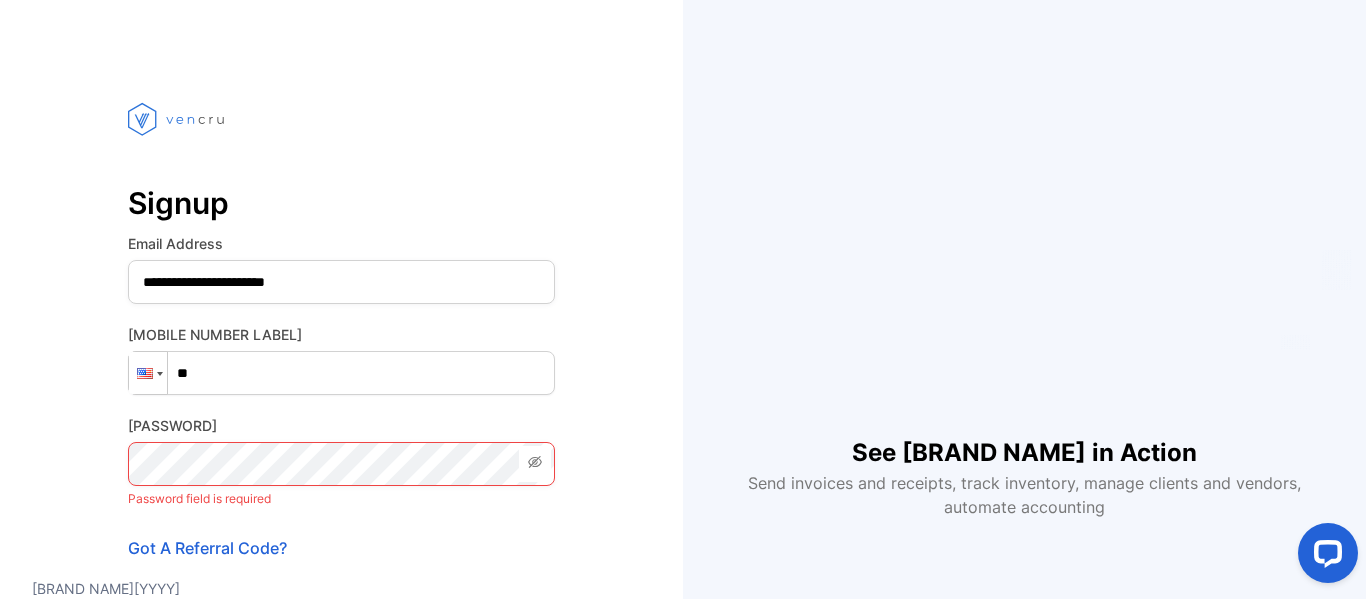 click at bounding box center [145, 373] 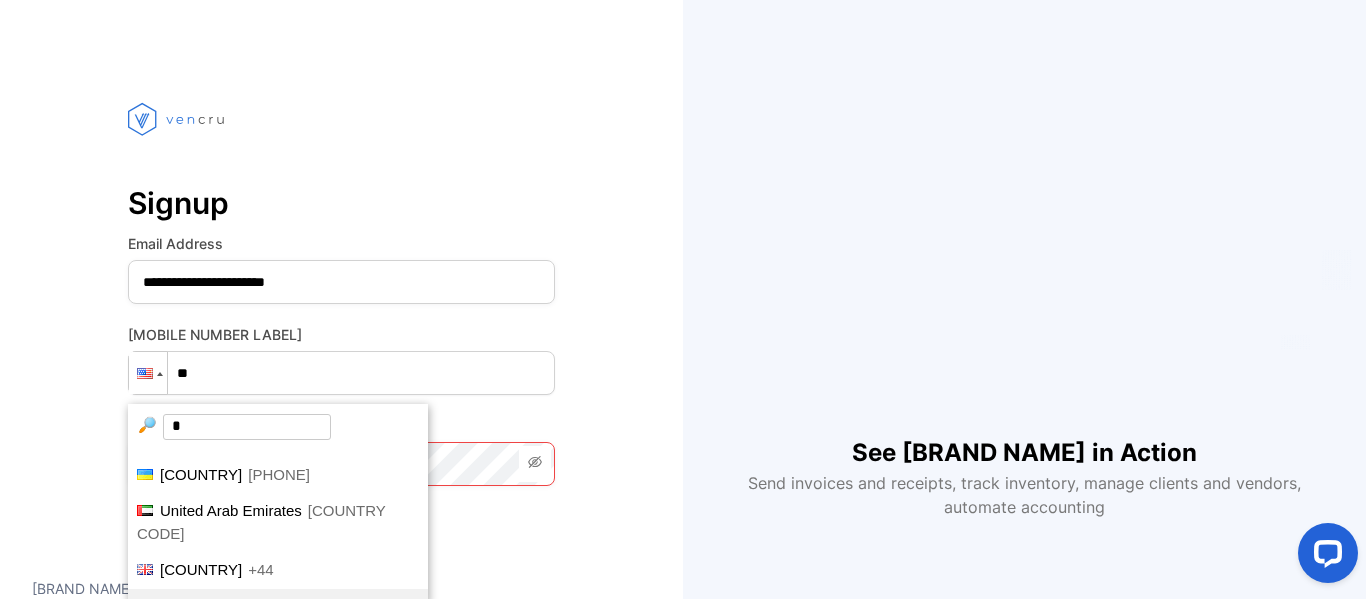 scroll, scrollTop: 0, scrollLeft: 0, axis: both 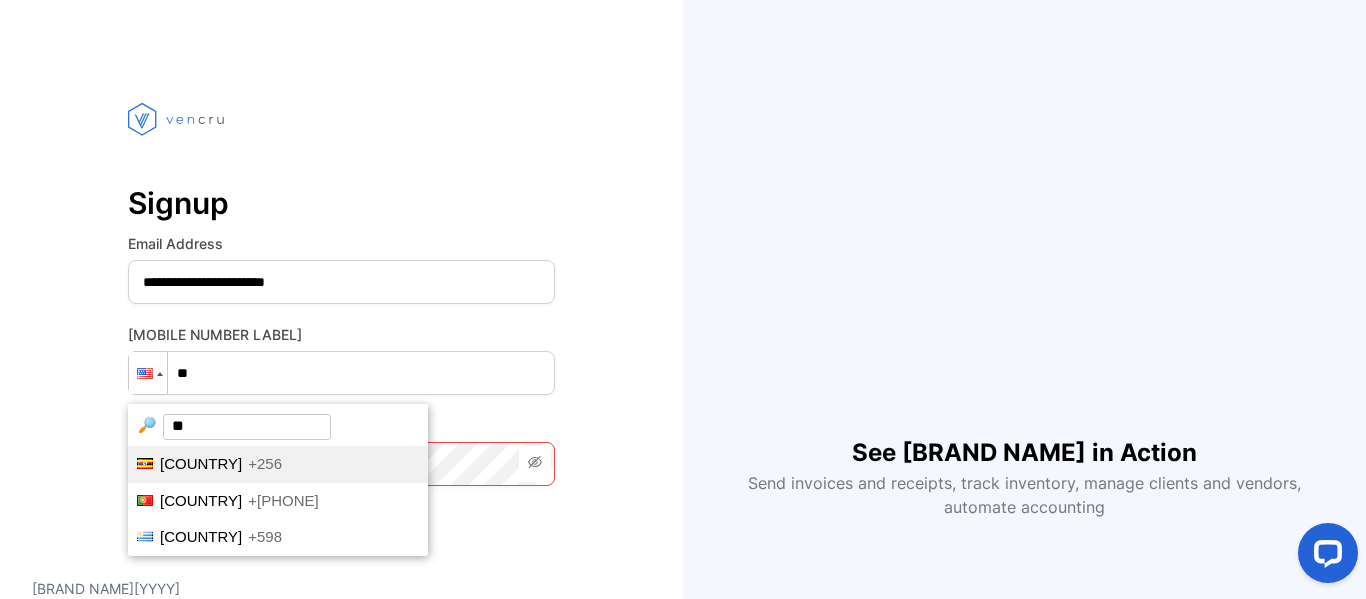 type on "**********" 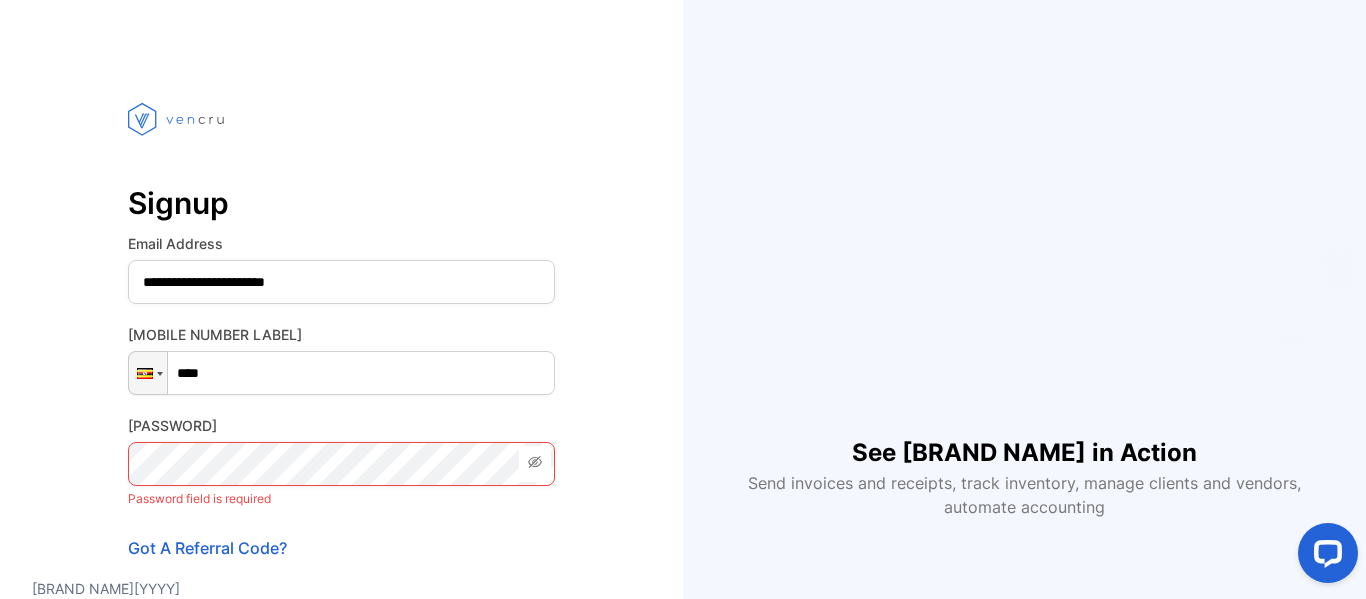click on "****" at bounding box center (341, 373) 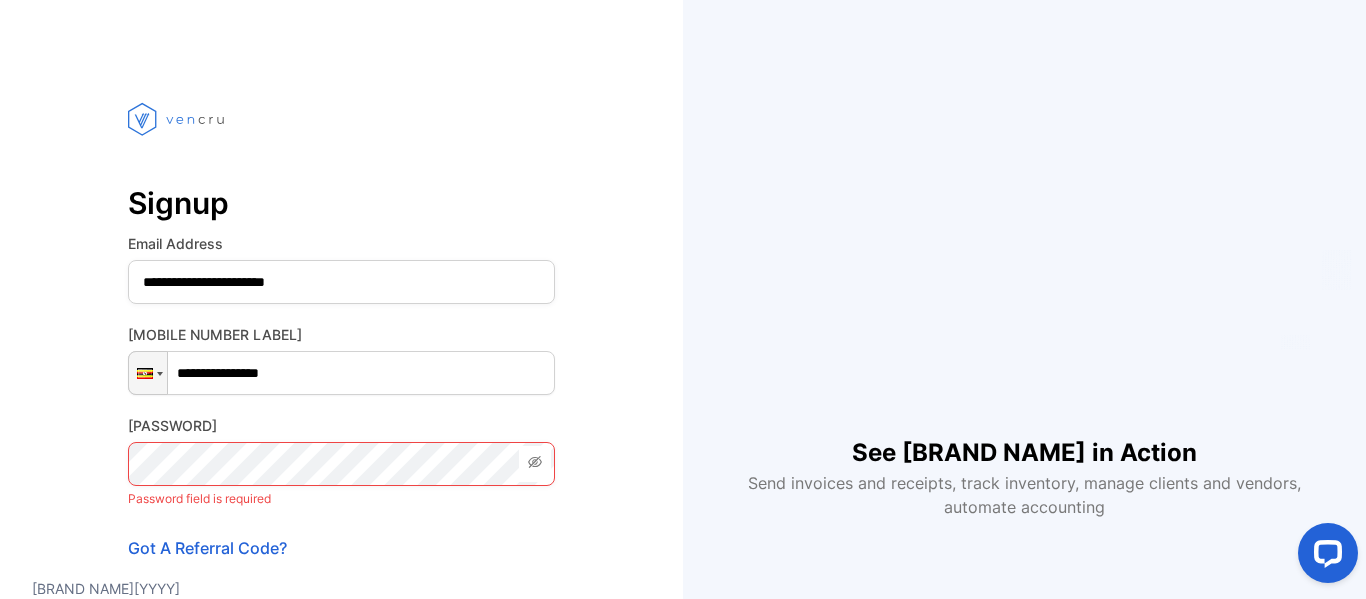 type on "**********" 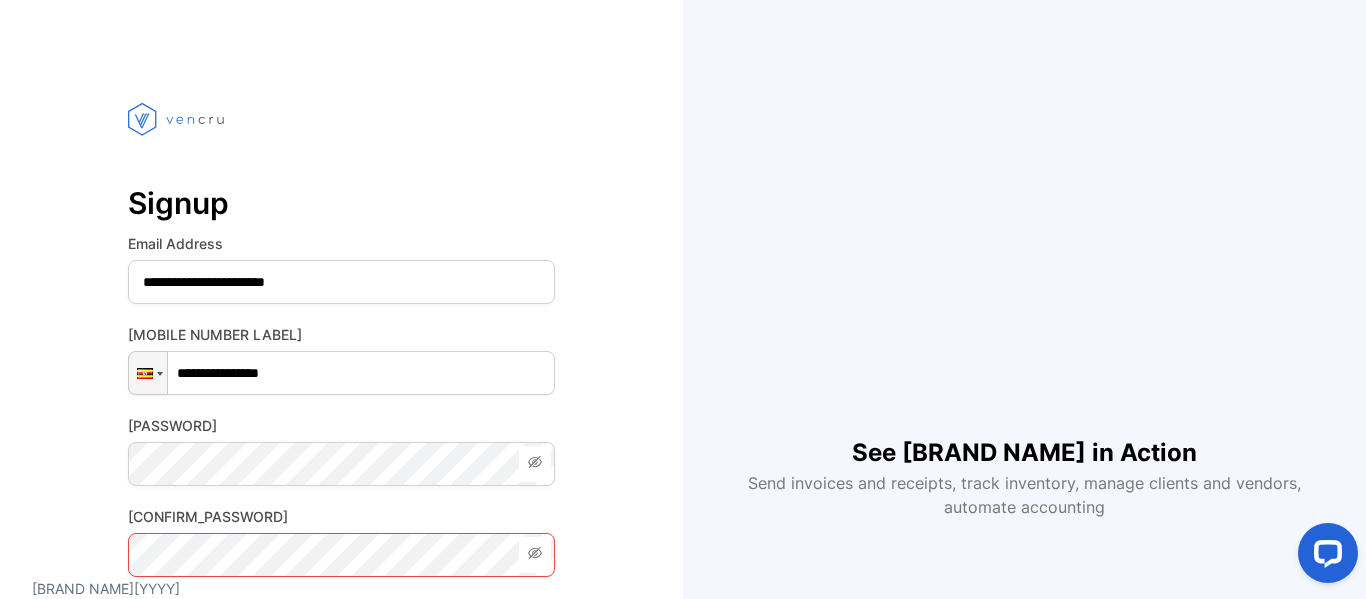 click on "**********" at bounding box center (341, 450) 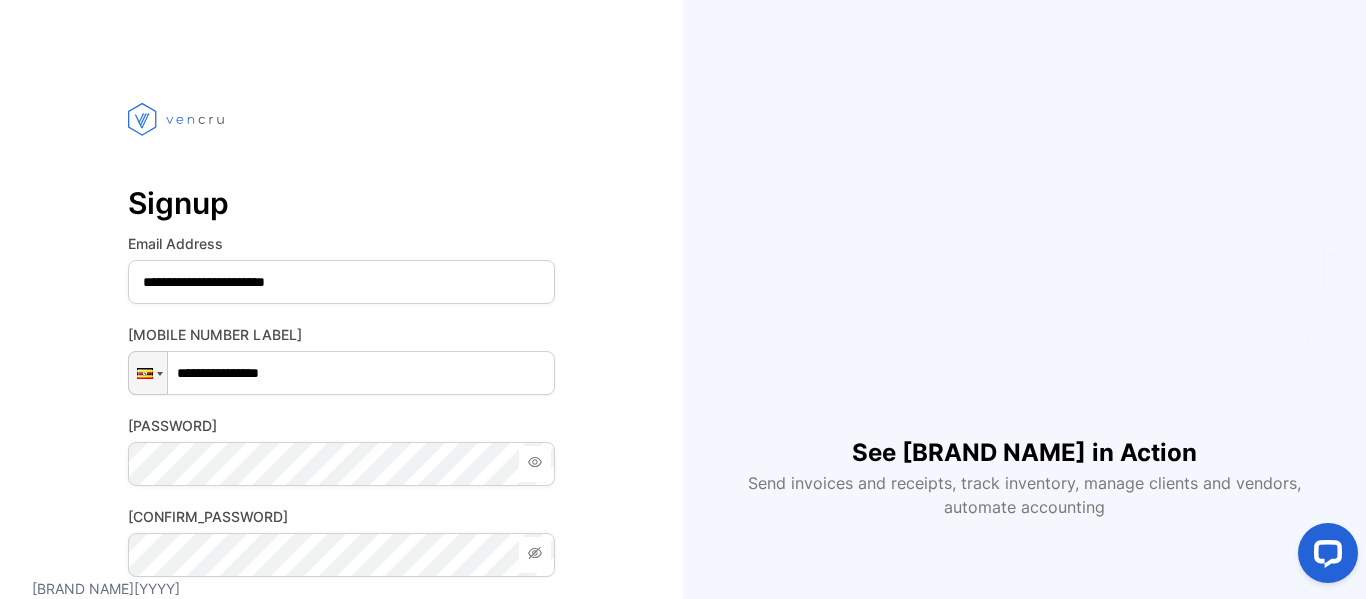 click on "**********" at bounding box center [341, 437] 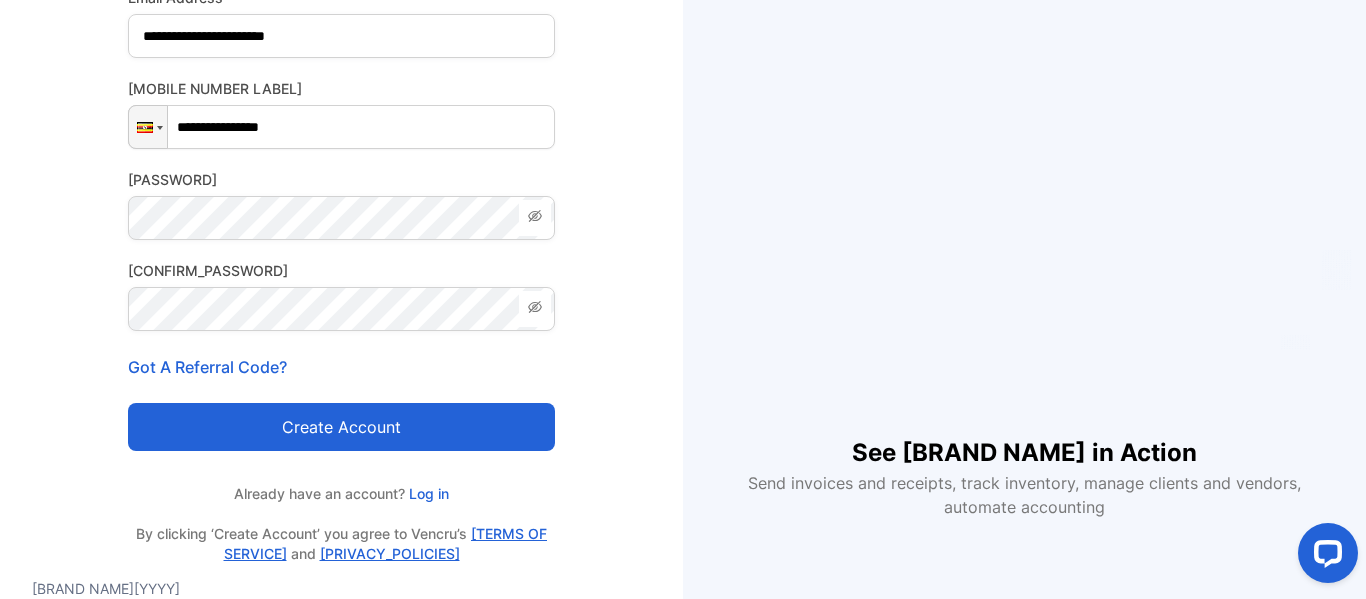 scroll, scrollTop: 306, scrollLeft: 0, axis: vertical 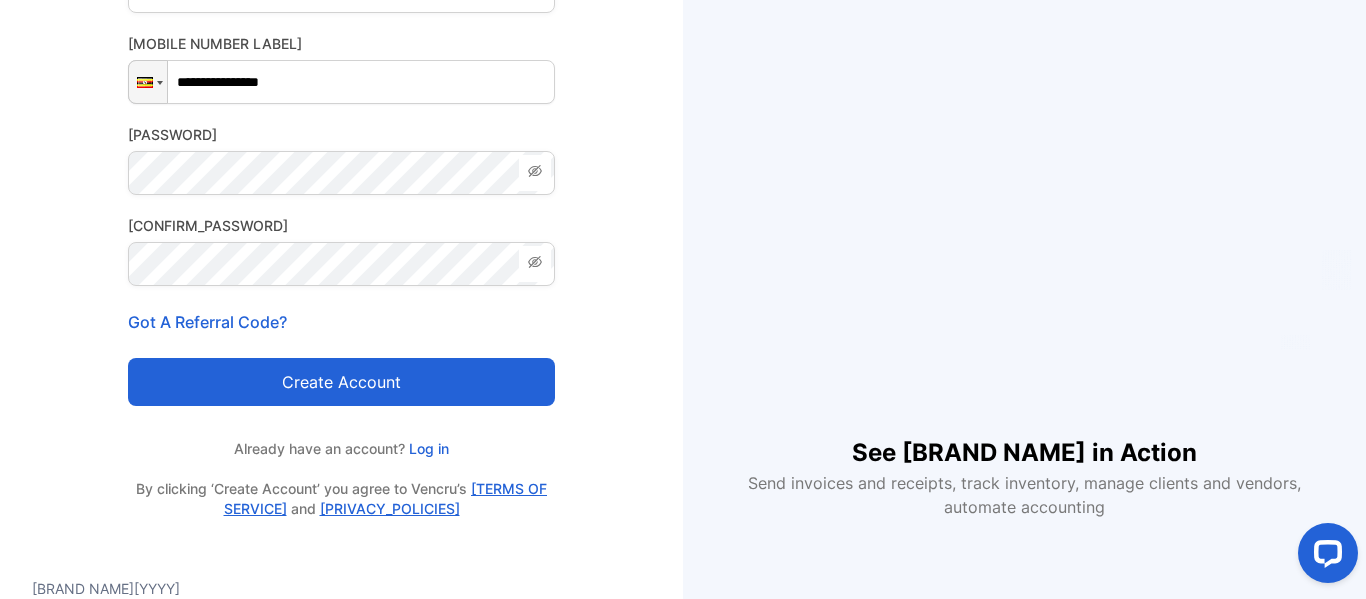 click on "Create account" at bounding box center [341, 382] 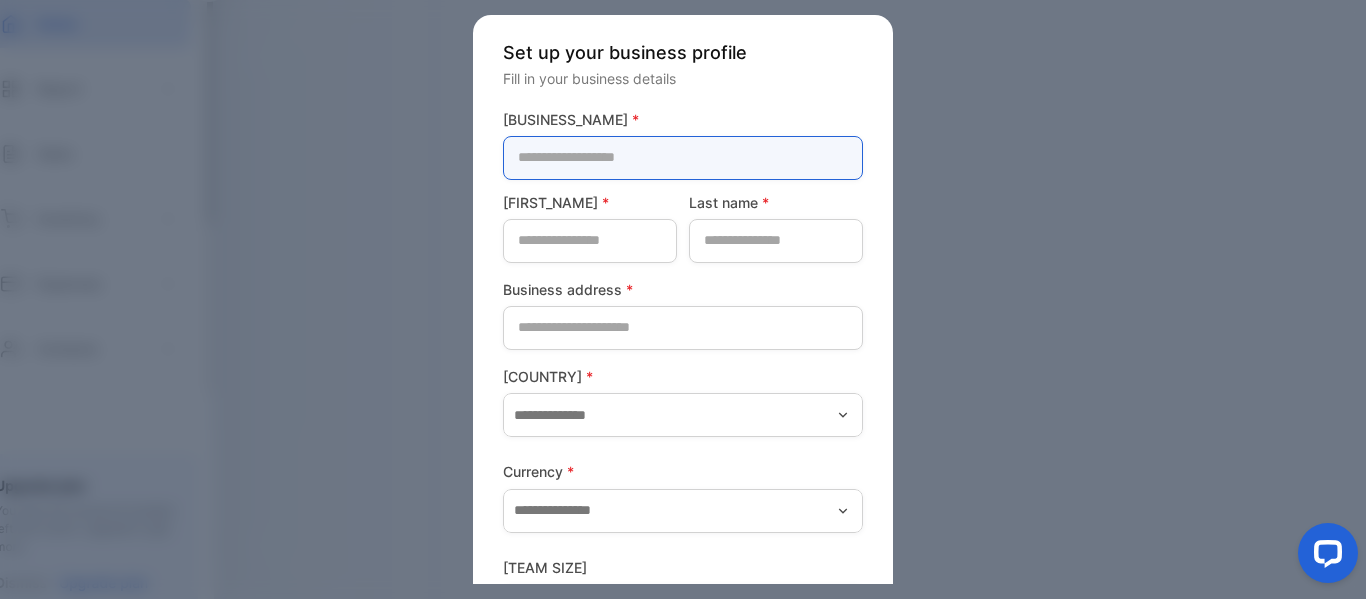 click at bounding box center [683, 158] 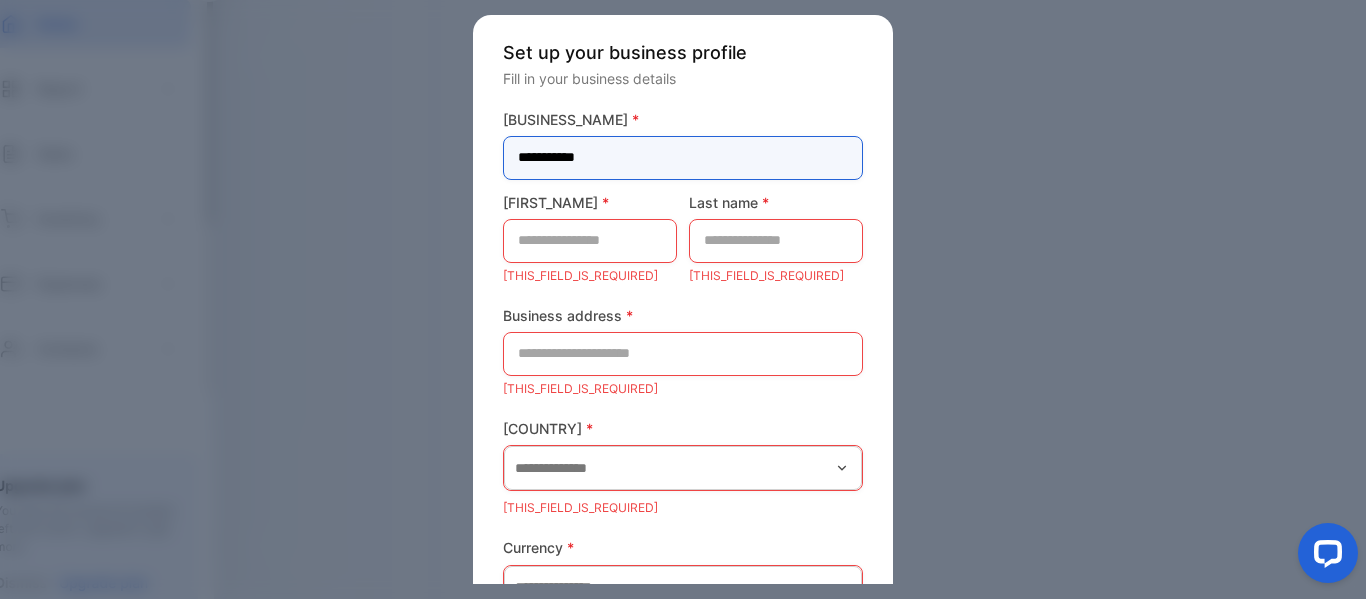 type on "**********" 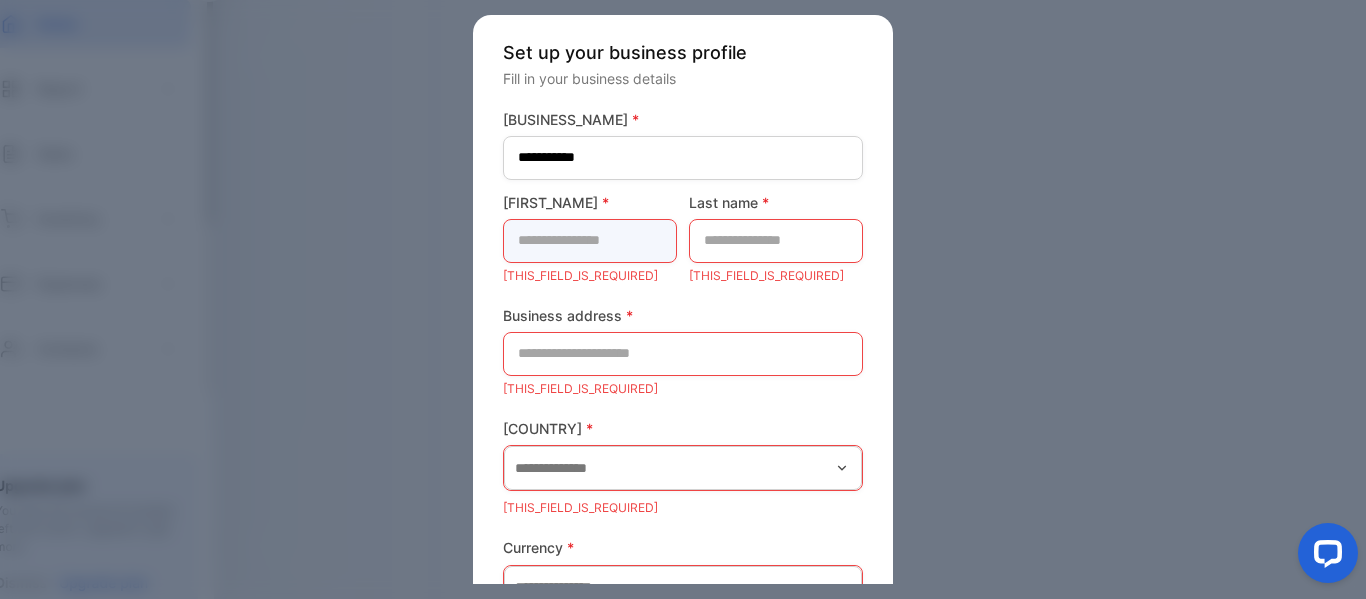 click at bounding box center (590, 241) 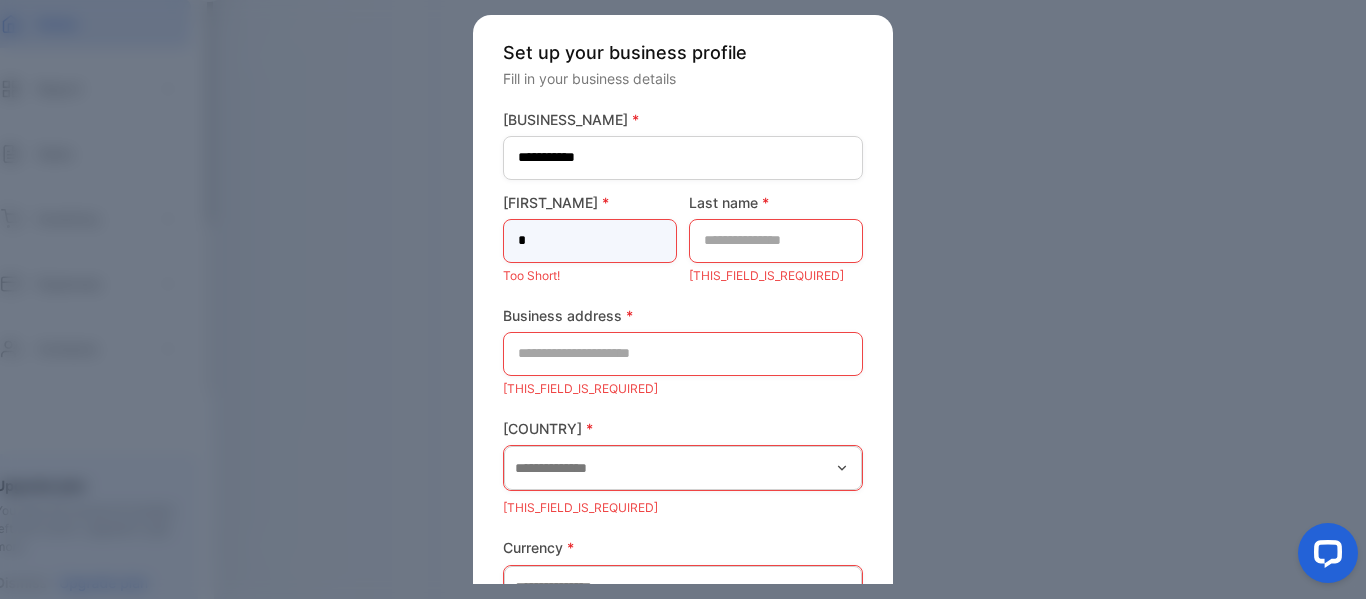 type on "*****" 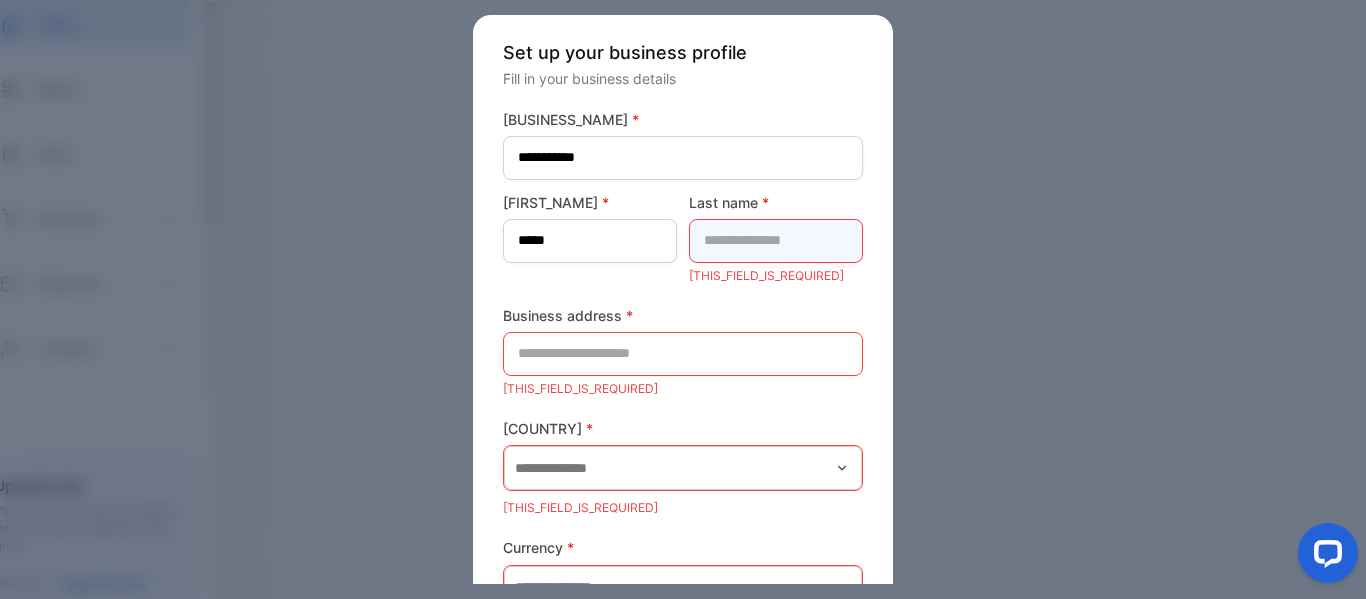 click at bounding box center (776, 241) 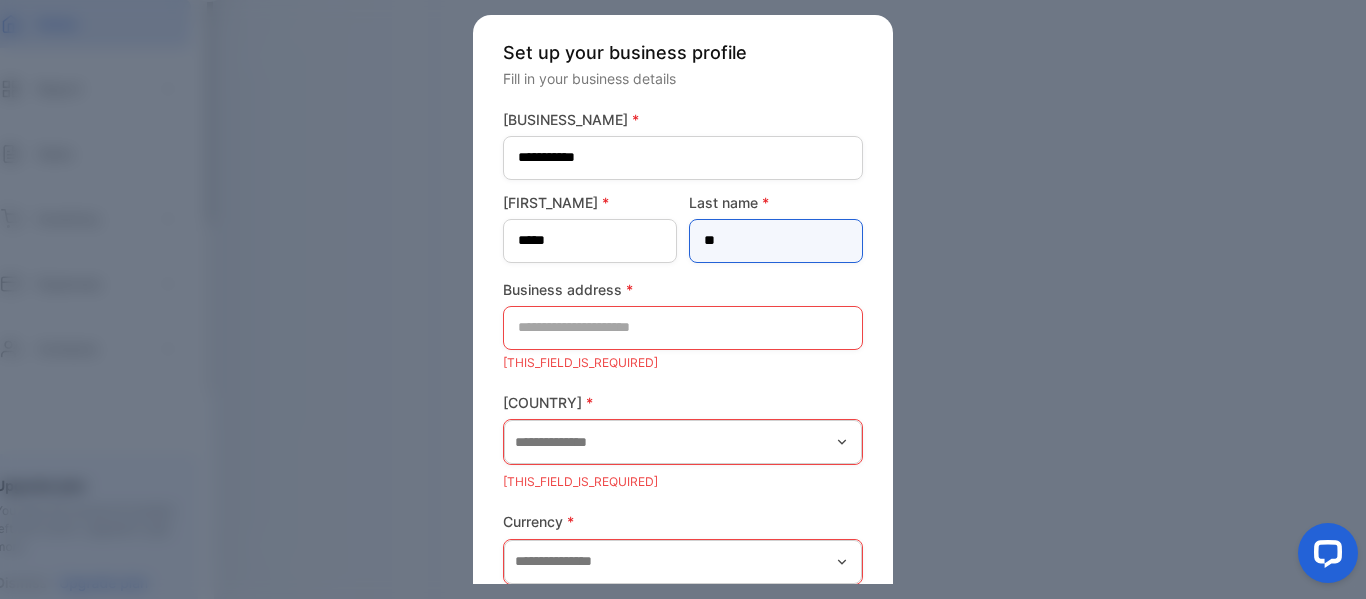 type on "*******" 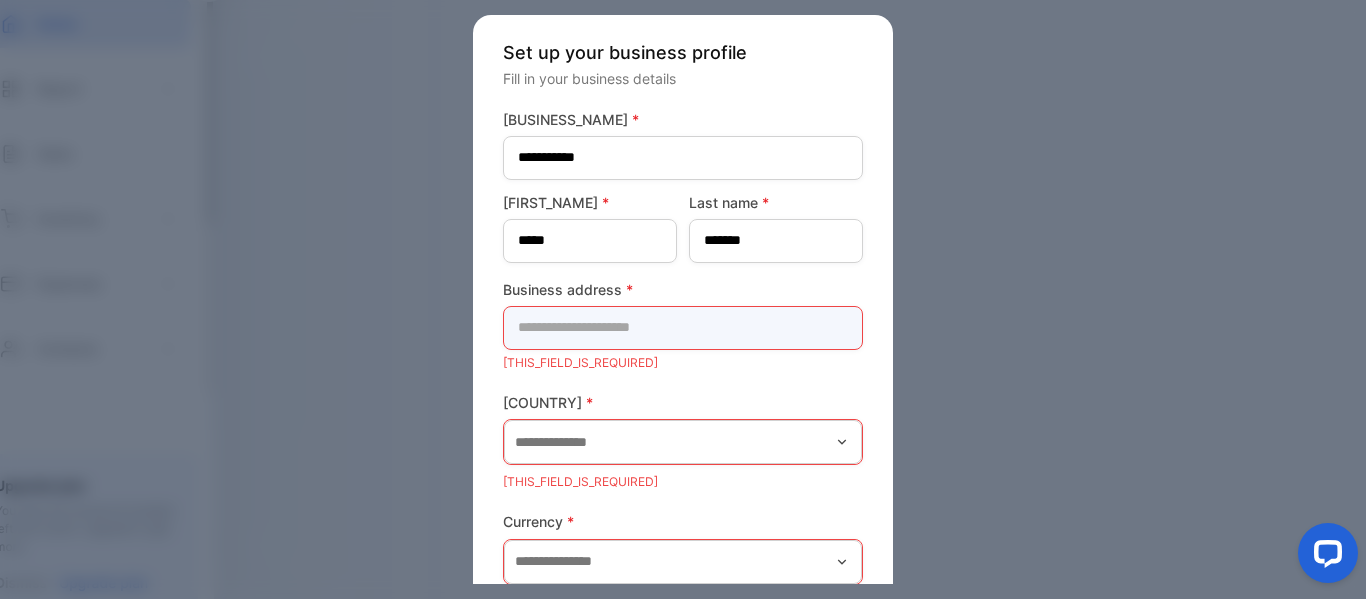 click at bounding box center [683, 328] 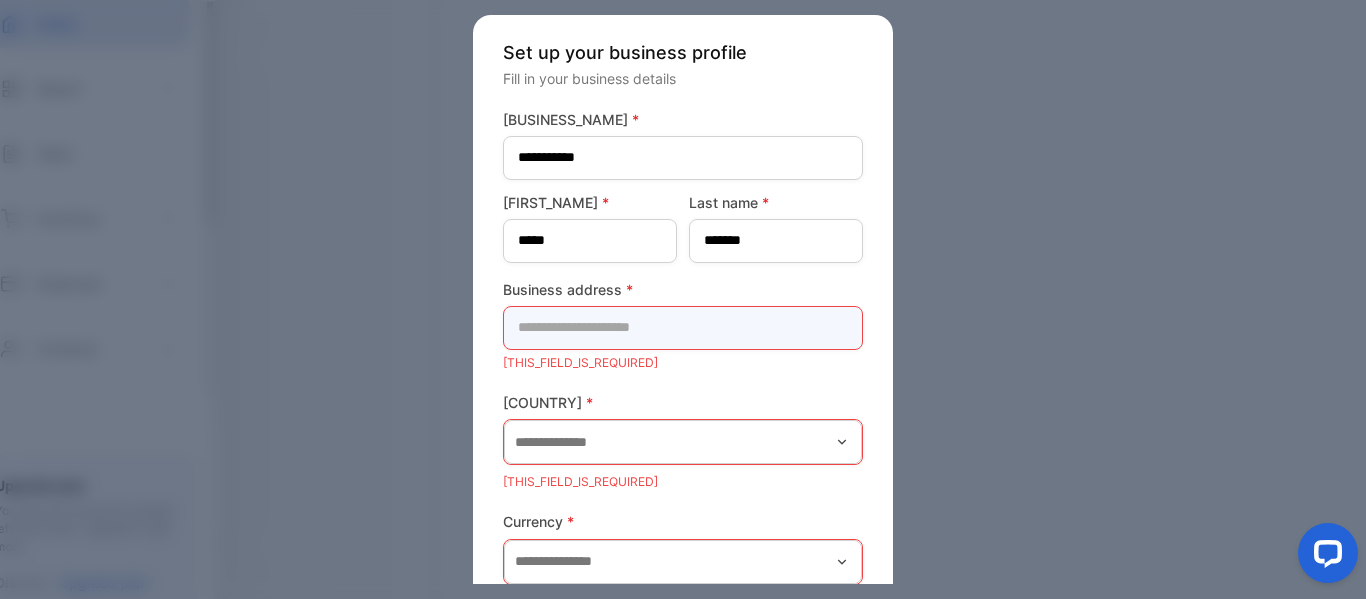 type on "**********" 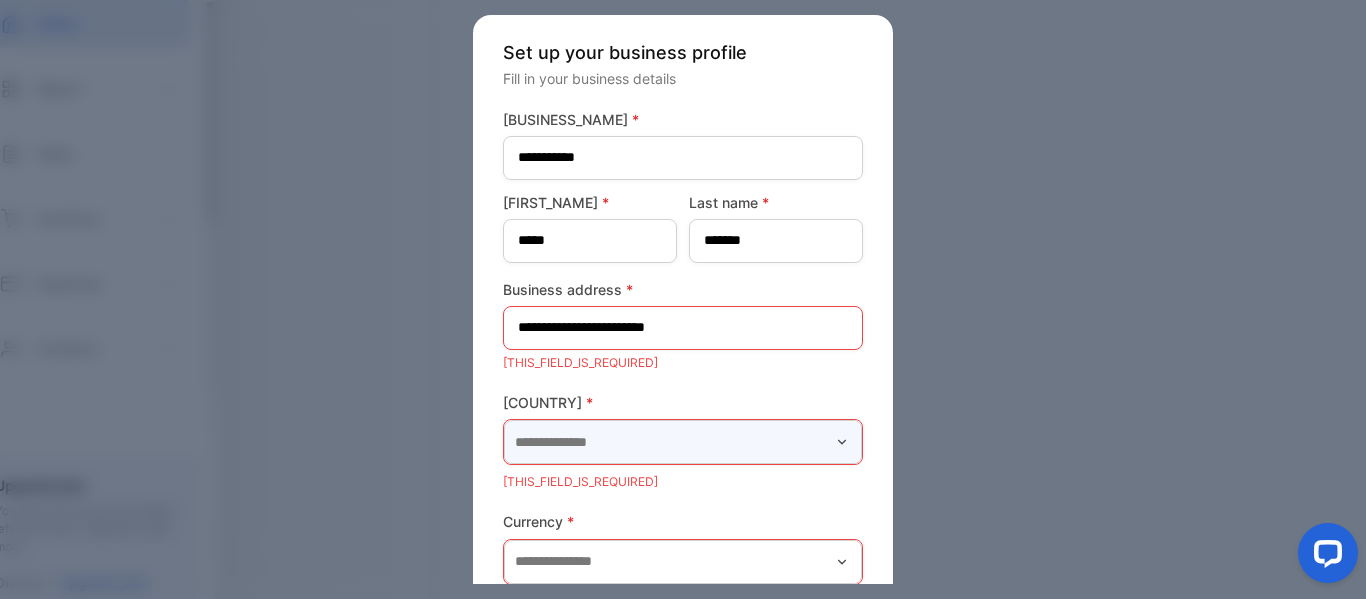 type on "******" 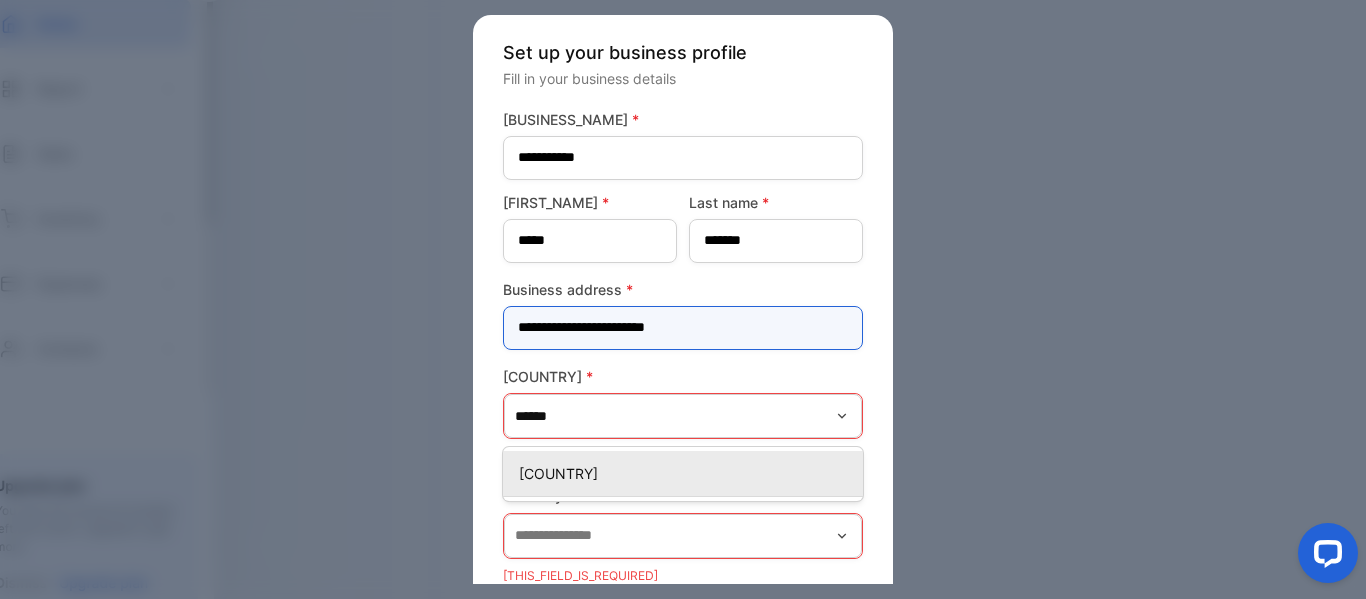 scroll, scrollTop: 100, scrollLeft: 0, axis: vertical 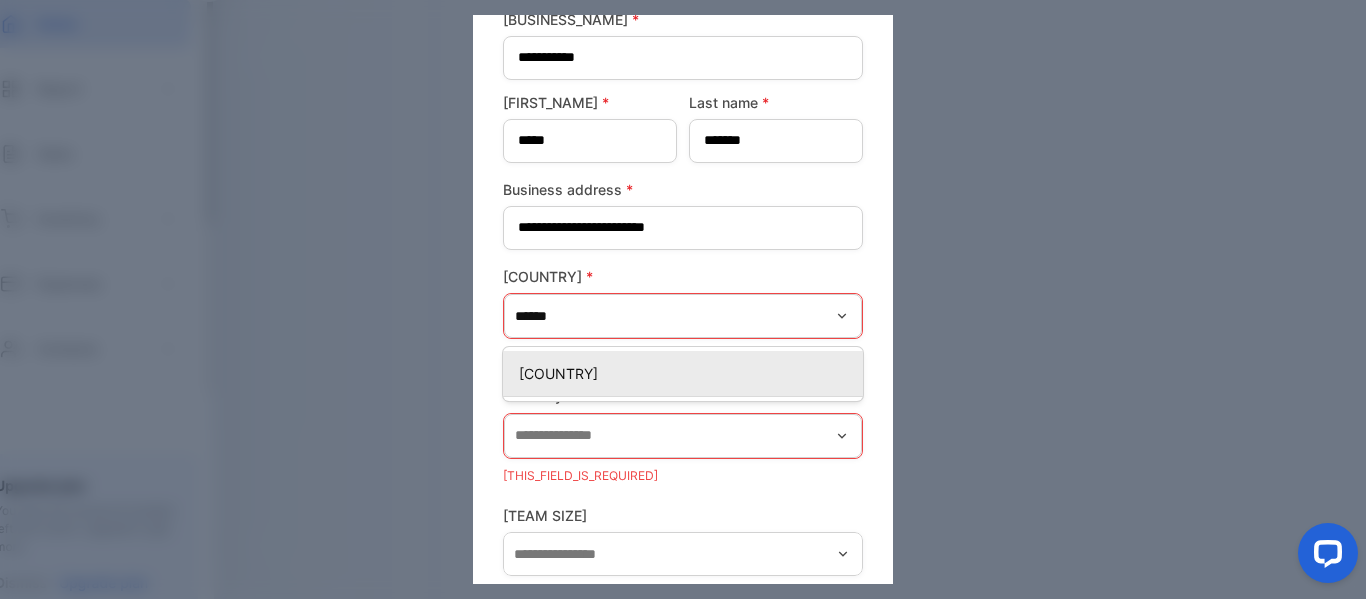 click on "[COUNTRY]" at bounding box center [687, 373] 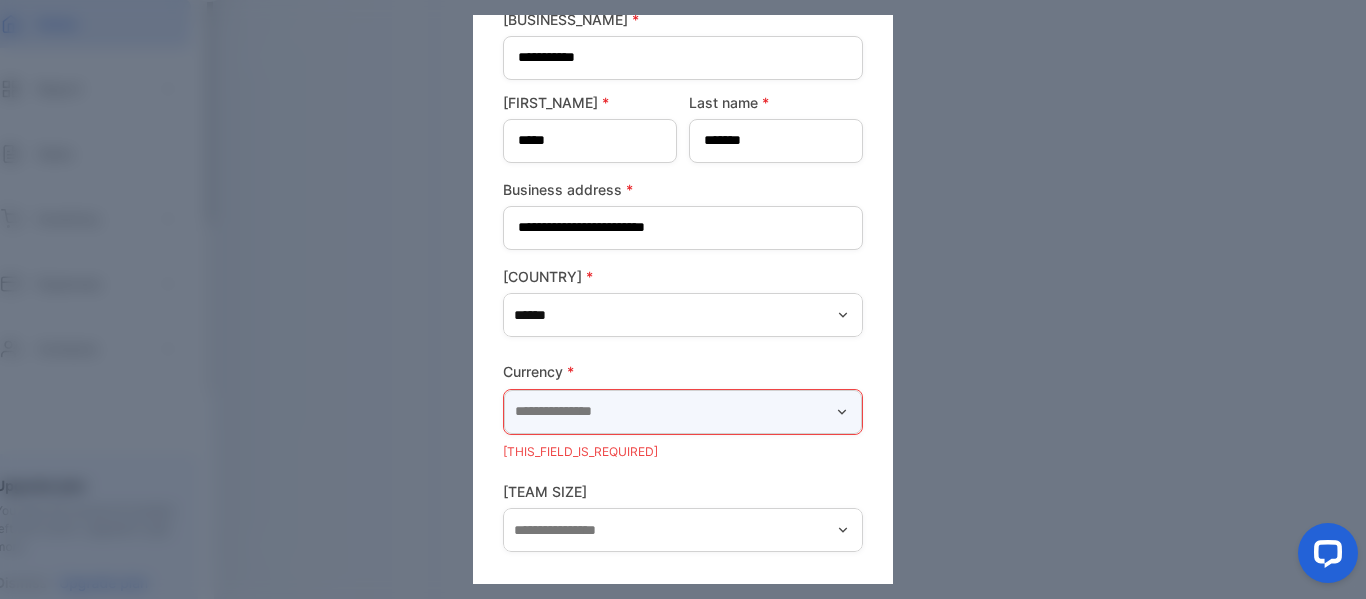 click at bounding box center (683, 412) 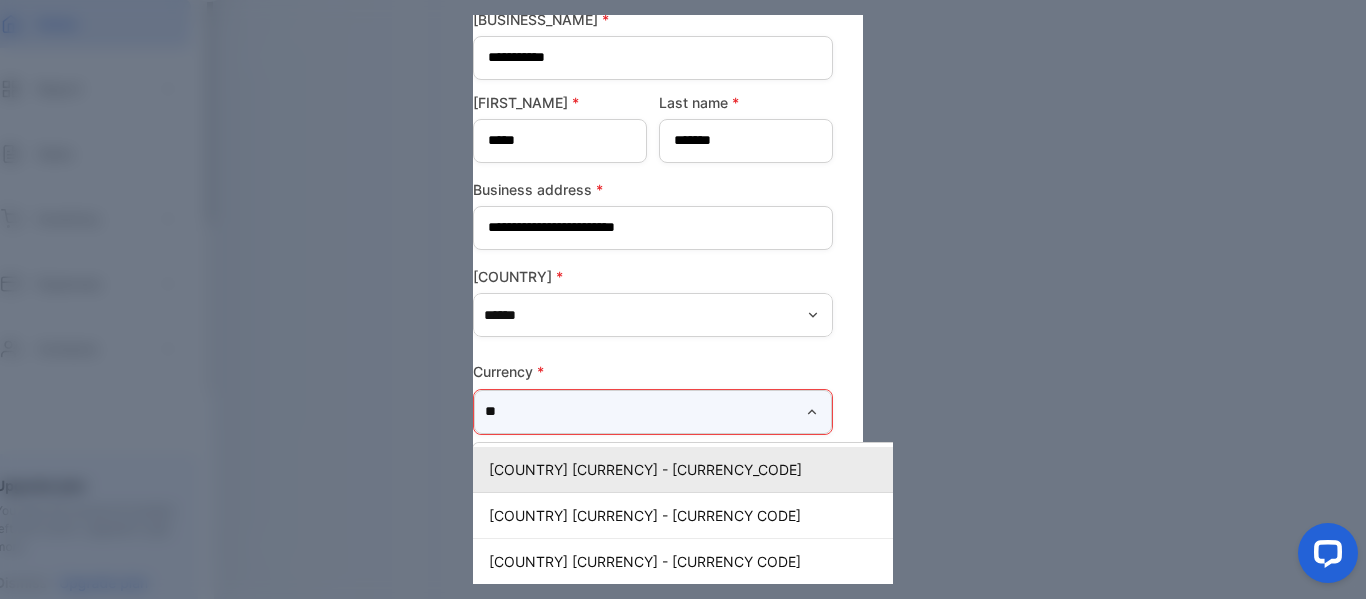 scroll, scrollTop: 100, scrollLeft: 0, axis: vertical 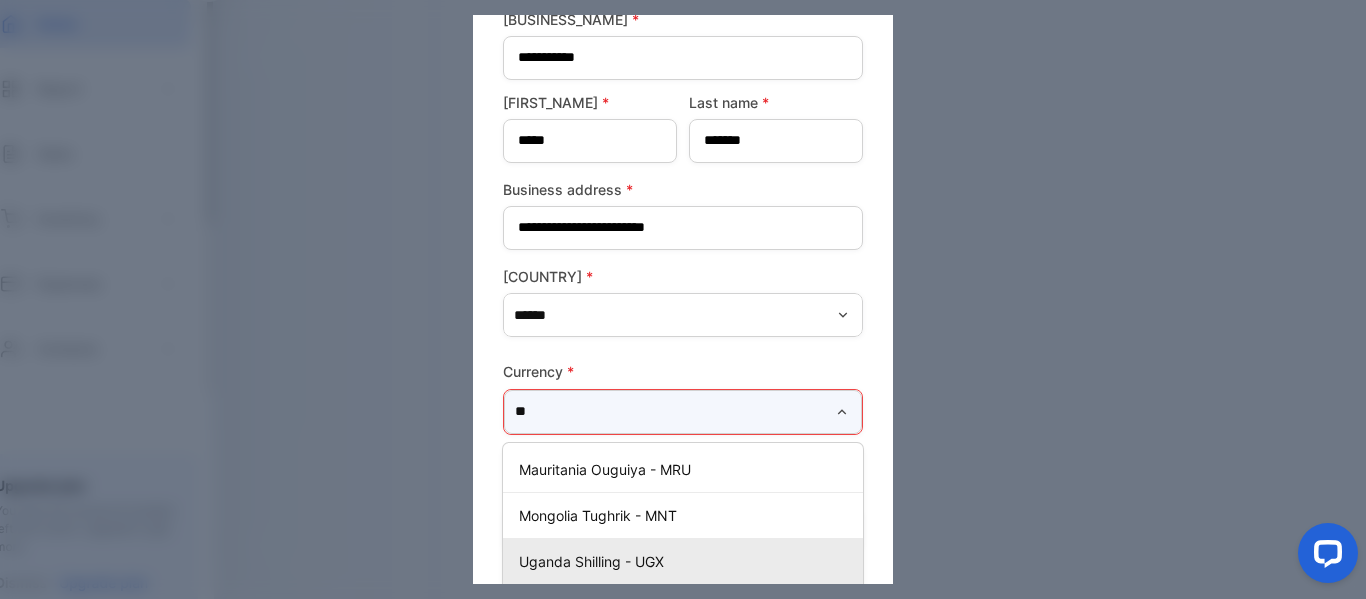 type on "**********" 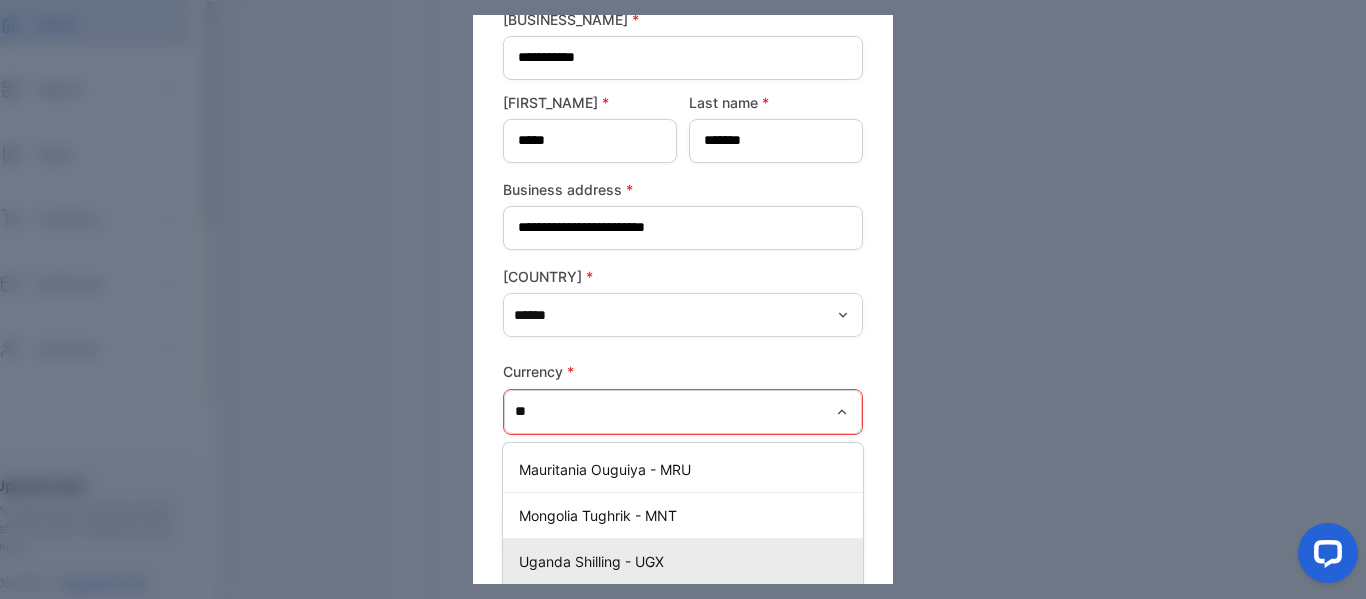 click on "Uganda Shilling - UGX" at bounding box center (687, 561) 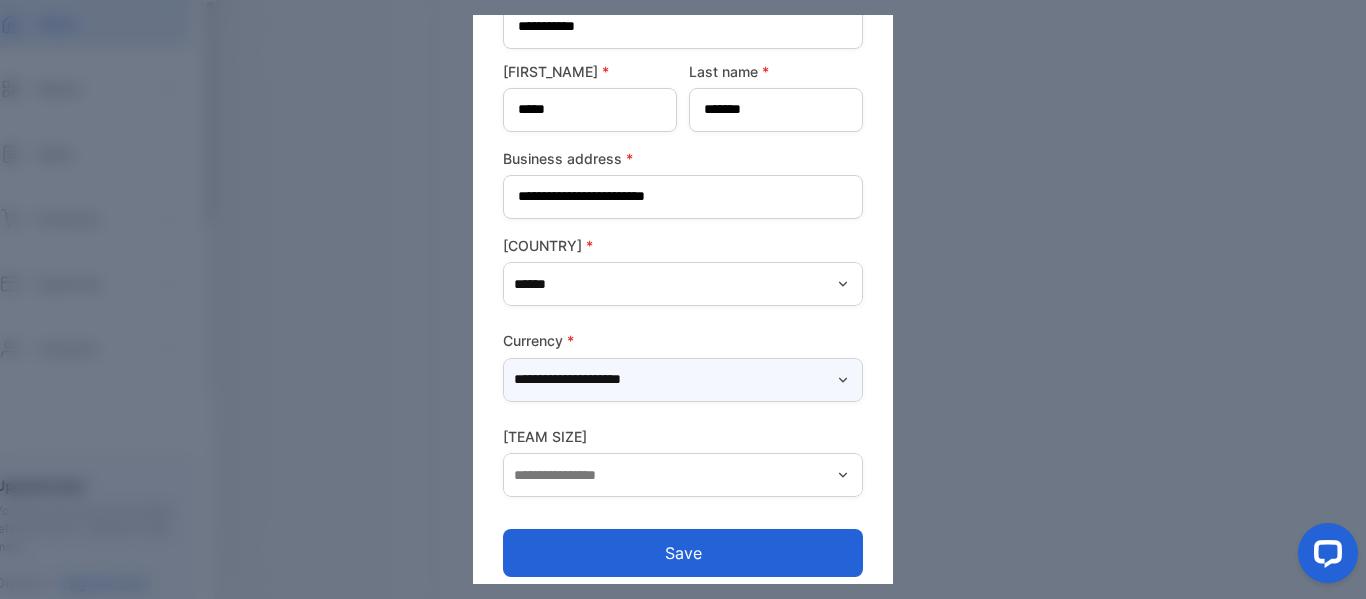 scroll, scrollTop: 148, scrollLeft: 0, axis: vertical 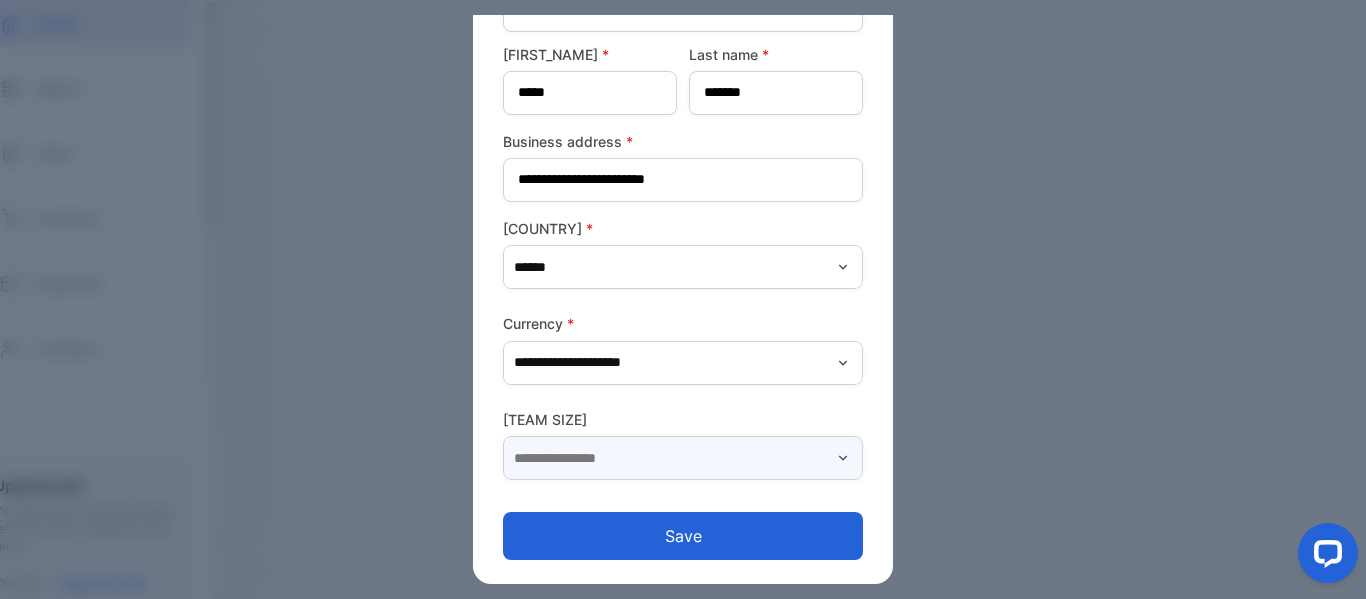 click at bounding box center [683, 458] 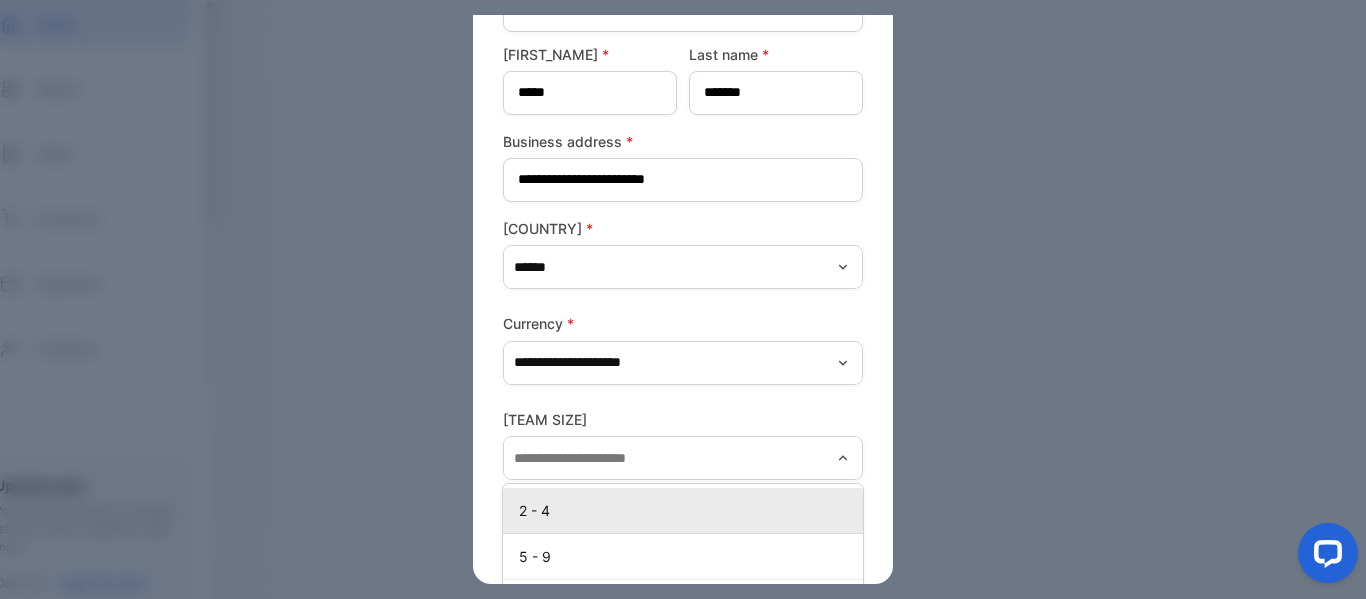 click on "2 - 4" at bounding box center [687, 510] 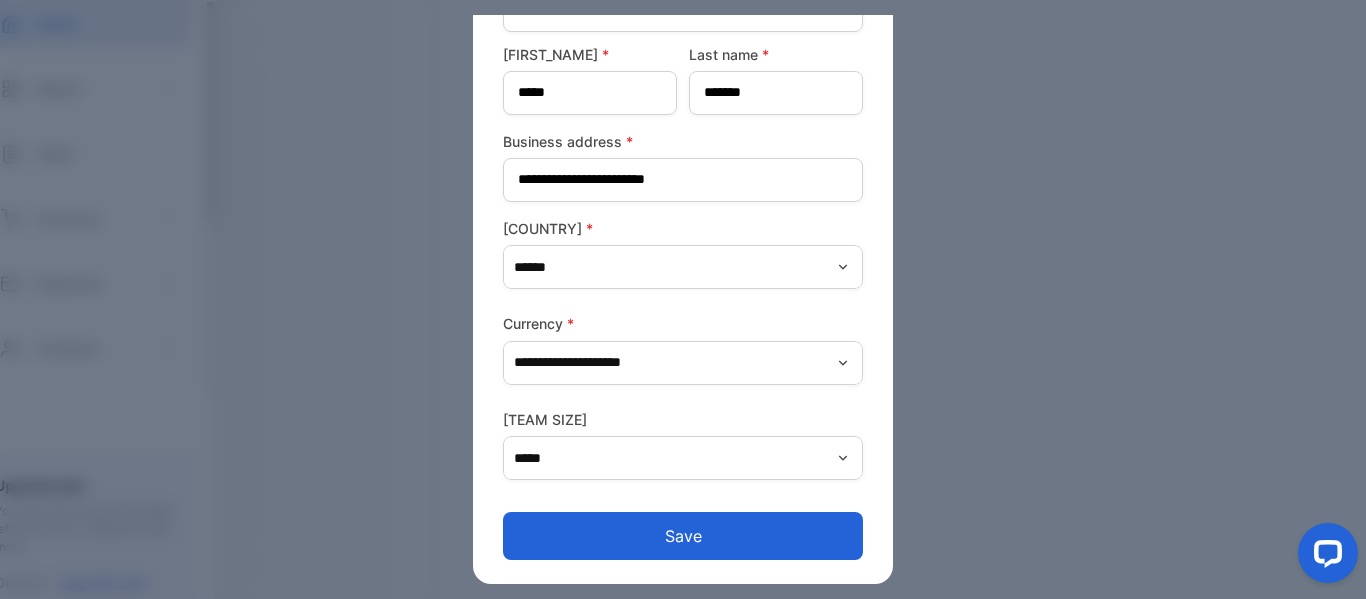 click on "Save" at bounding box center [683, 536] 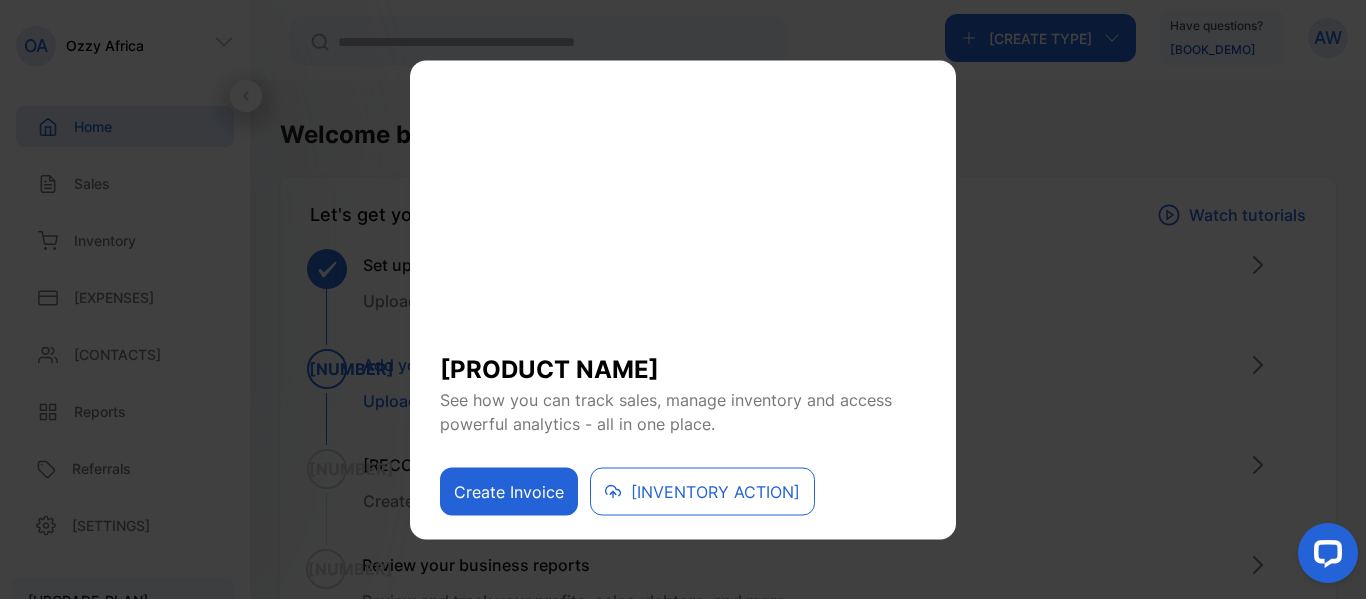 click on "Create Invoice" at bounding box center (509, 491) 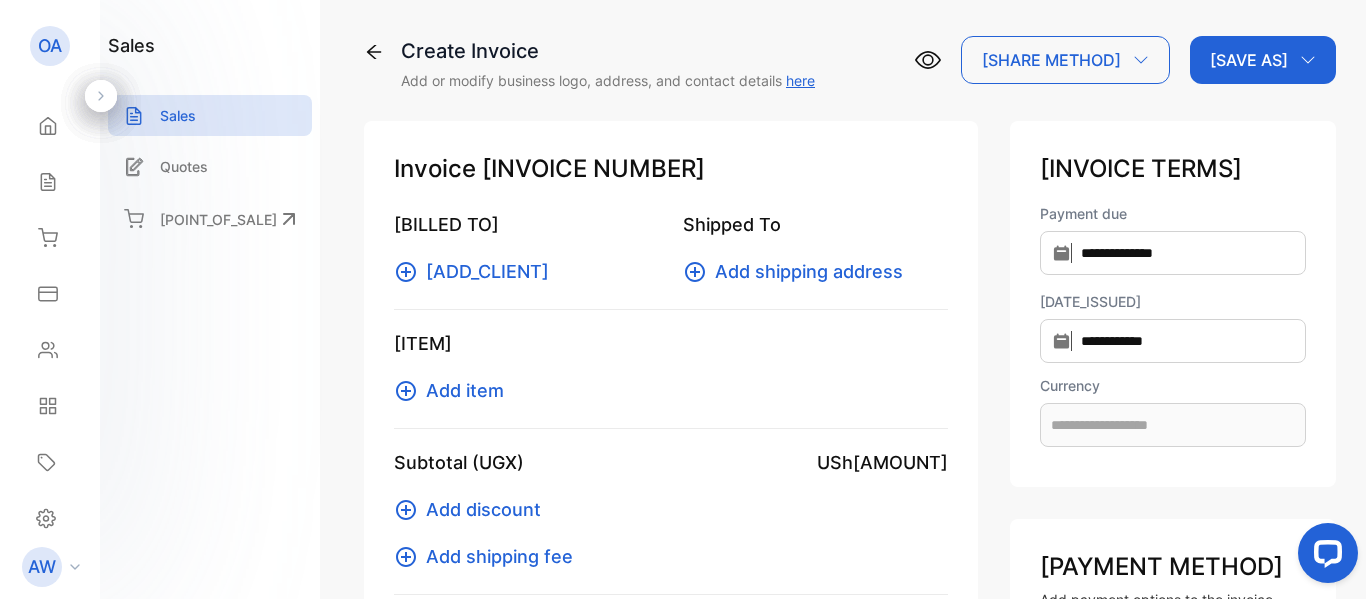 scroll, scrollTop: 0, scrollLeft: 0, axis: both 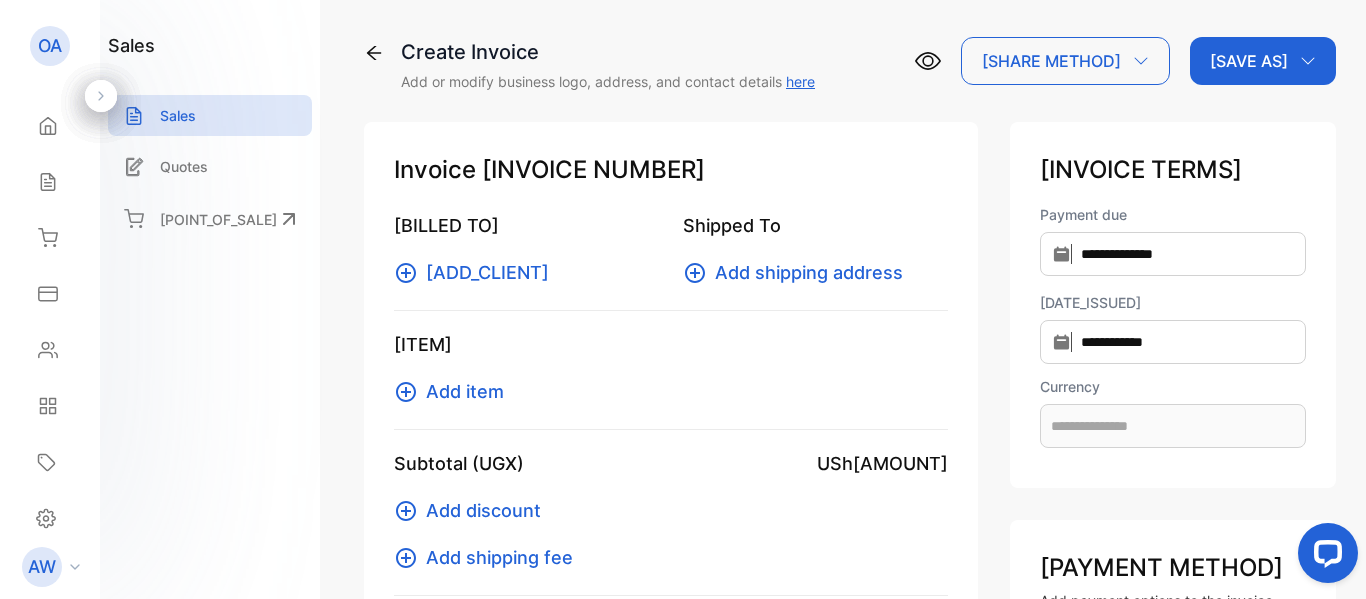 click on "[ADD_CLIENT]" at bounding box center (487, 272) 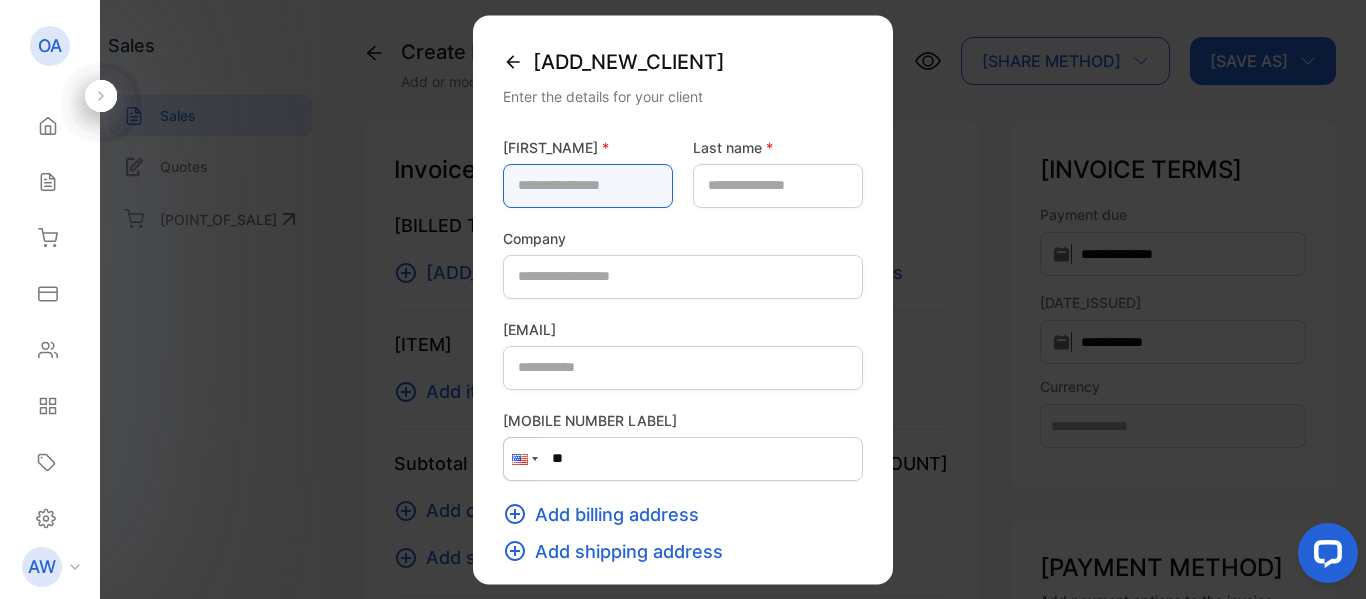 click at bounding box center (588, 186) 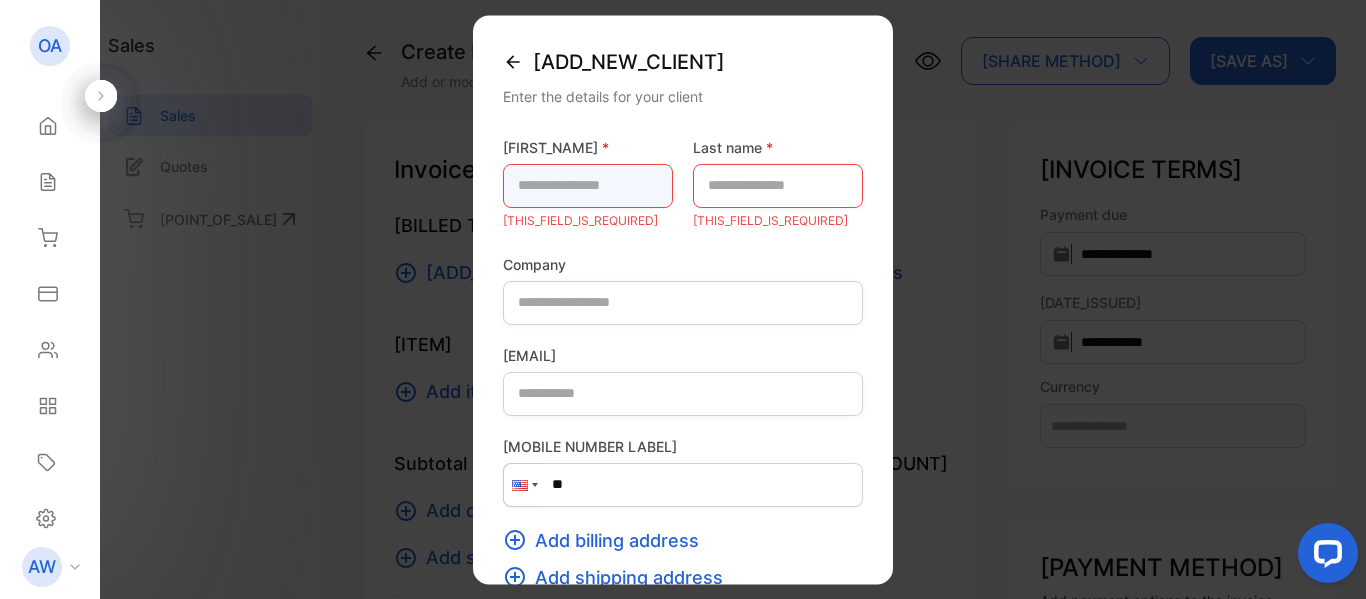 click at bounding box center [588, 186] 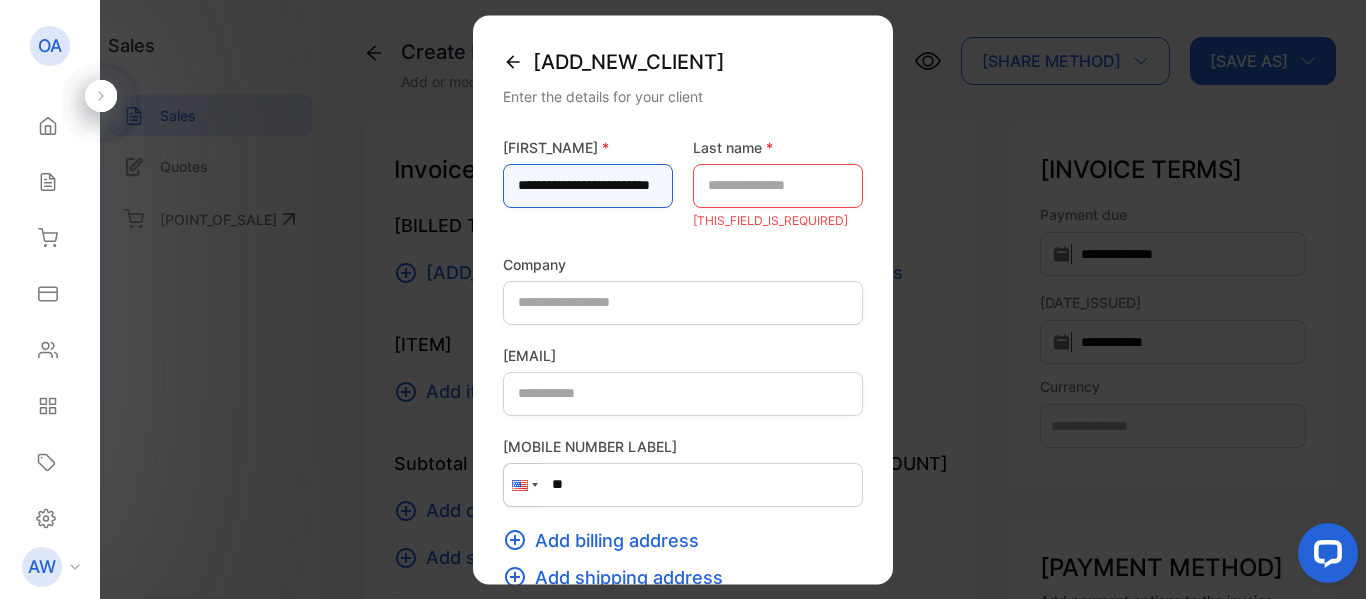 click on "**********" at bounding box center [588, 186] 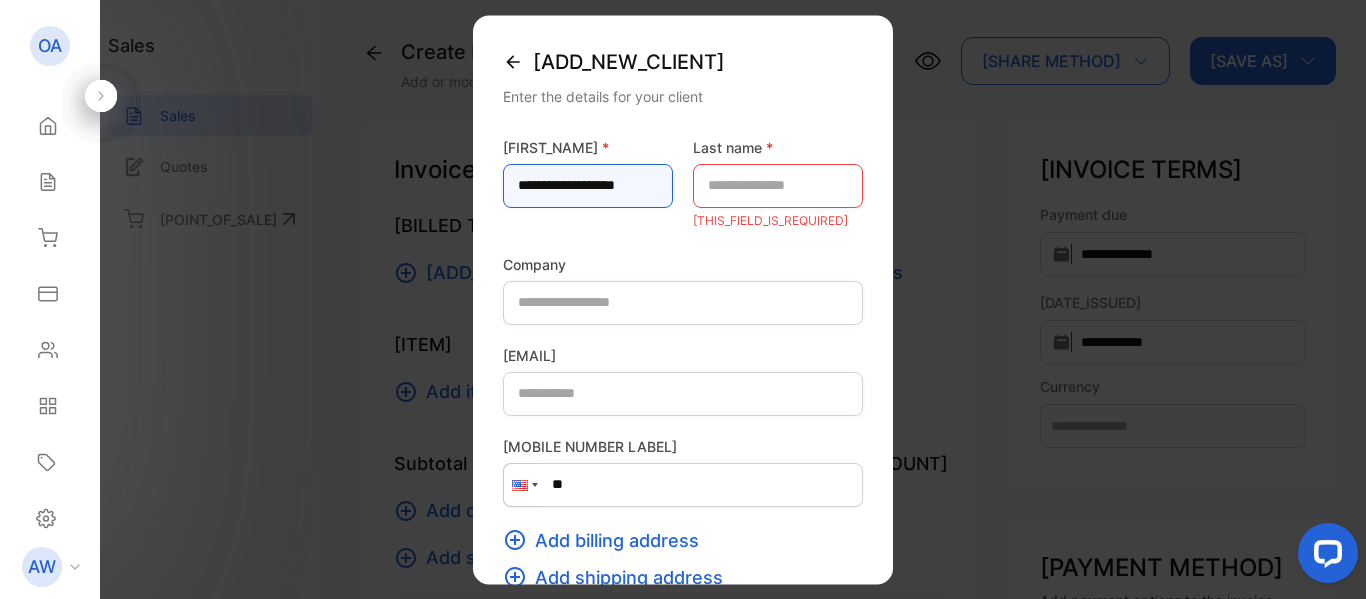 type on "**********" 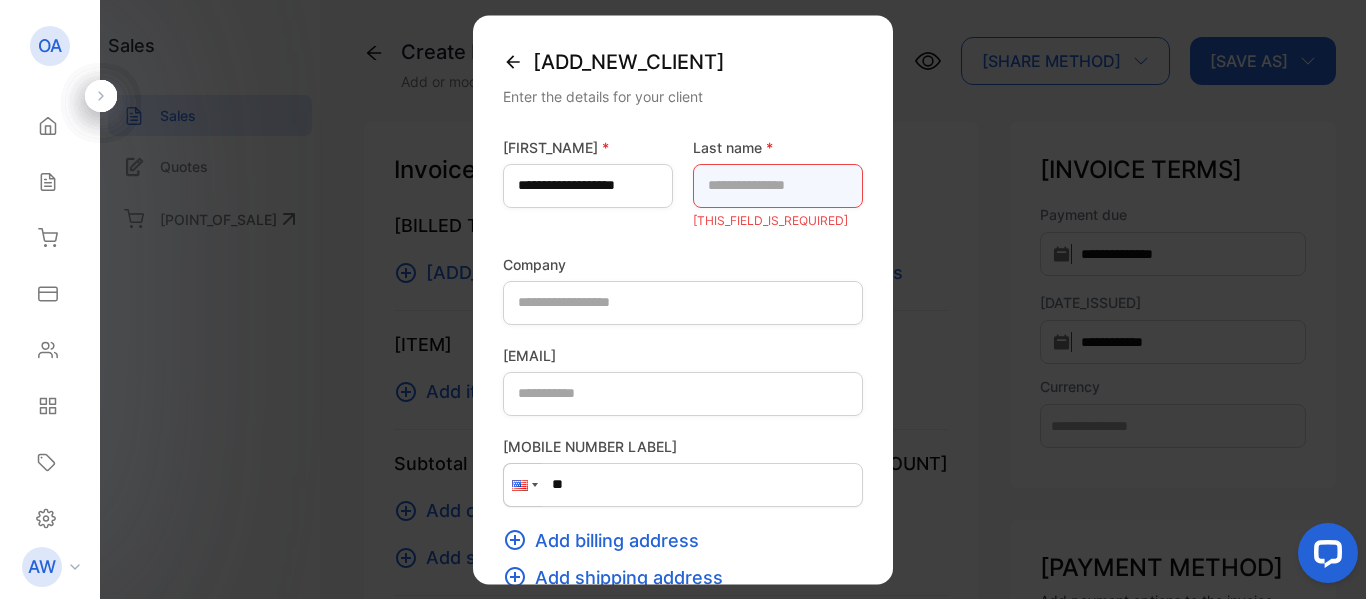 click at bounding box center [778, 186] 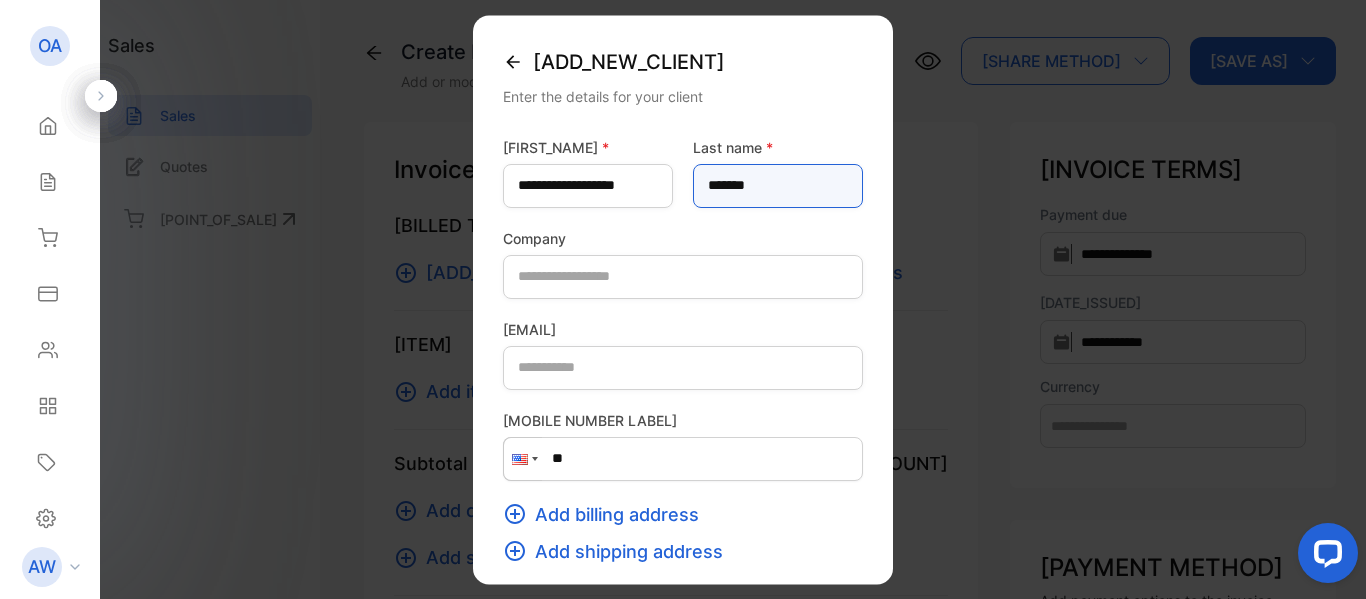 type on "*******" 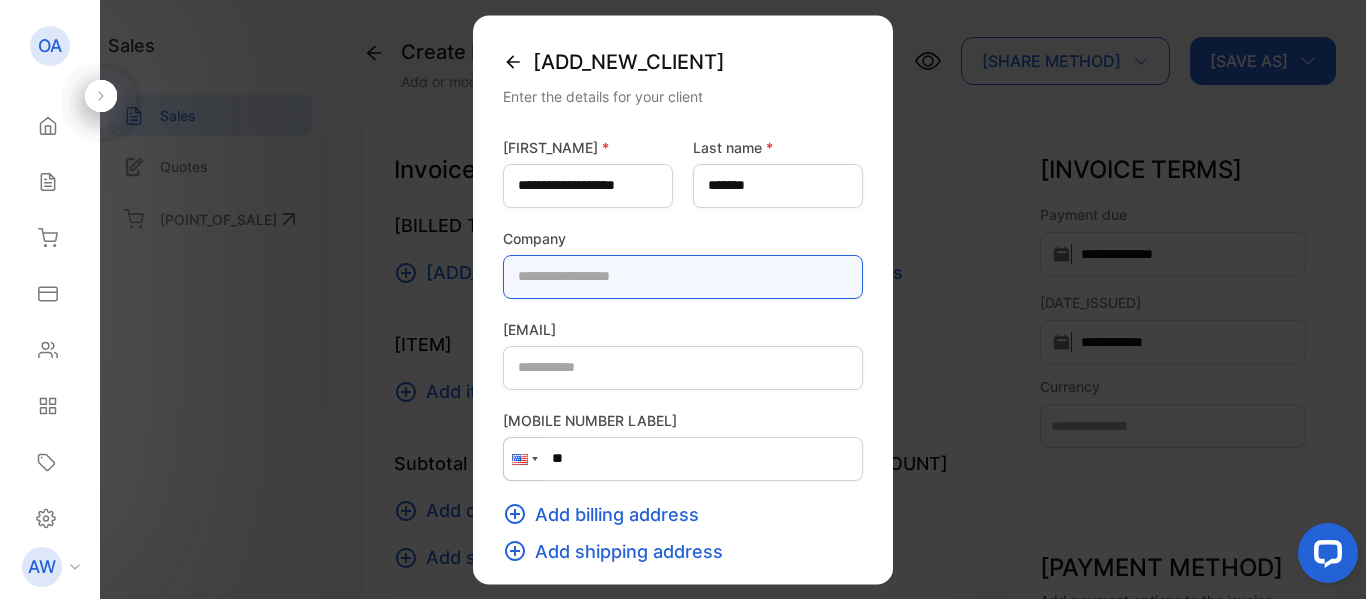 click at bounding box center [683, 277] 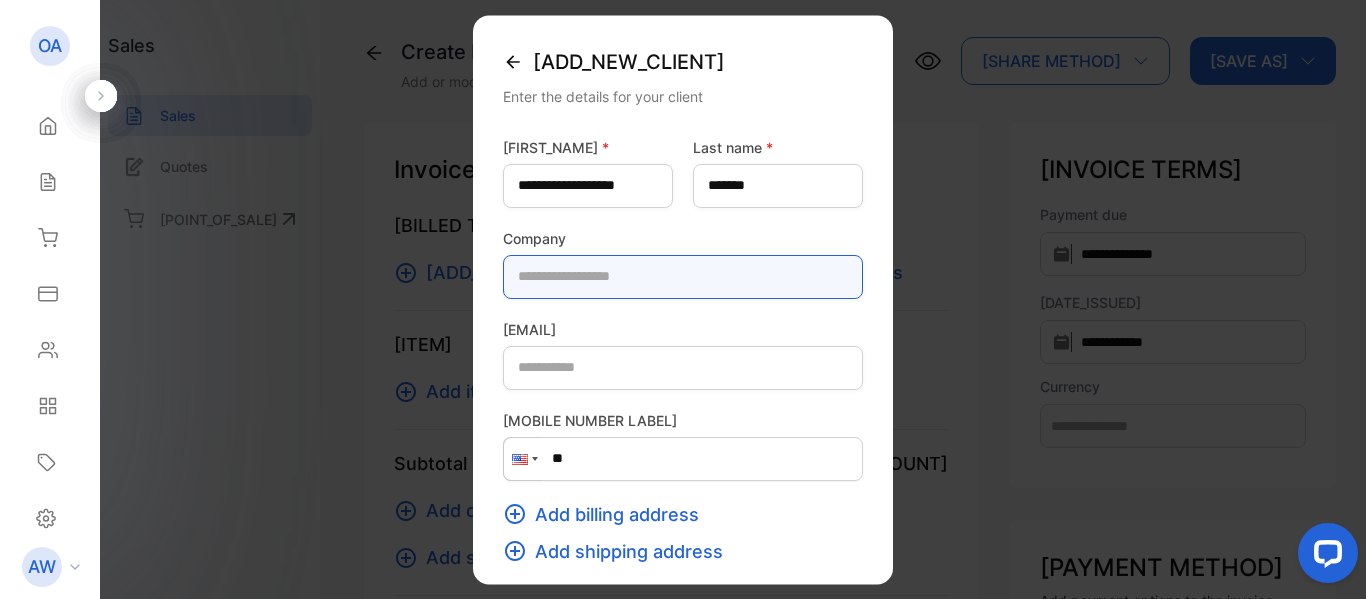 paste on "*******" 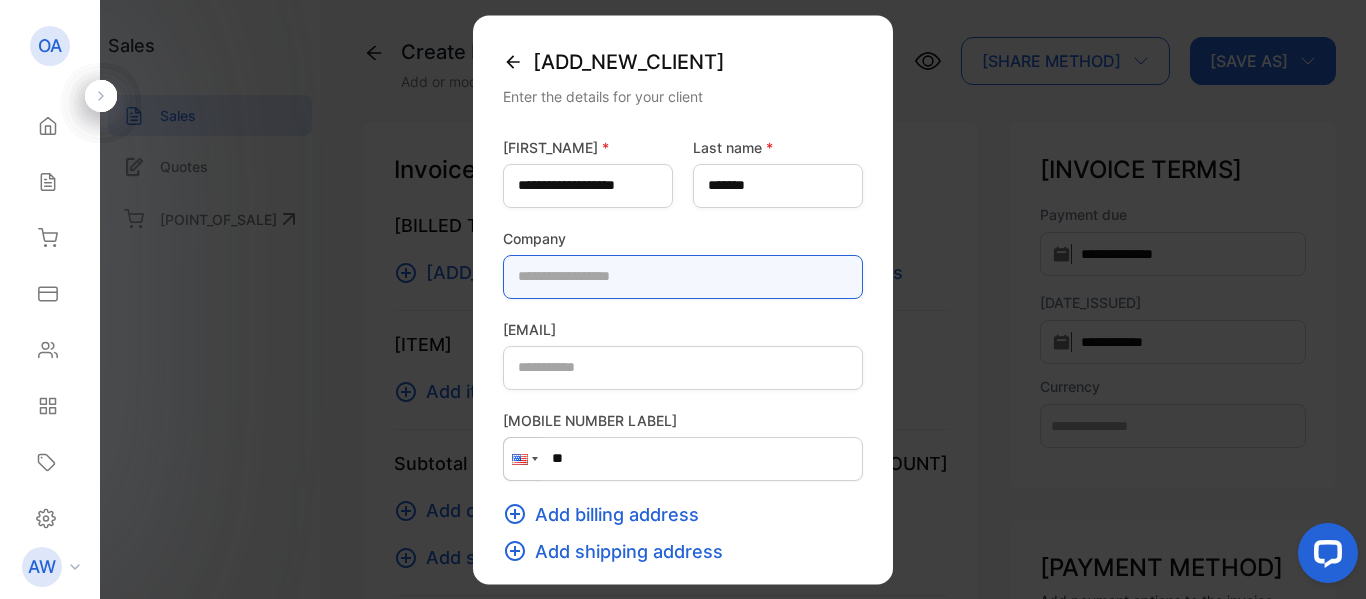 click at bounding box center [683, 277] 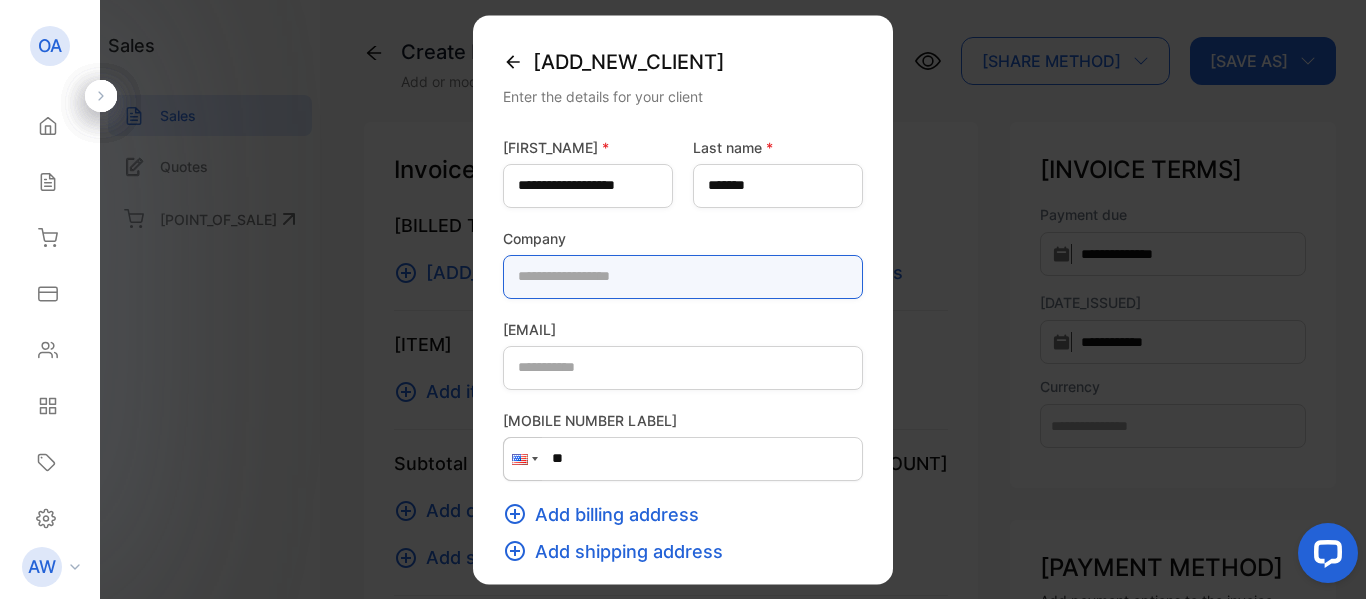 paste on "**********" 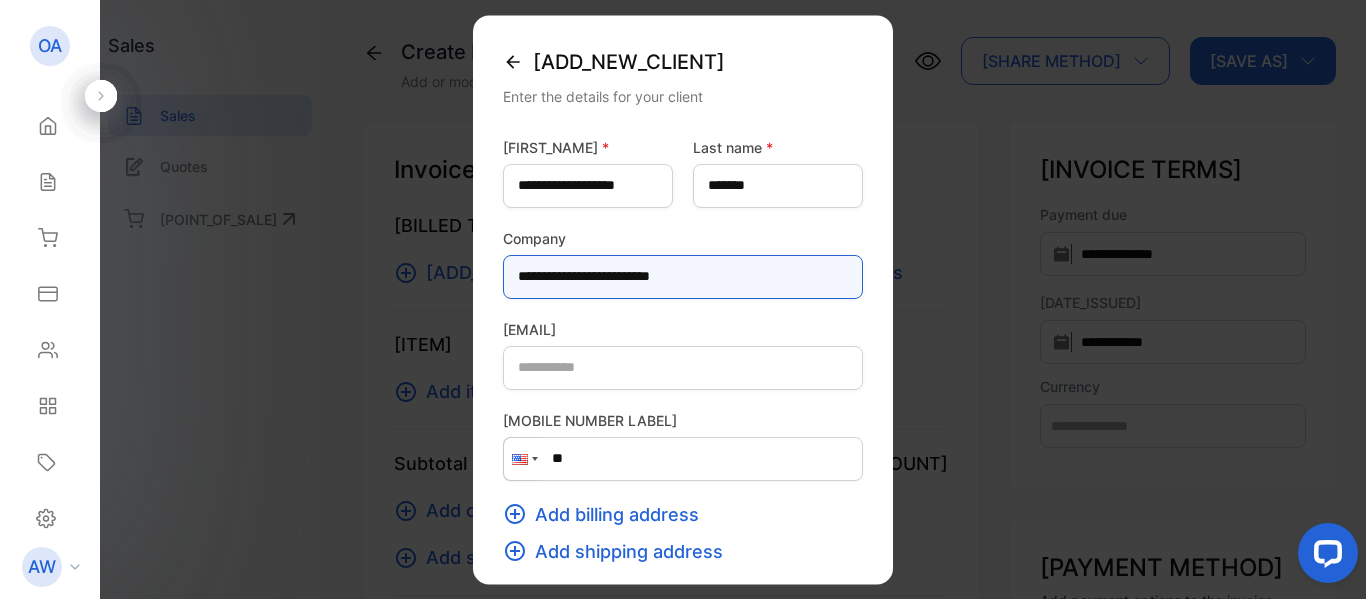 type on "**********" 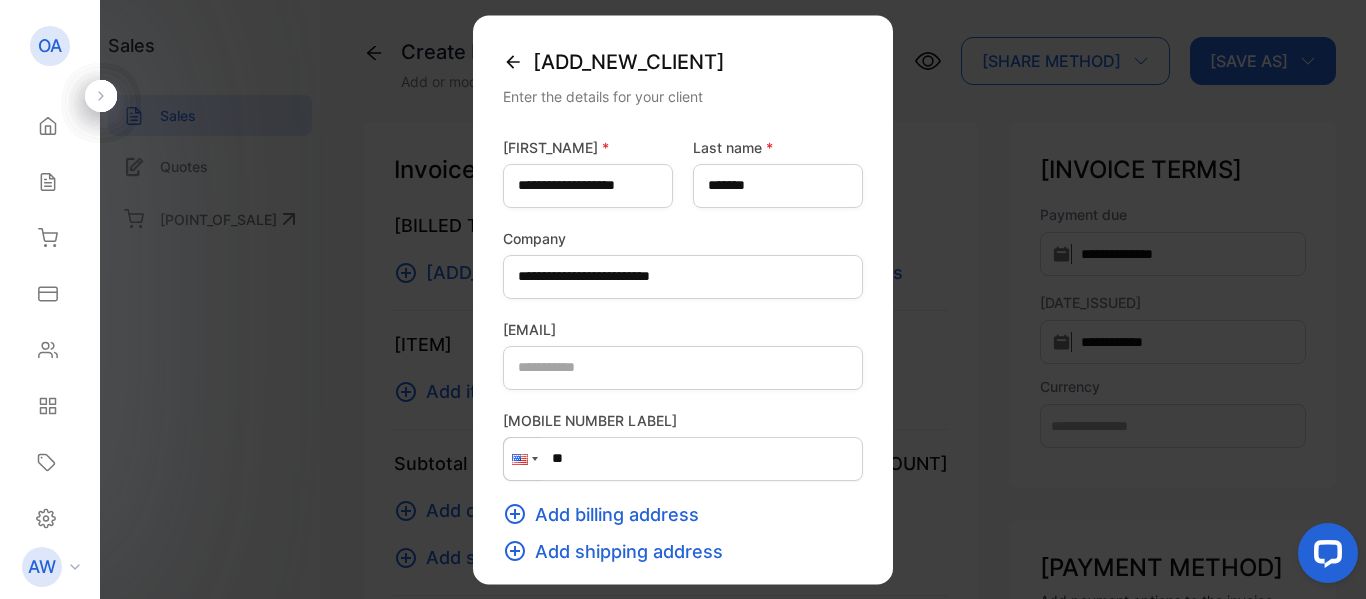click on "[EMAIL]" at bounding box center [683, 329] 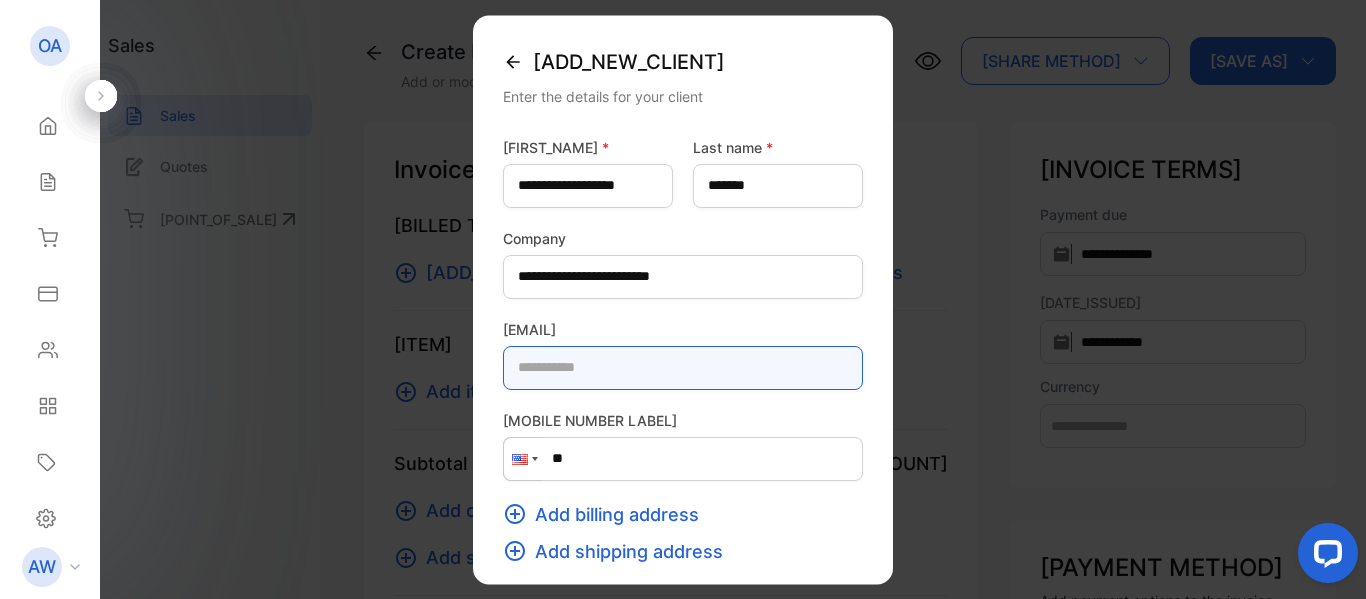 click at bounding box center [683, 368] 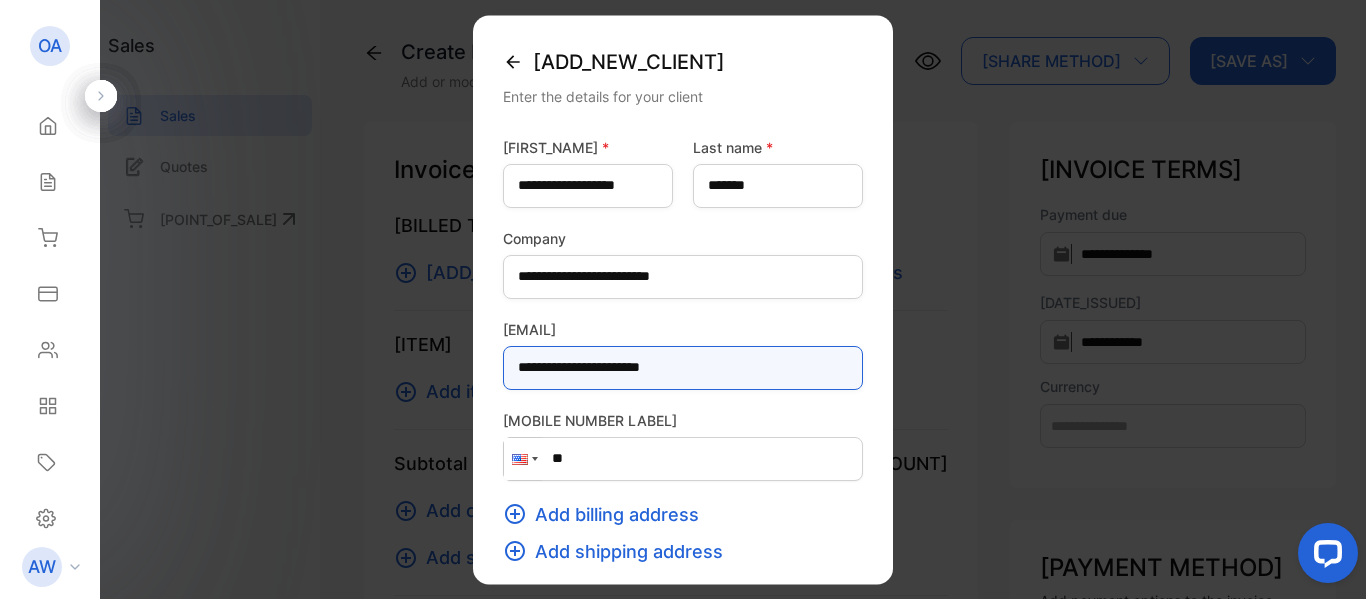type on "**********" 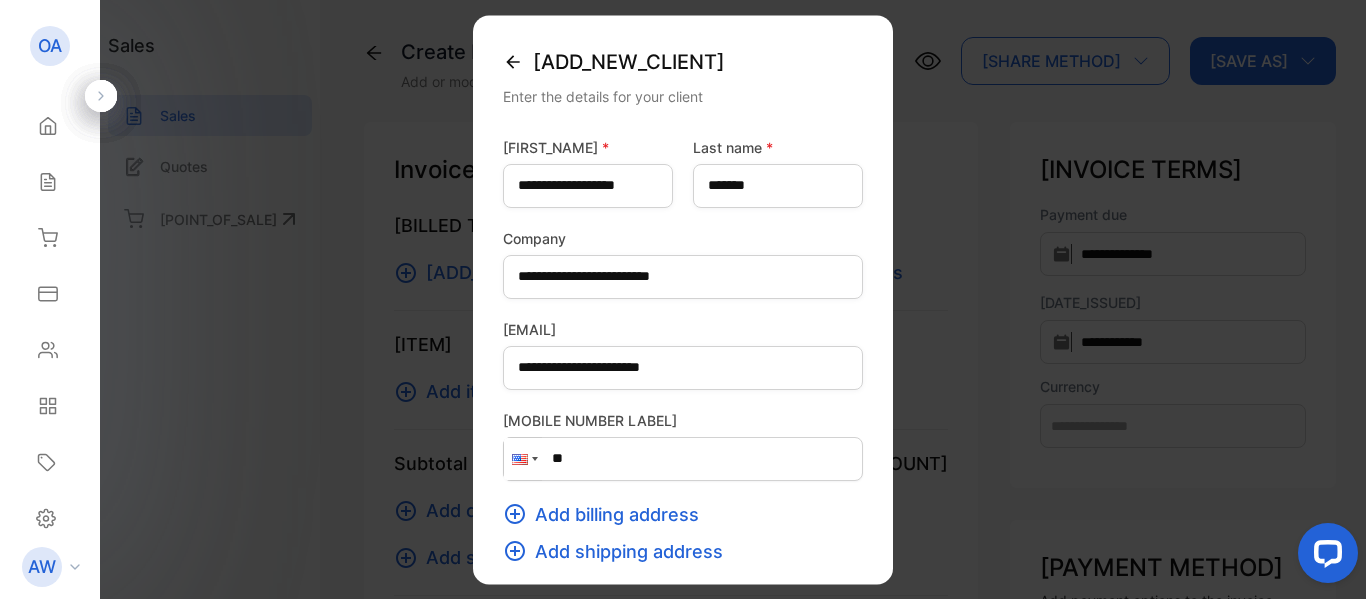 click at bounding box center (535, 459) 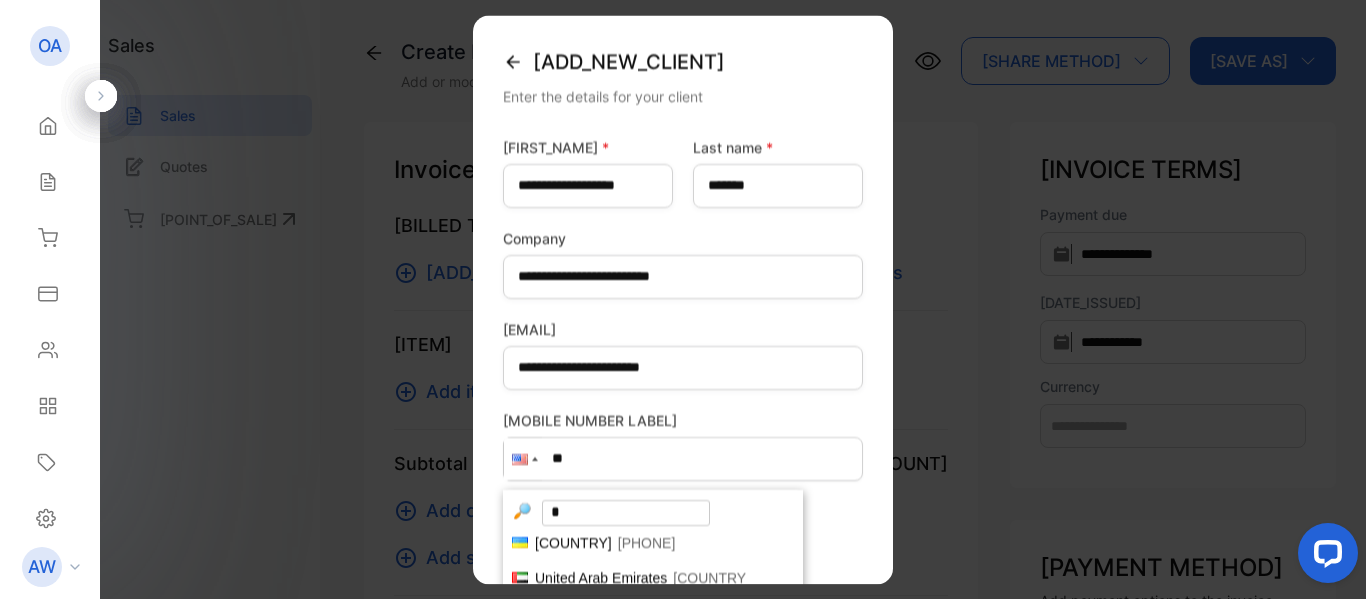 scroll, scrollTop: 0, scrollLeft: 0, axis: both 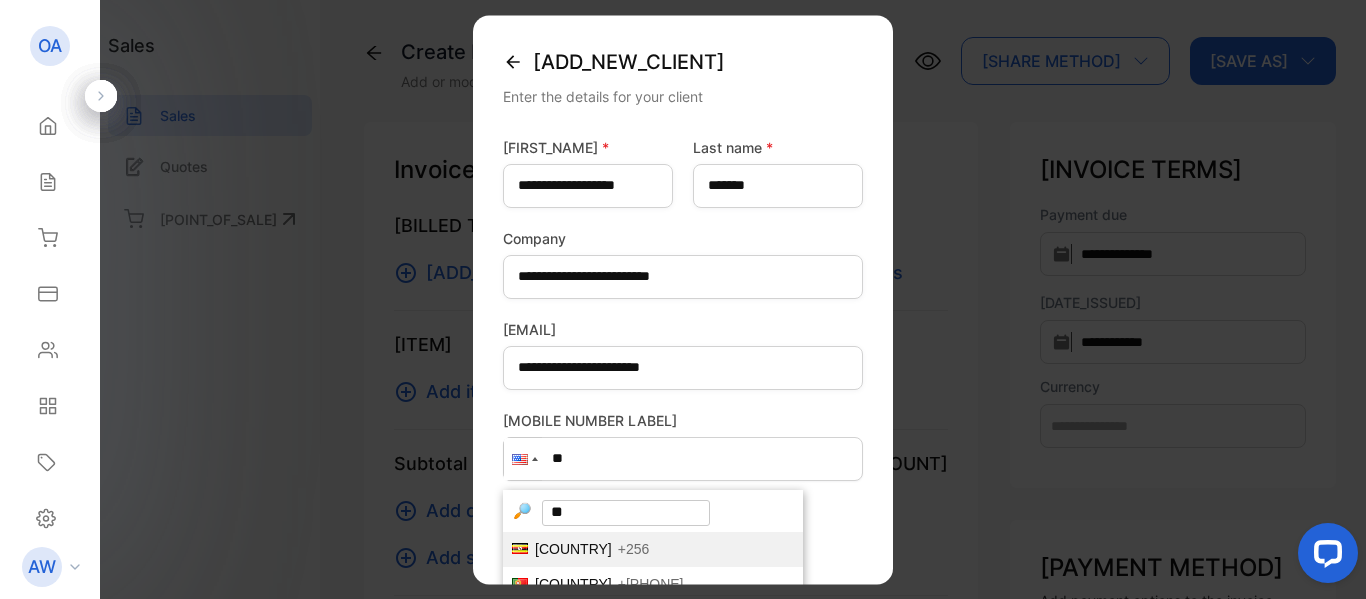 click on "[COUNTRY]" at bounding box center [573, 549] 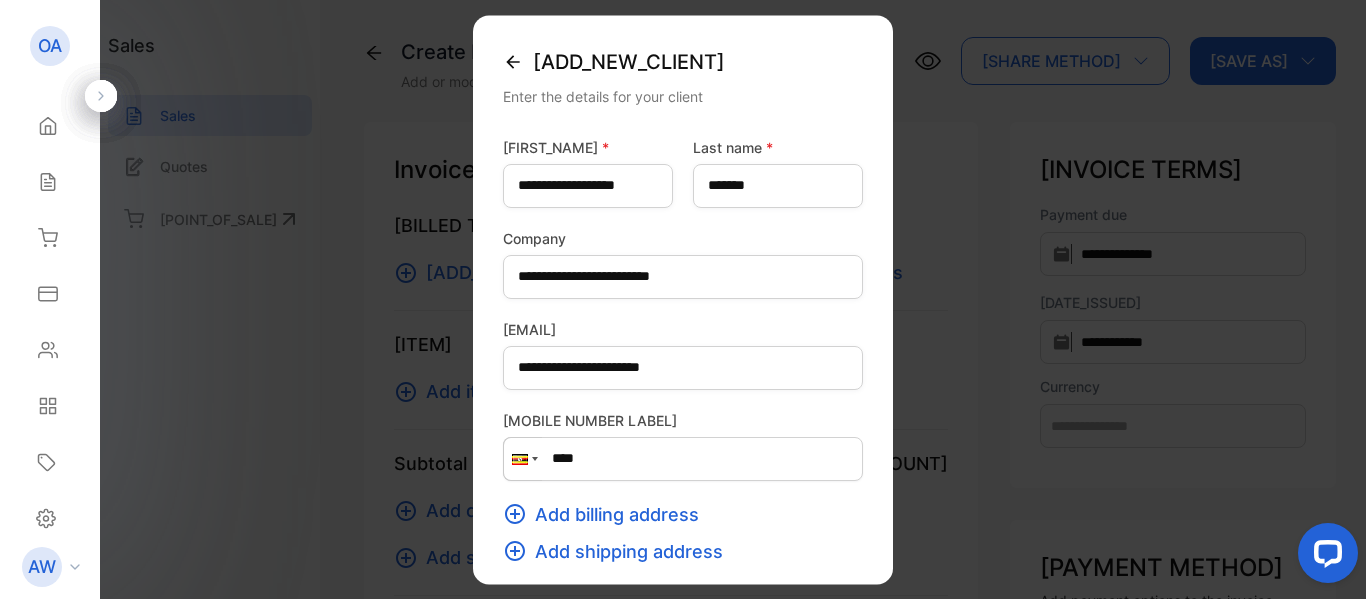 click on "****" at bounding box center (683, 459) 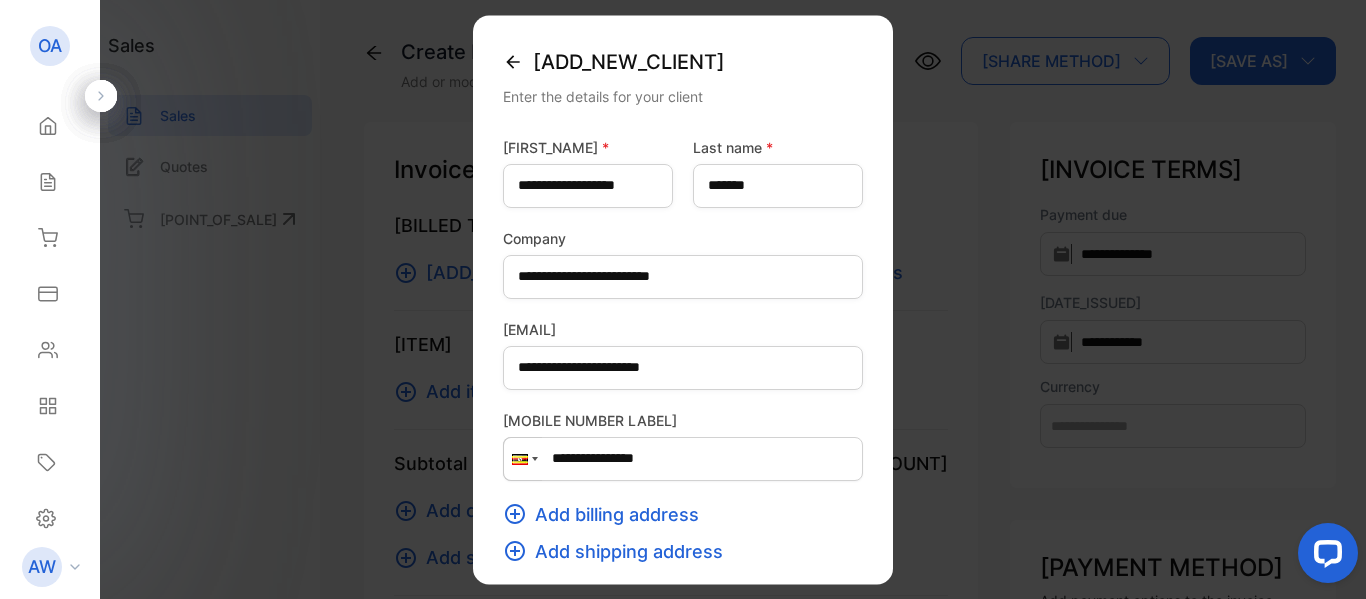 scroll, scrollTop: 75, scrollLeft: 0, axis: vertical 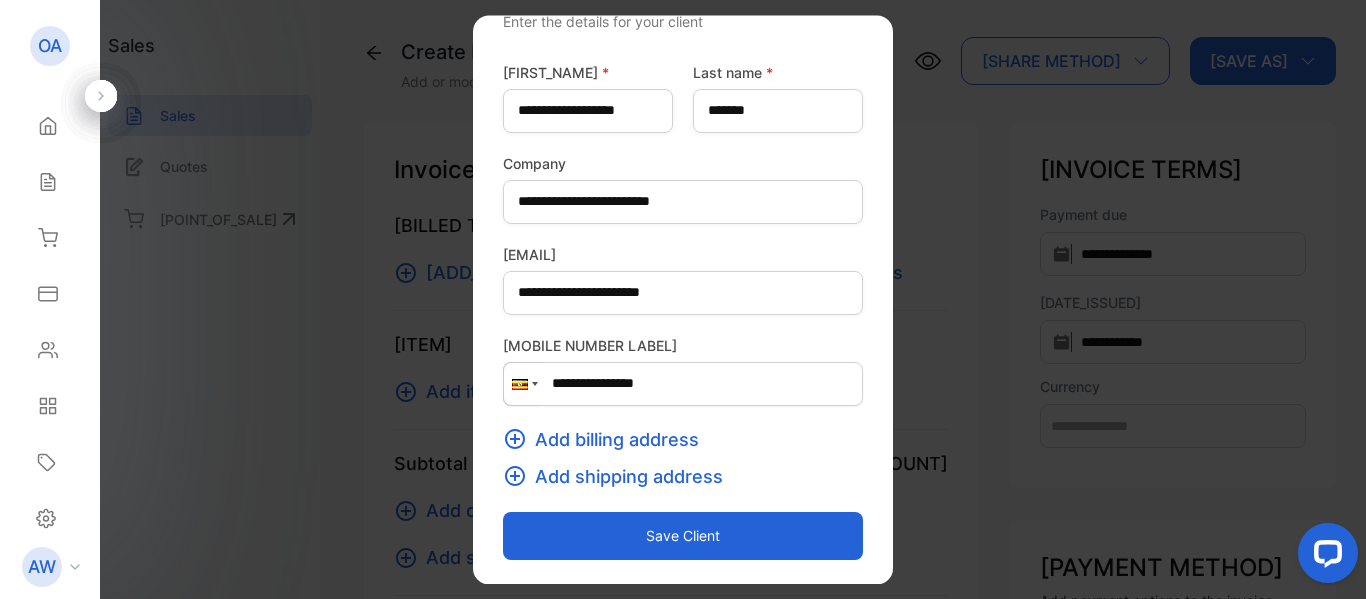 type on "**********" 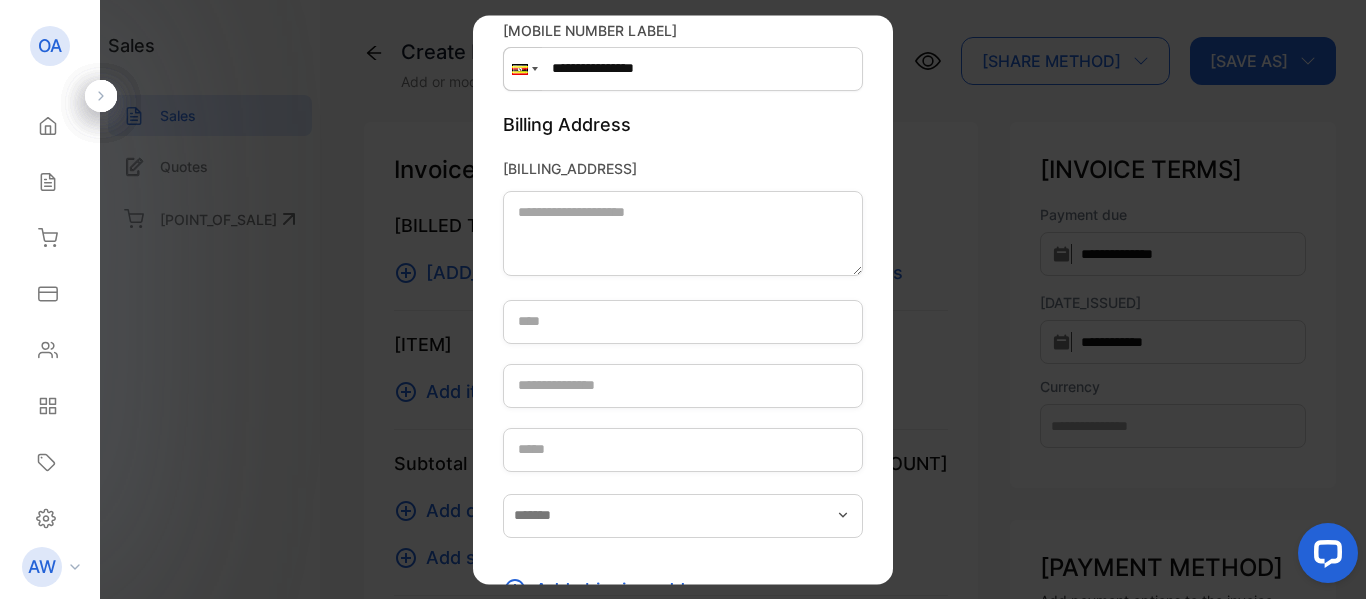 scroll, scrollTop: 303, scrollLeft: 0, axis: vertical 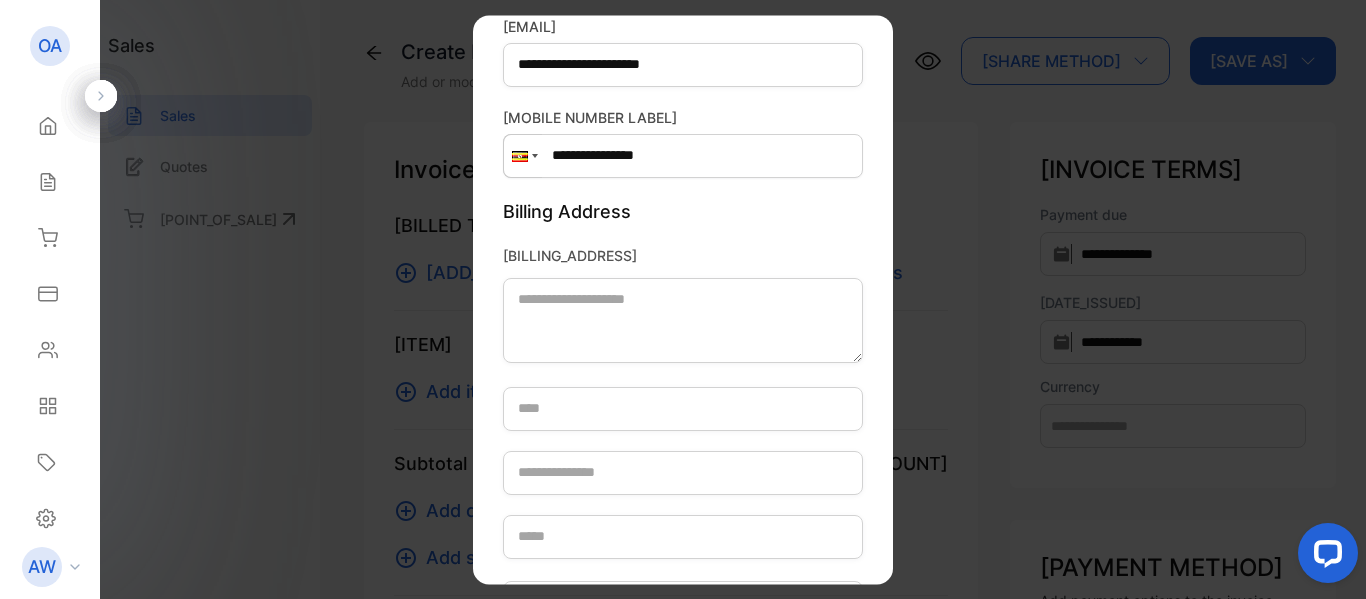 click on "[BILLING_ADDRESS]" at bounding box center [683, 255] 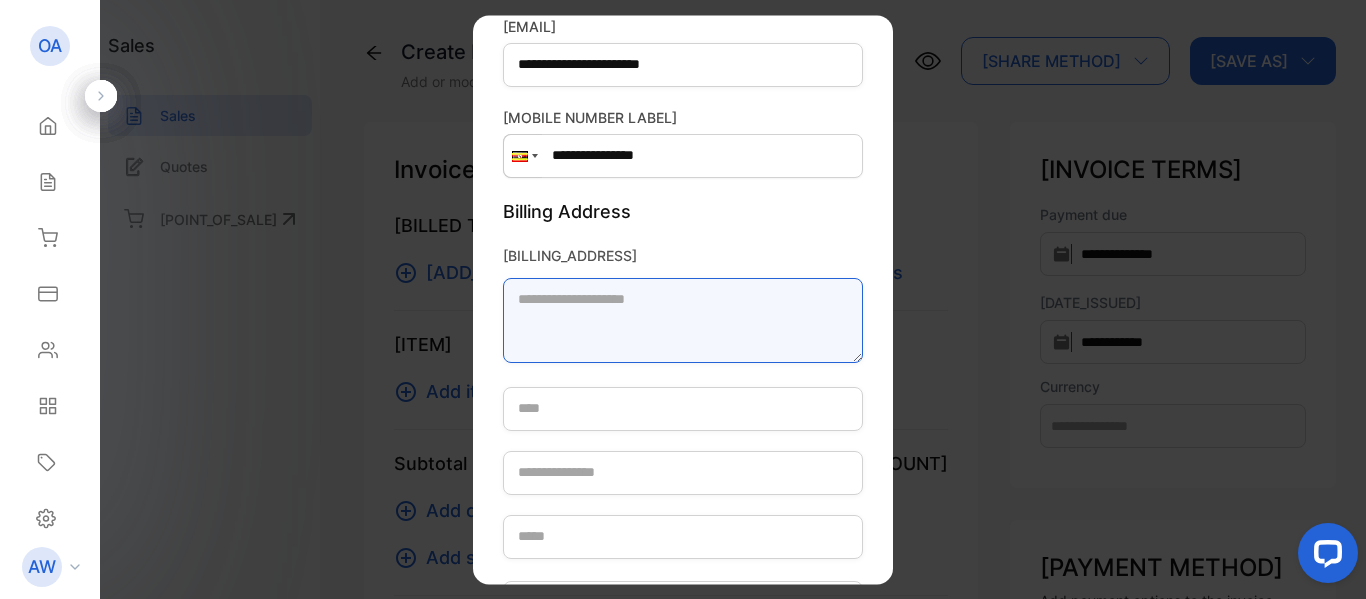 click on "[BILLING_ADDRESS]" at bounding box center [683, 320] 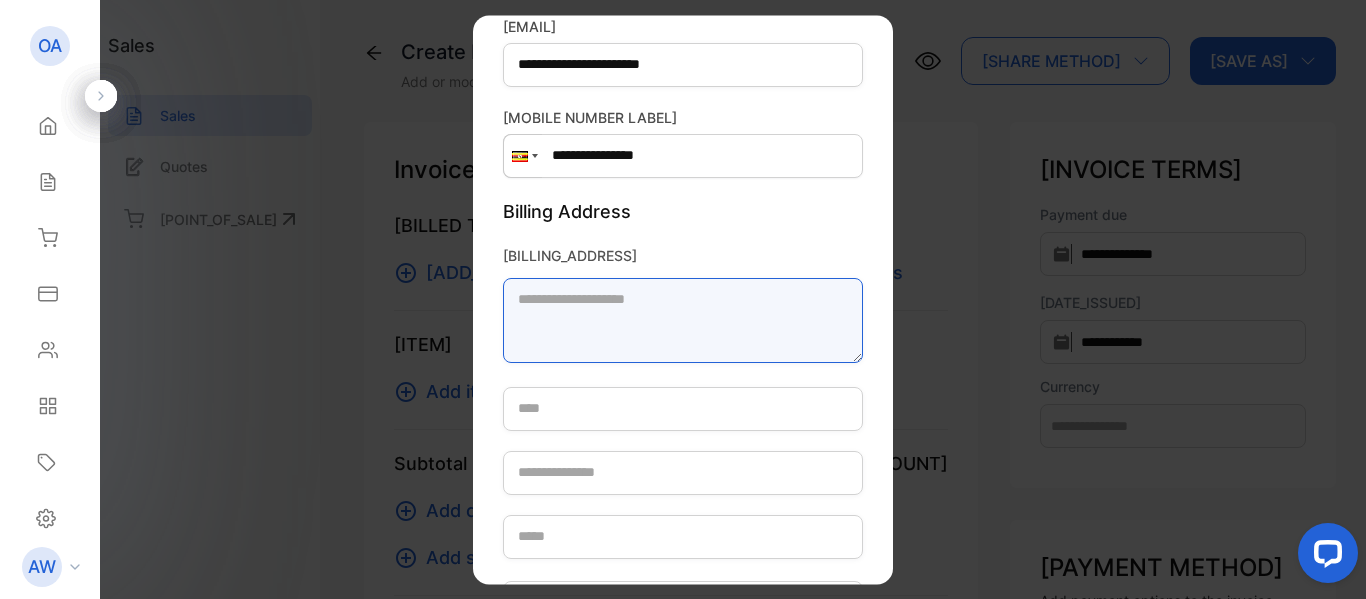 paste on "**********" 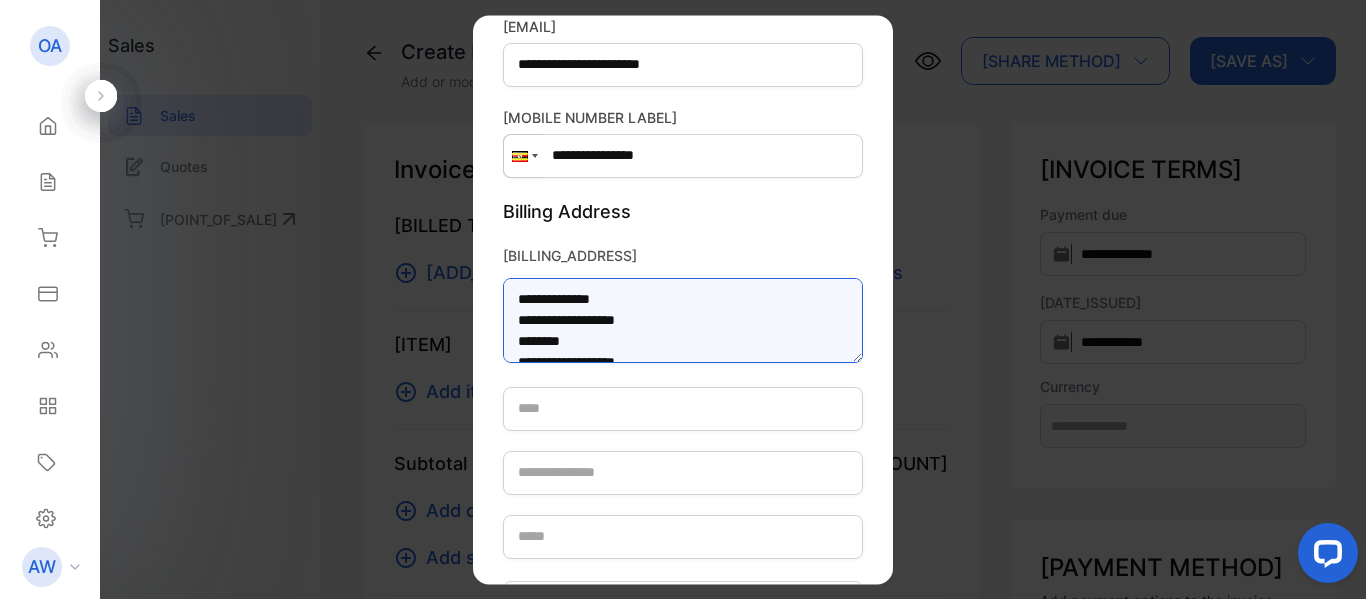 scroll, scrollTop: 9, scrollLeft: 0, axis: vertical 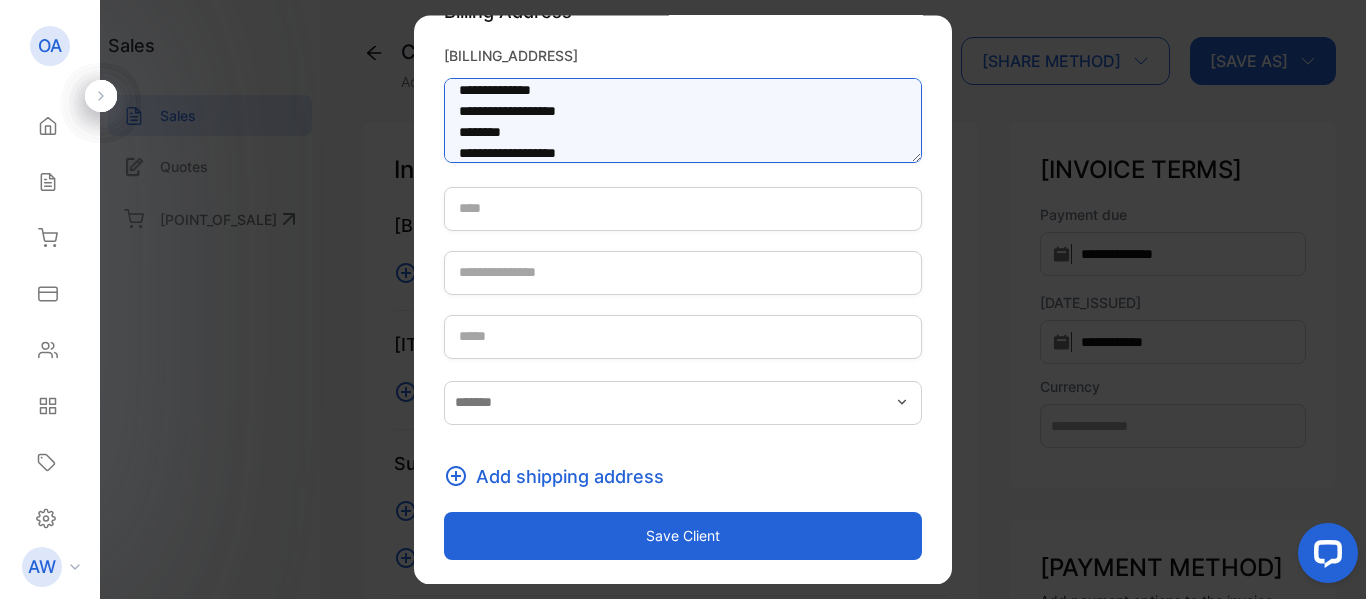 type on "**********" 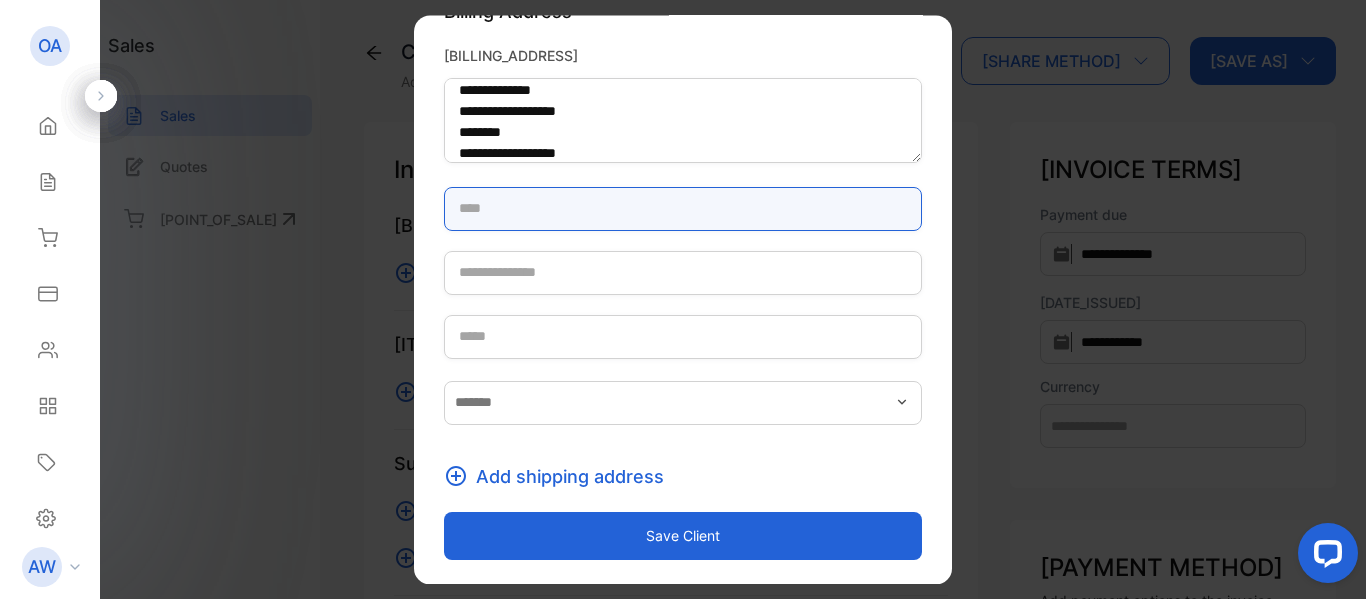 click at bounding box center [683, 209] 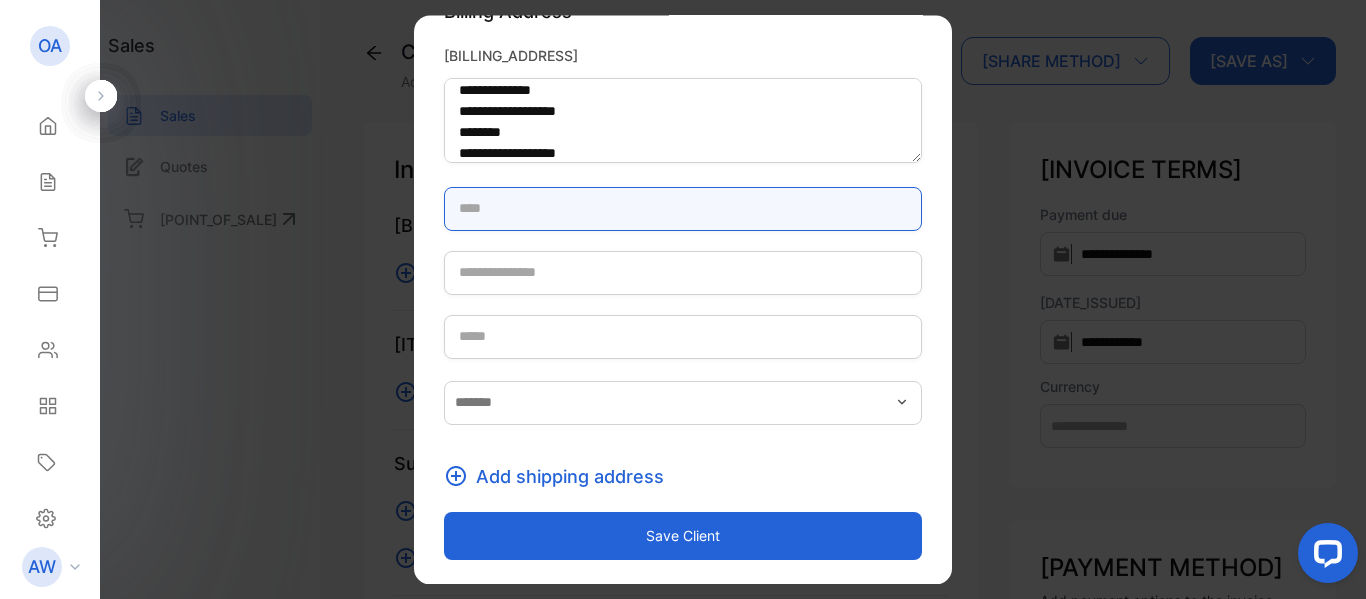 type on "*******" 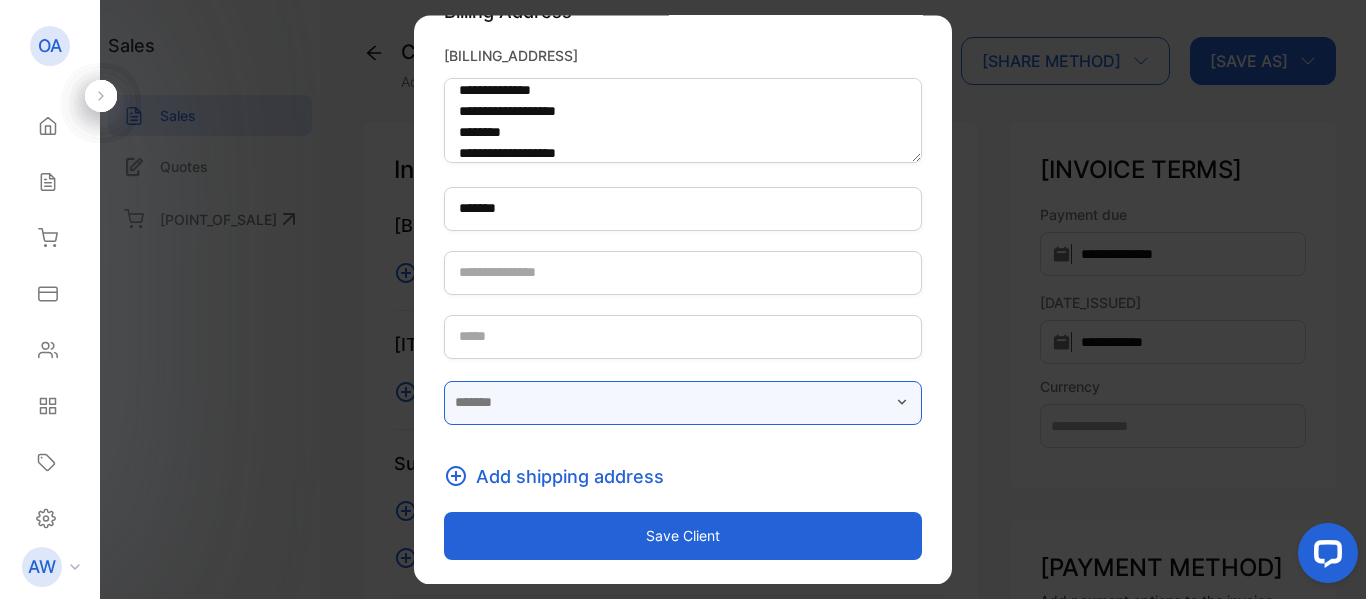 type on "******" 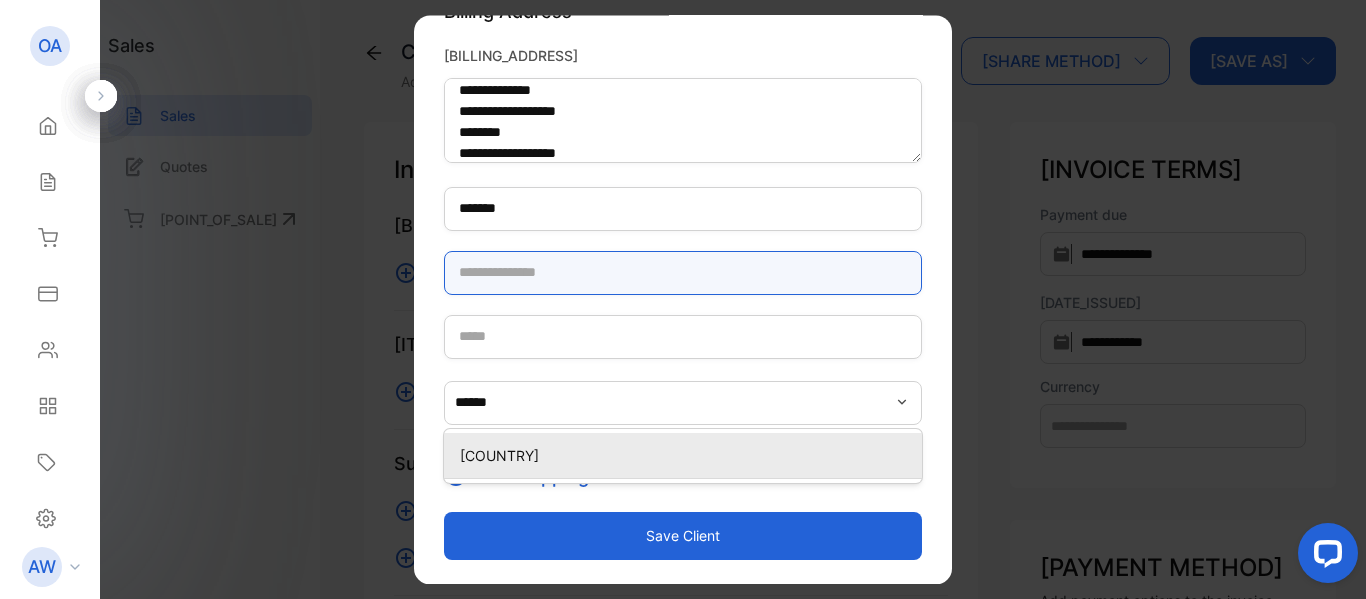 click at bounding box center (683, 273) 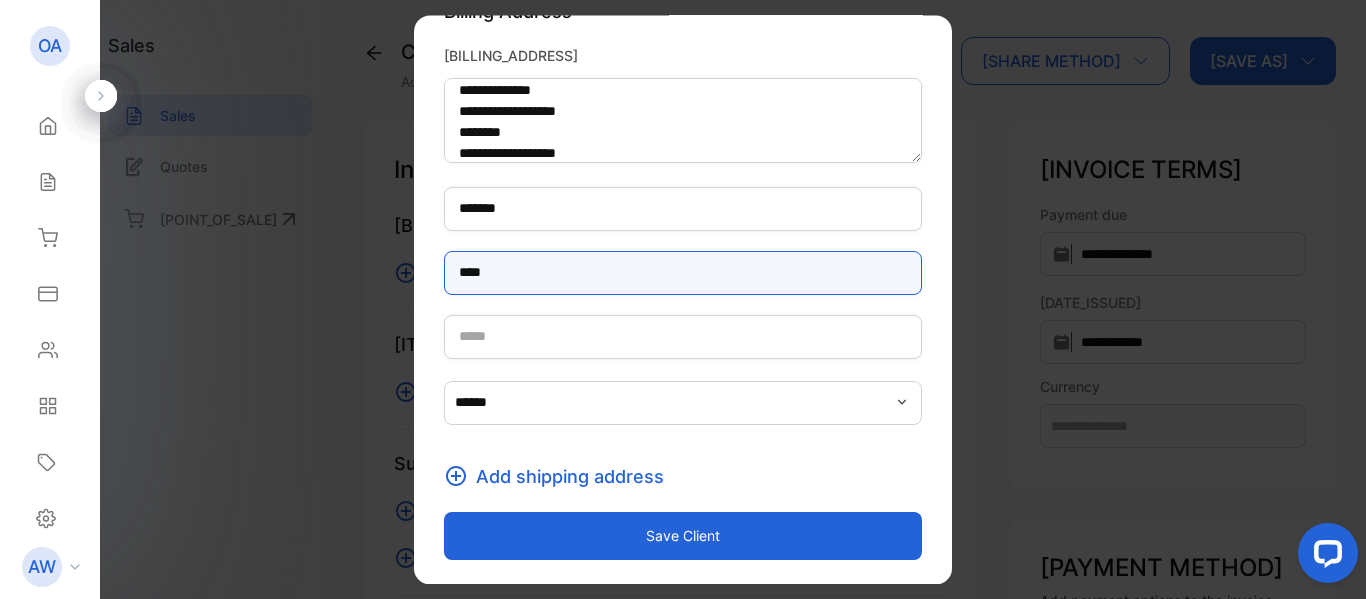 type on "****" 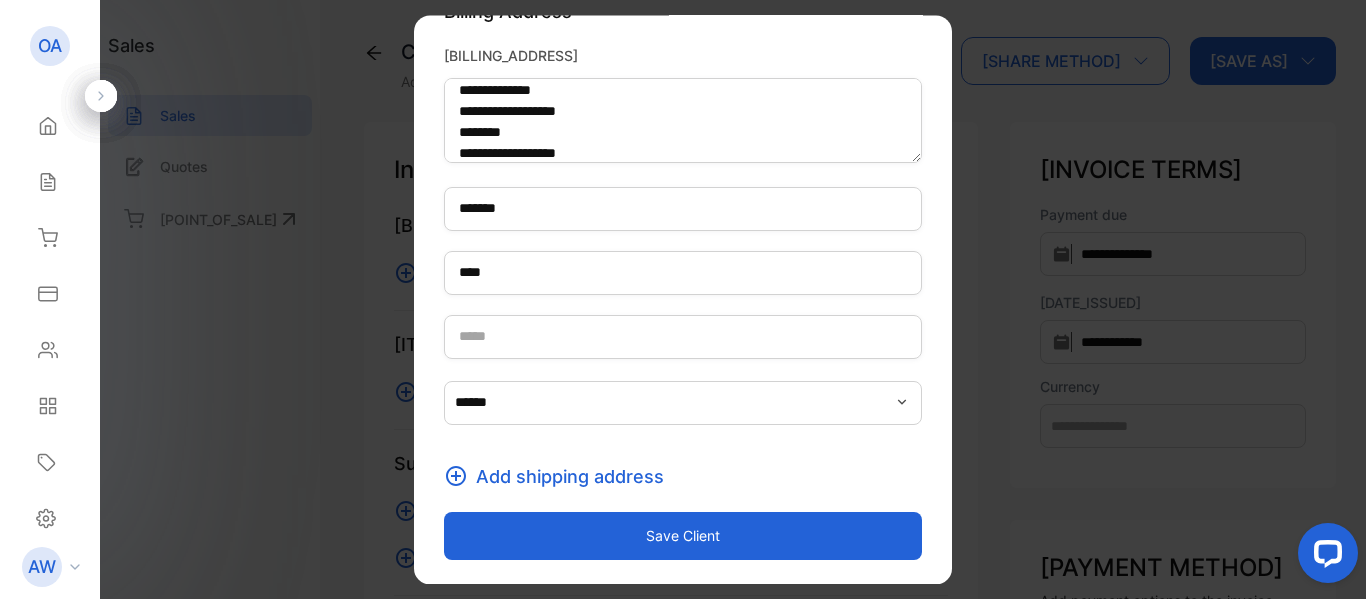 click on "[ADD_BILLING_ADDRESS] [ADD_SHIPPING_ADDRESS]" at bounding box center (683, 471) 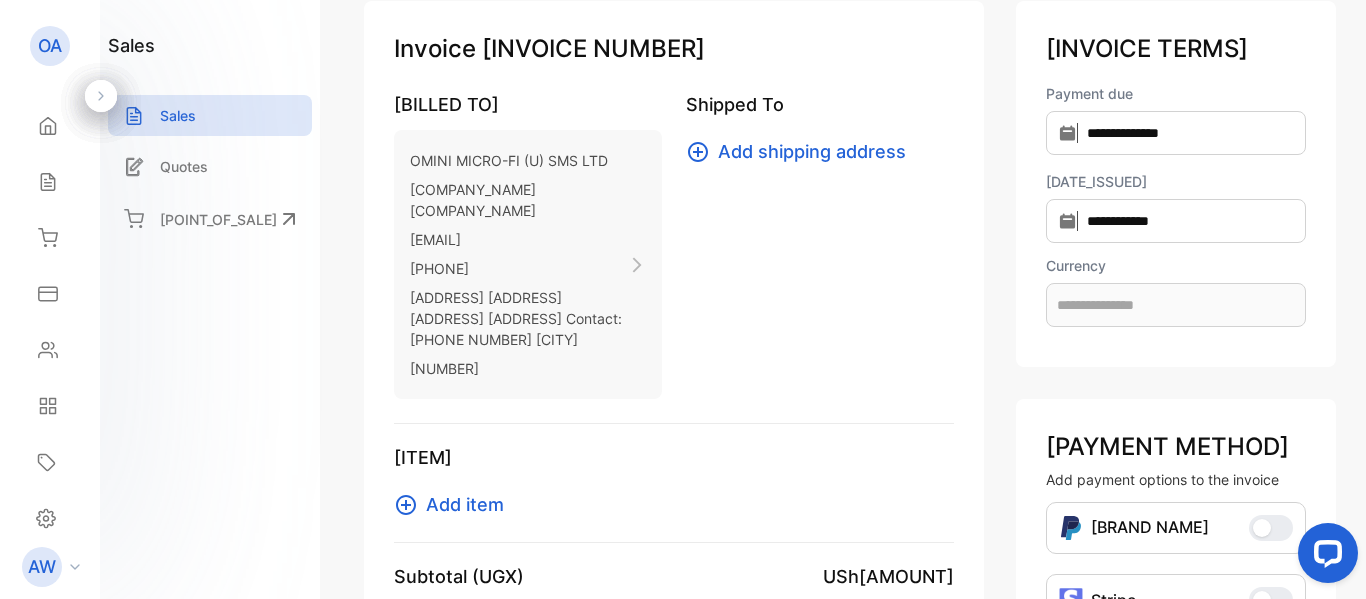 scroll, scrollTop: 100, scrollLeft: 0, axis: vertical 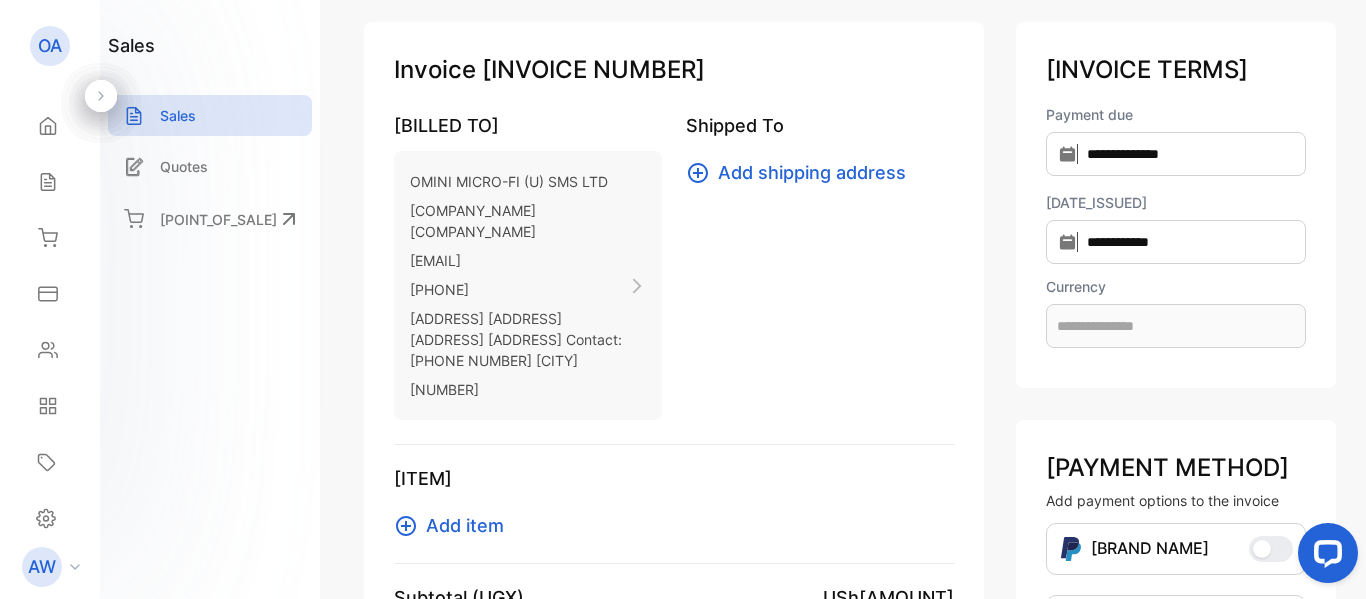 click on "Add shipping address" at bounding box center [812, 172] 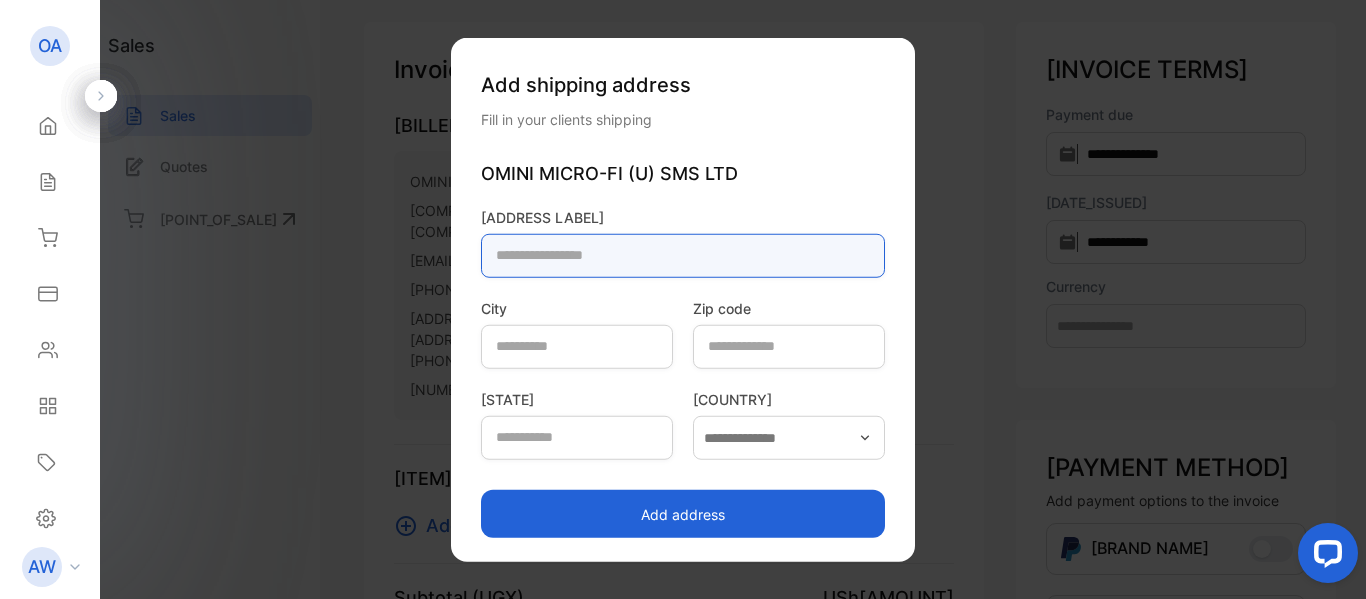 click at bounding box center (683, 255) 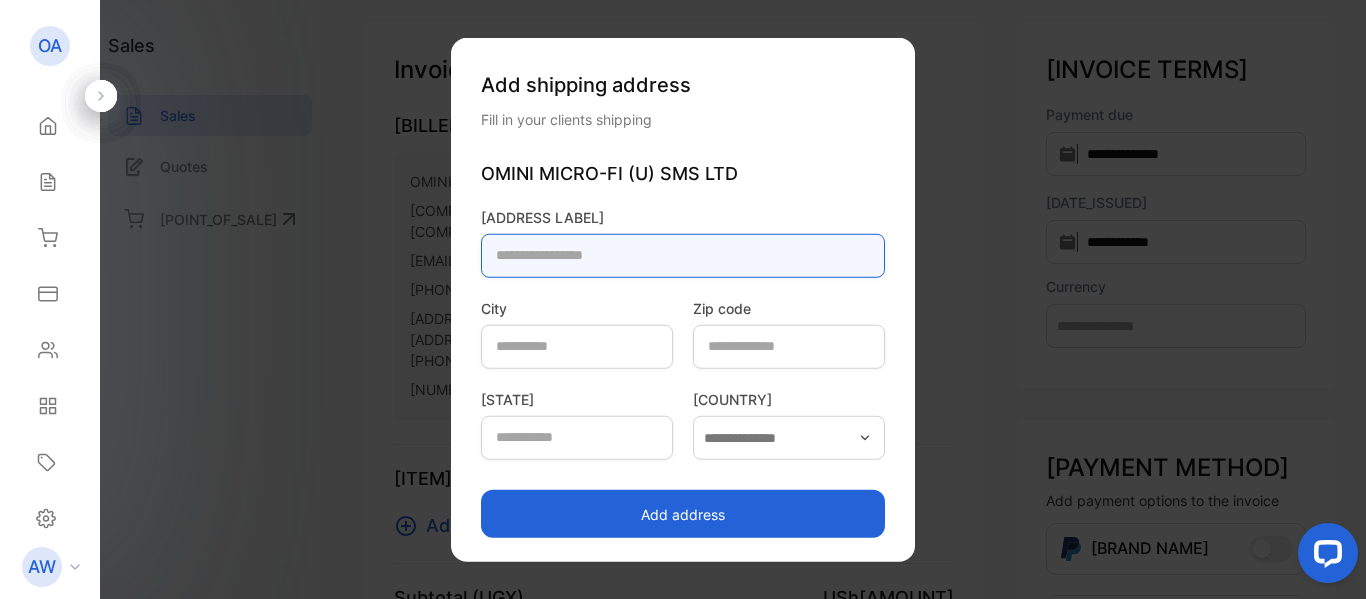 paste on "**********" 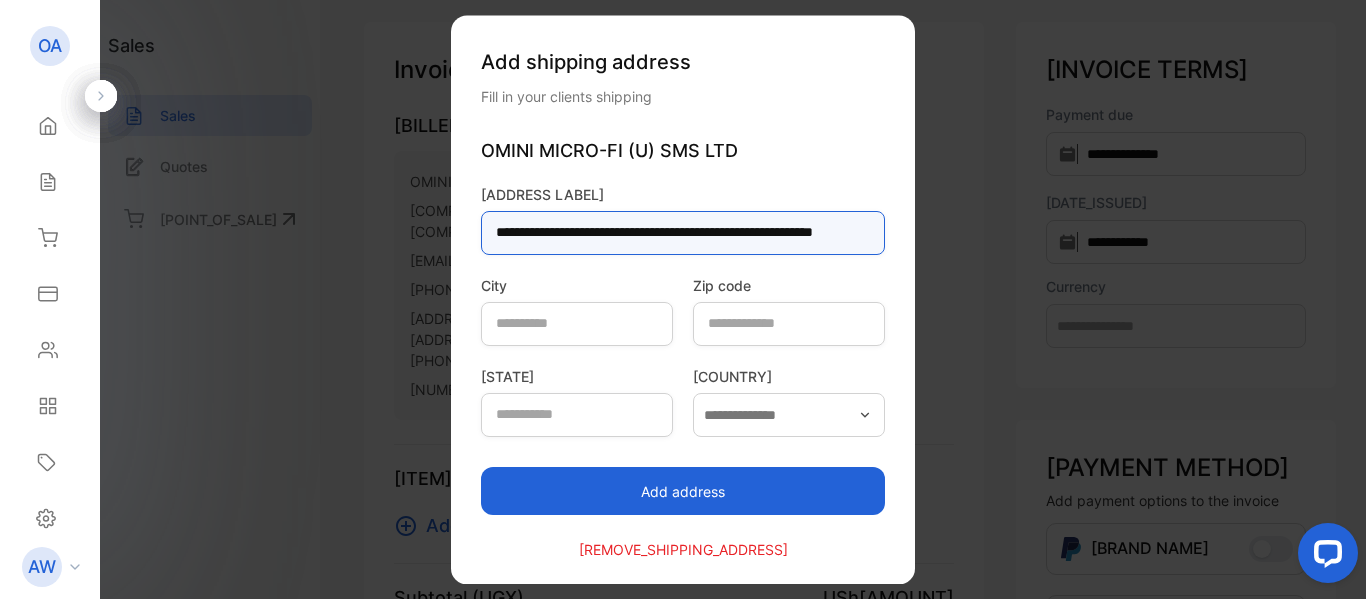 type on "**********" 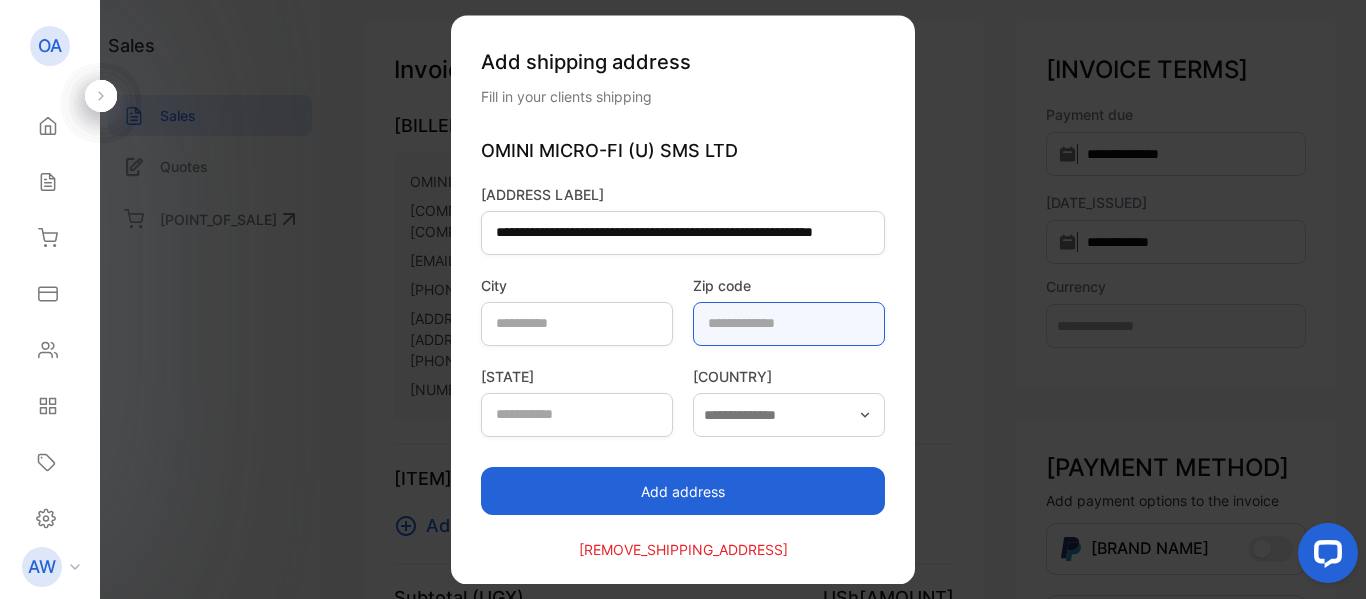 click at bounding box center (789, 324) 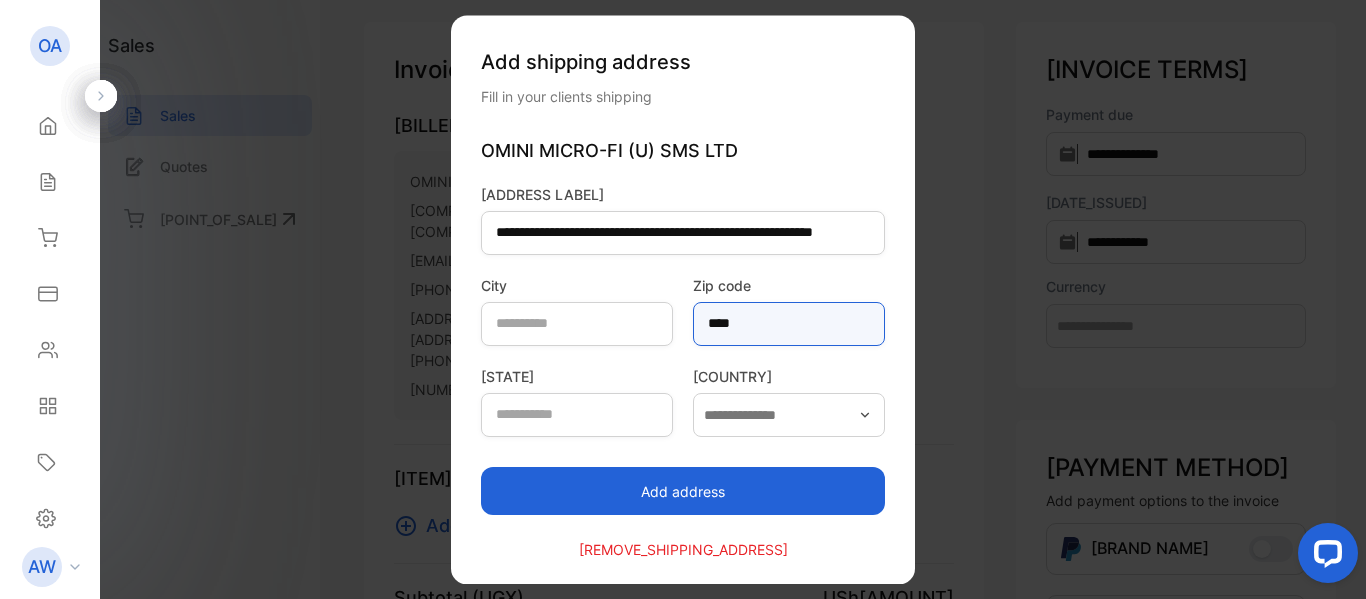 type on "****" 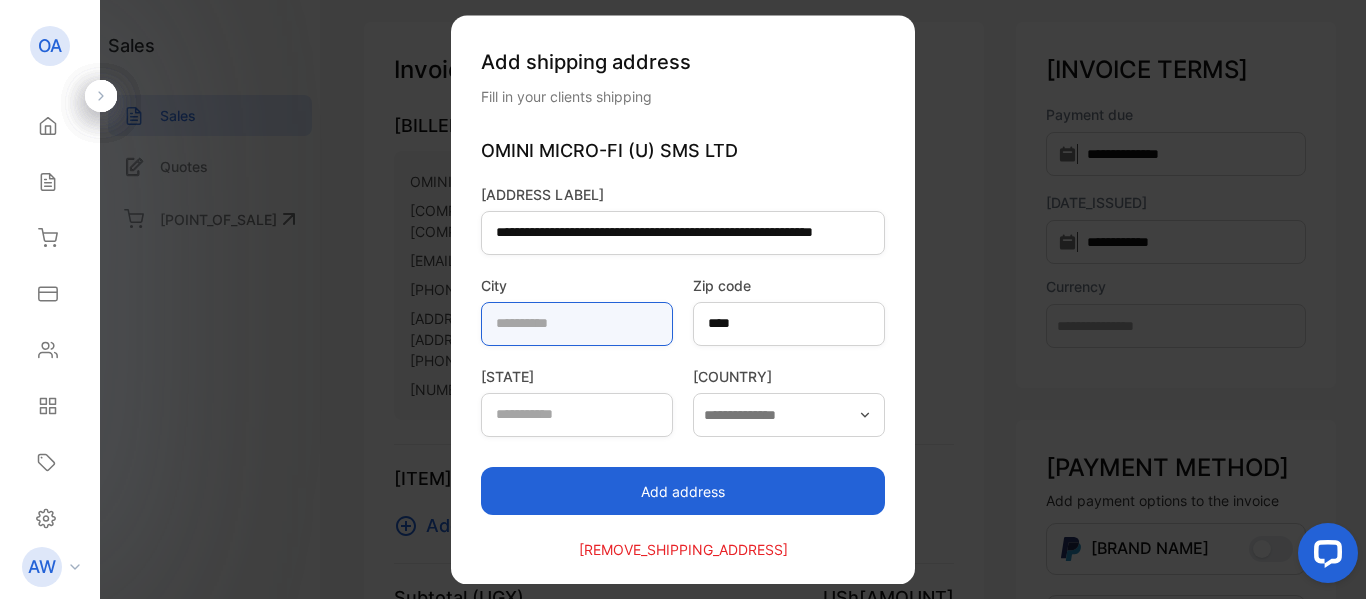 click at bounding box center (577, 324) 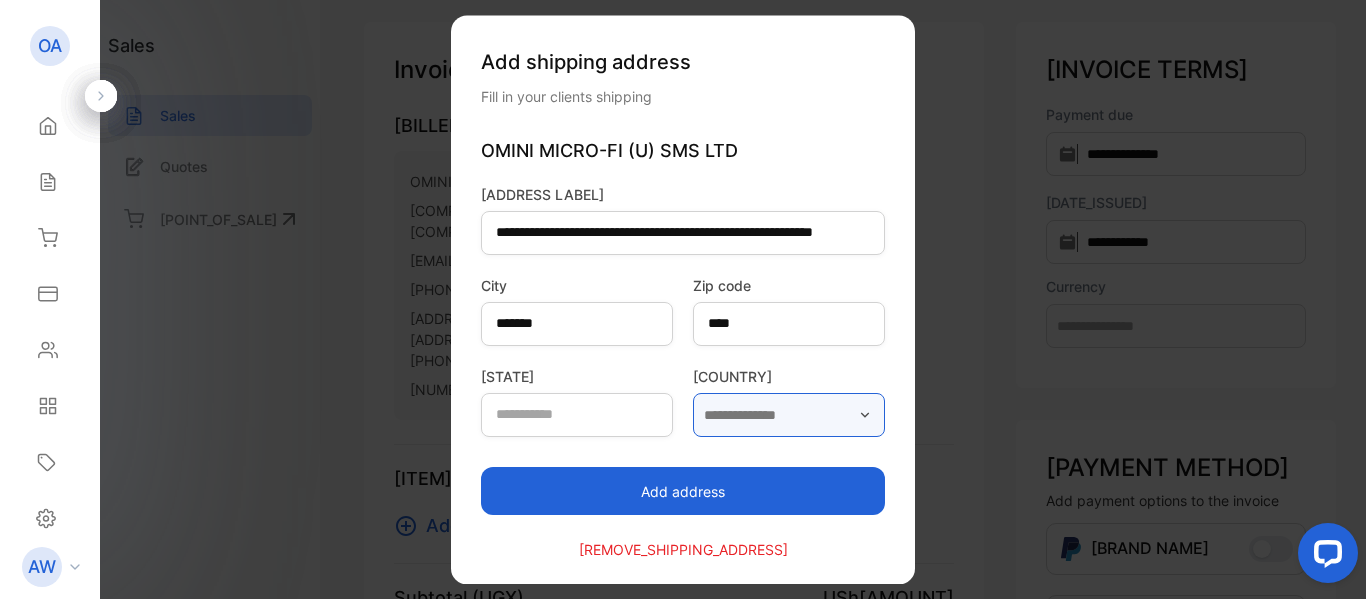 type on "******" 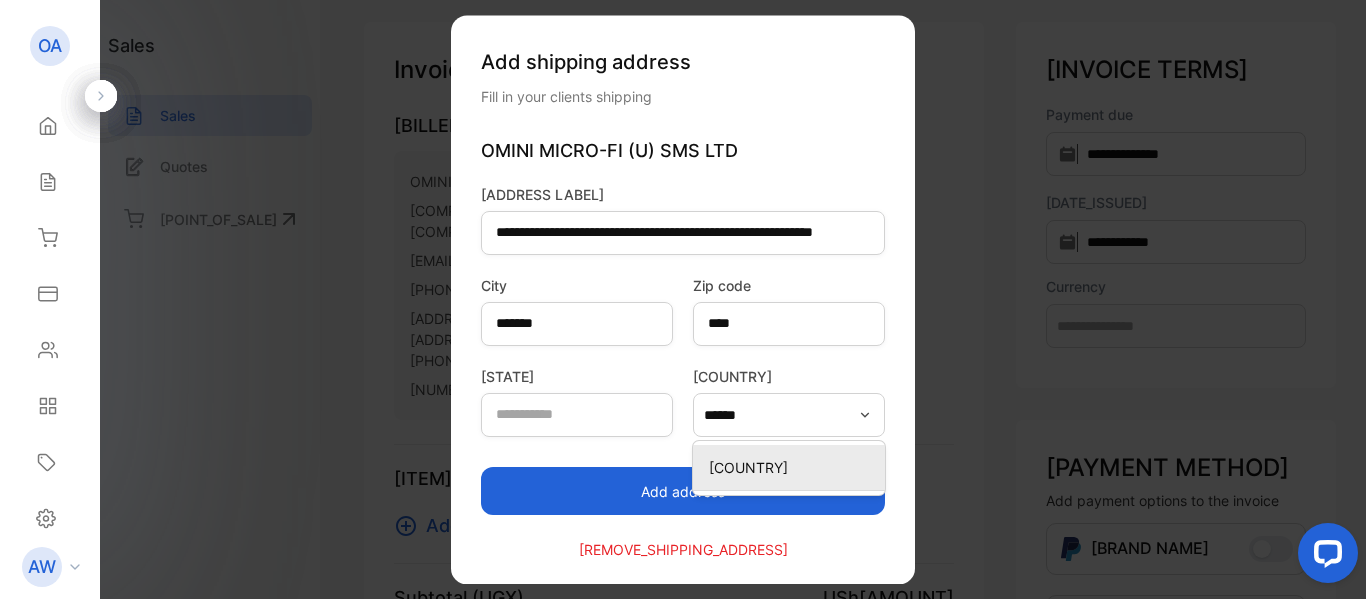 click on "[COUNTRY]" at bounding box center [793, 467] 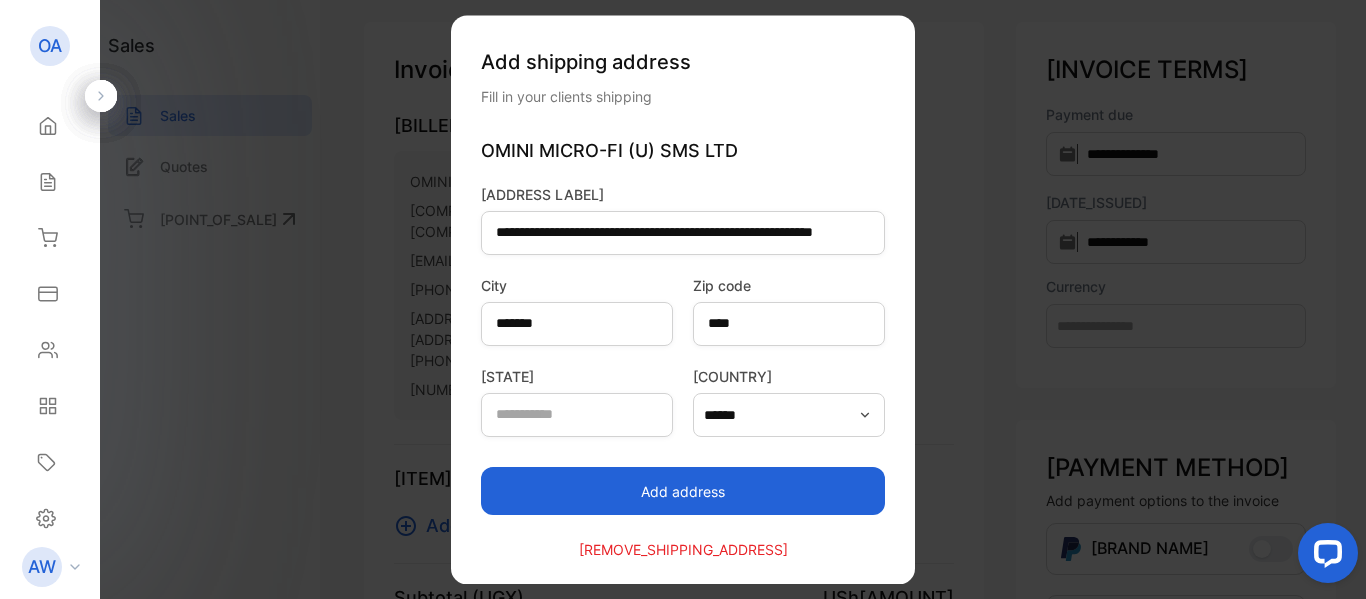 click on "Add address" at bounding box center (683, 491) 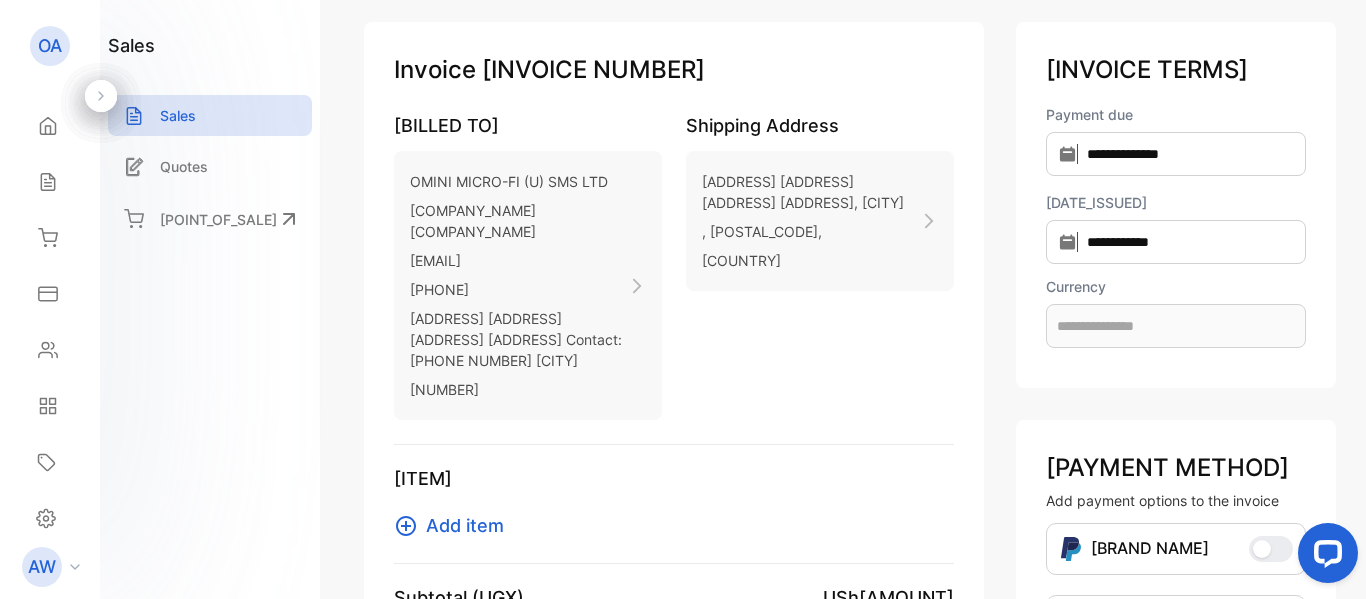 click on "Add item" at bounding box center [465, 525] 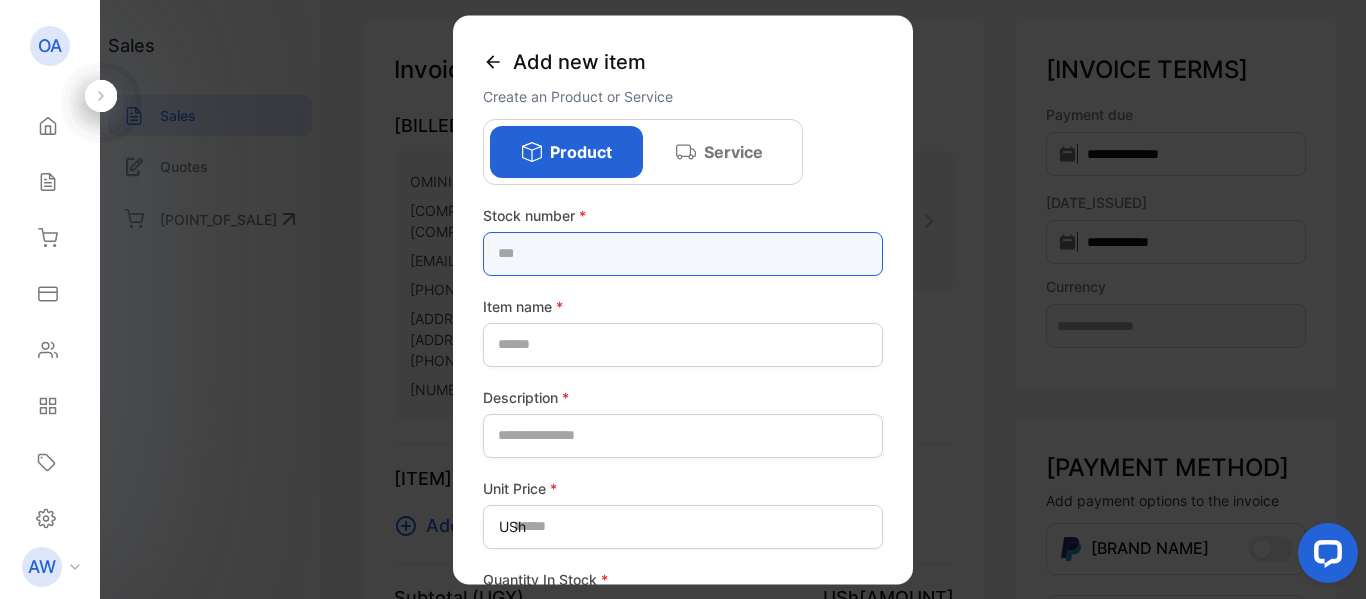 click at bounding box center [683, 254] 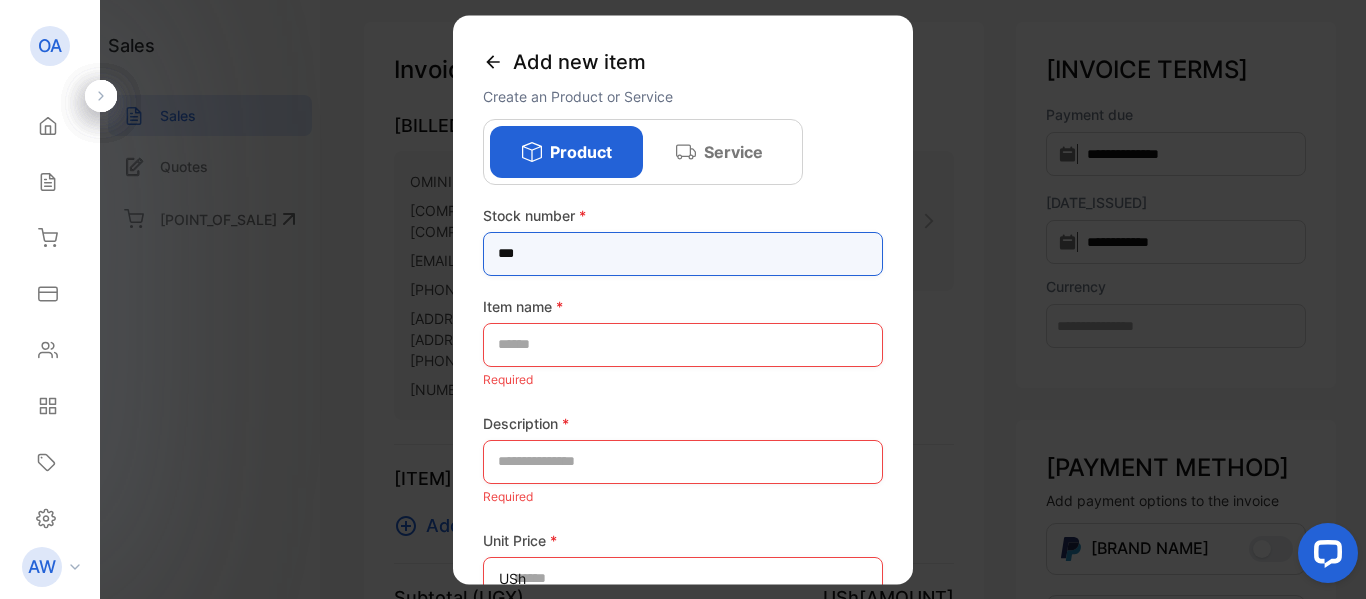 type on "***" 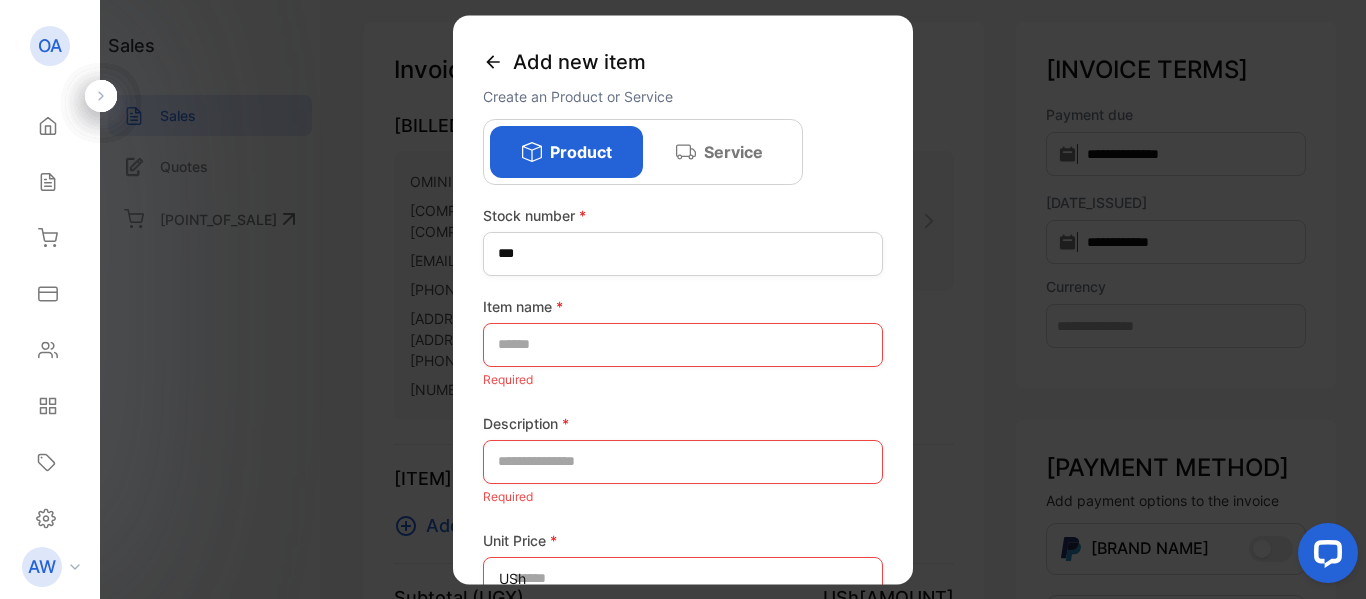 click on "Item name   *" at bounding box center [683, 306] 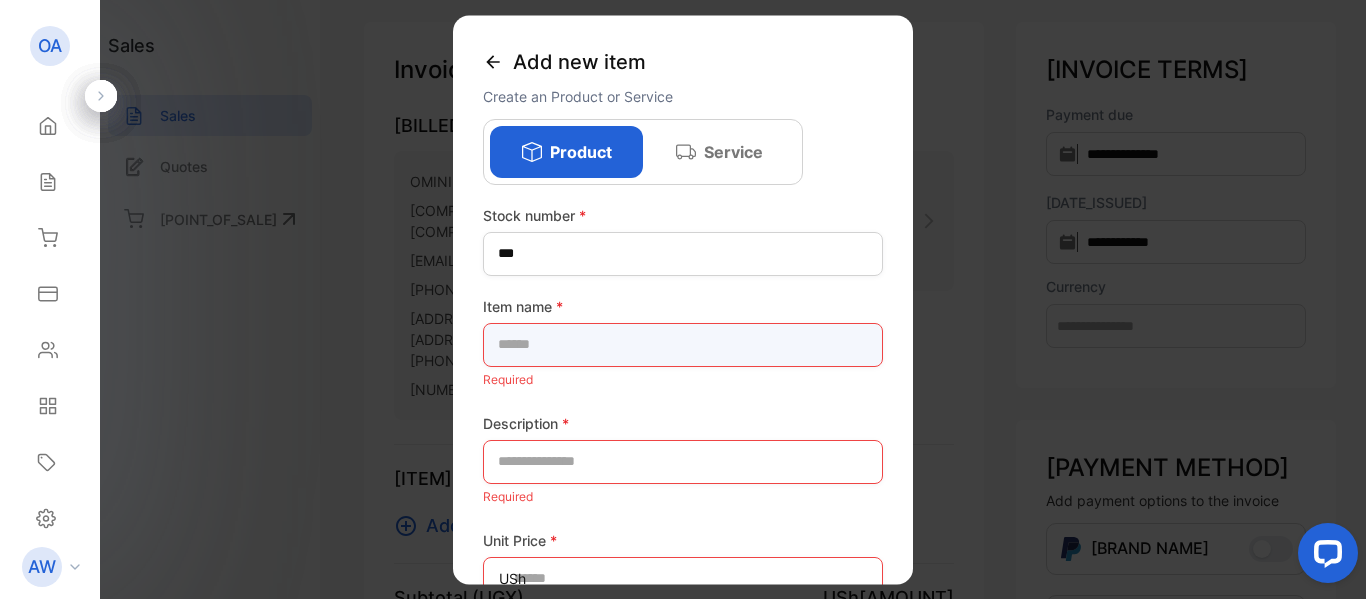 click at bounding box center [683, 345] 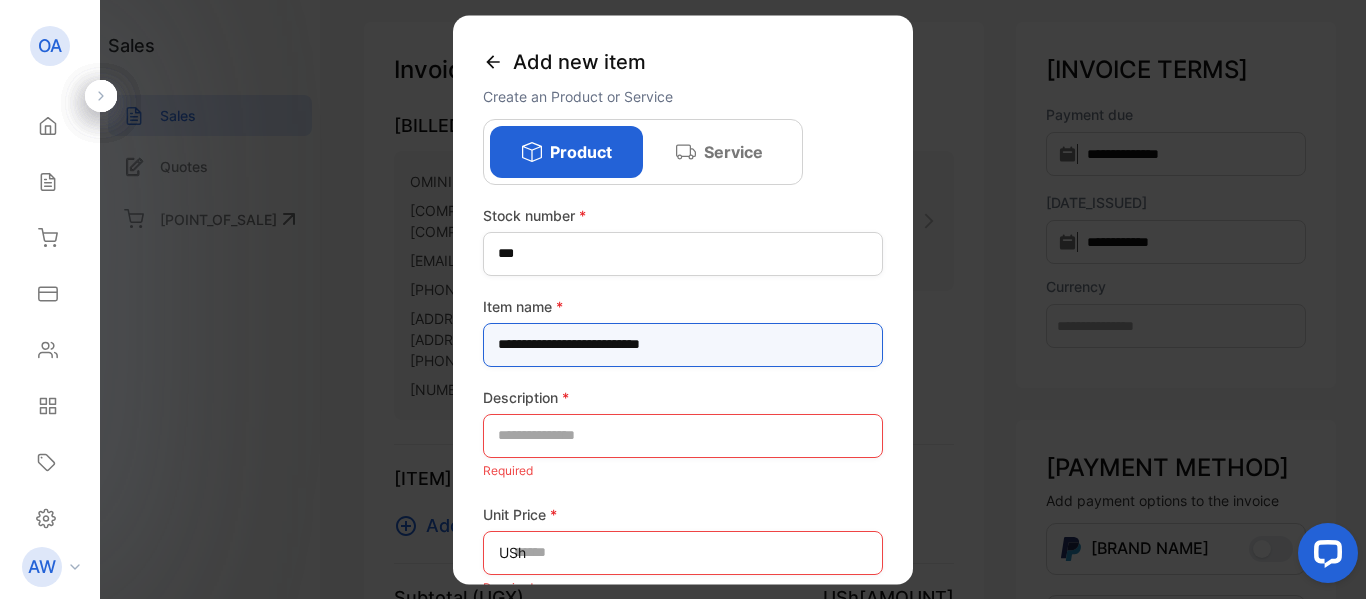 type on "**********" 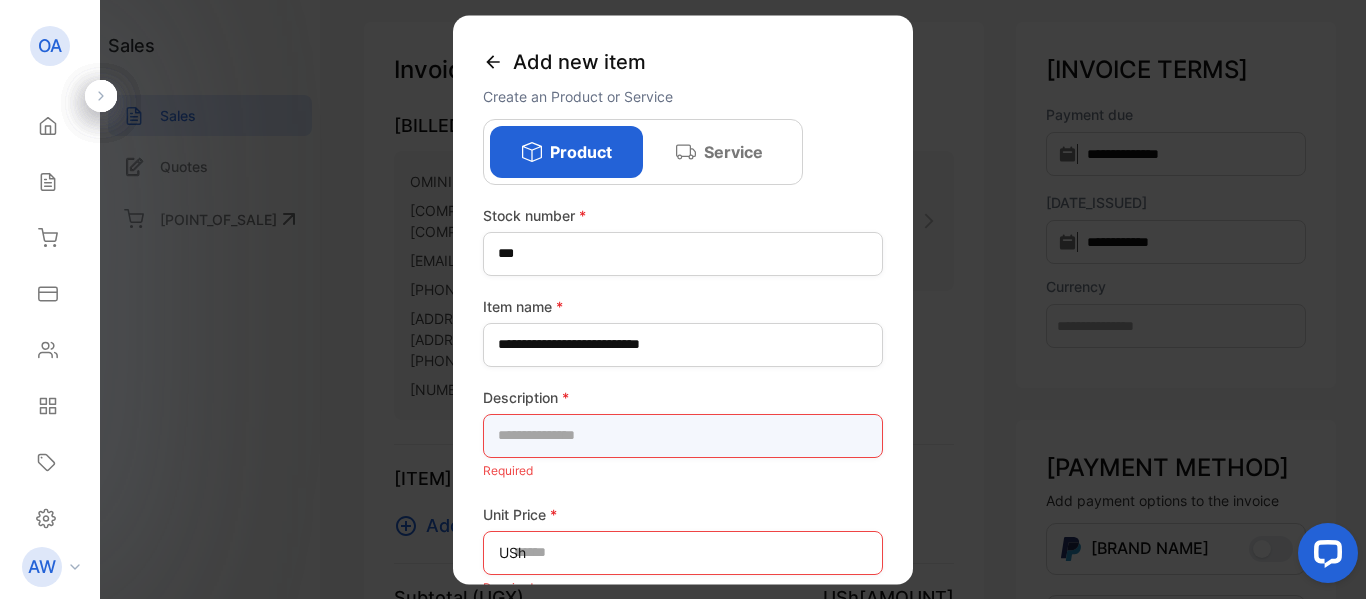 click at bounding box center (683, 436) 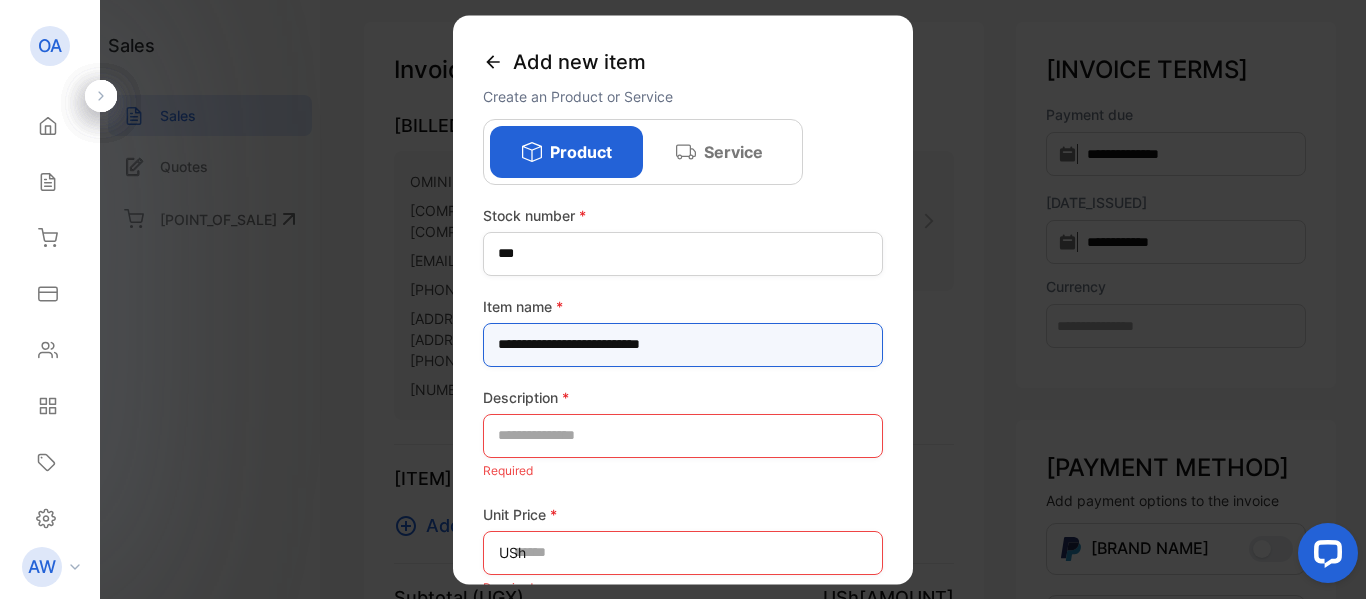 click on "**********" at bounding box center [683, 345] 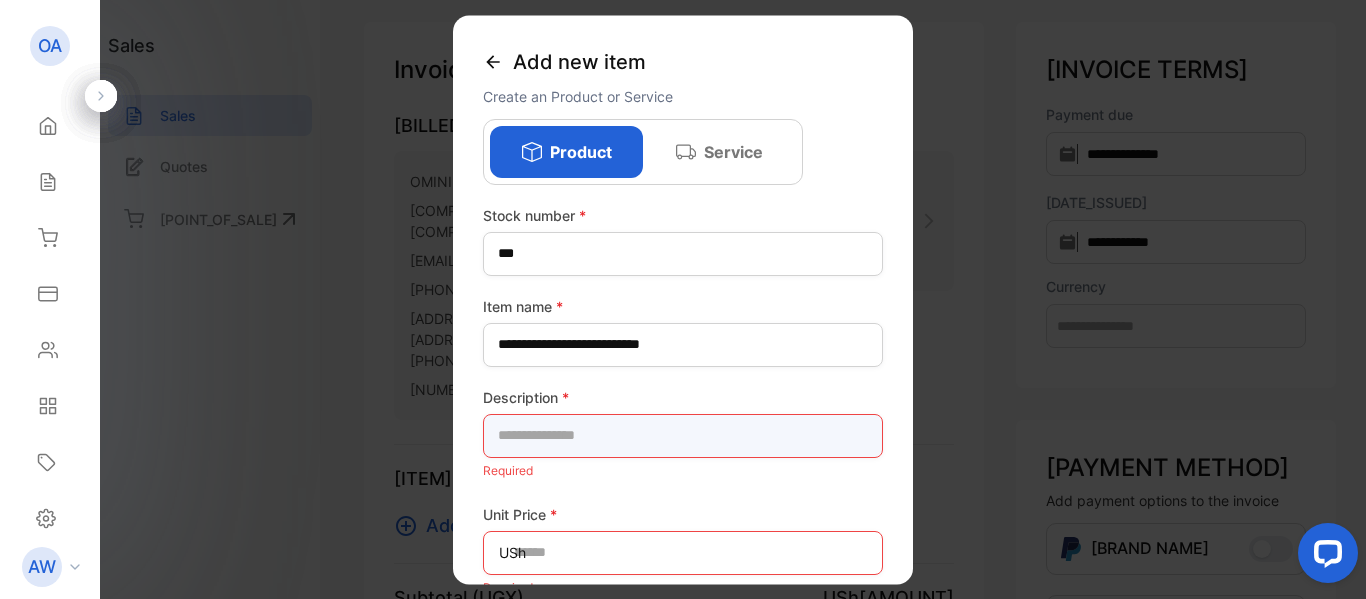 click at bounding box center (683, 436) 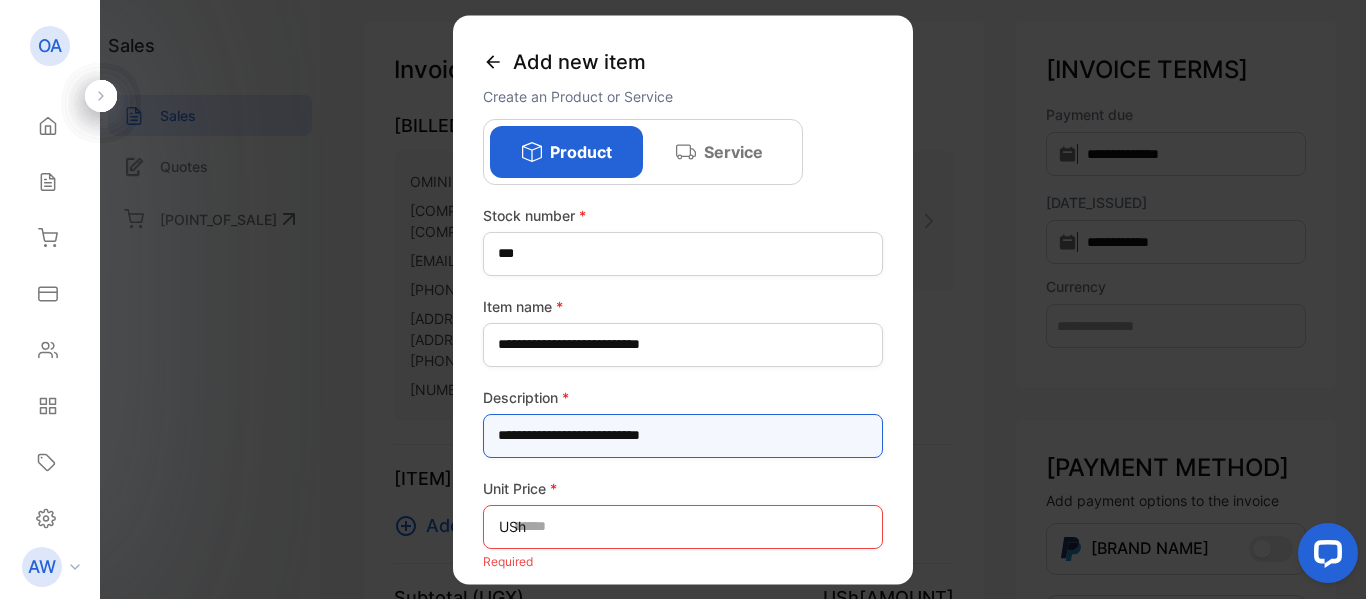 click on "**********" at bounding box center [683, 436] 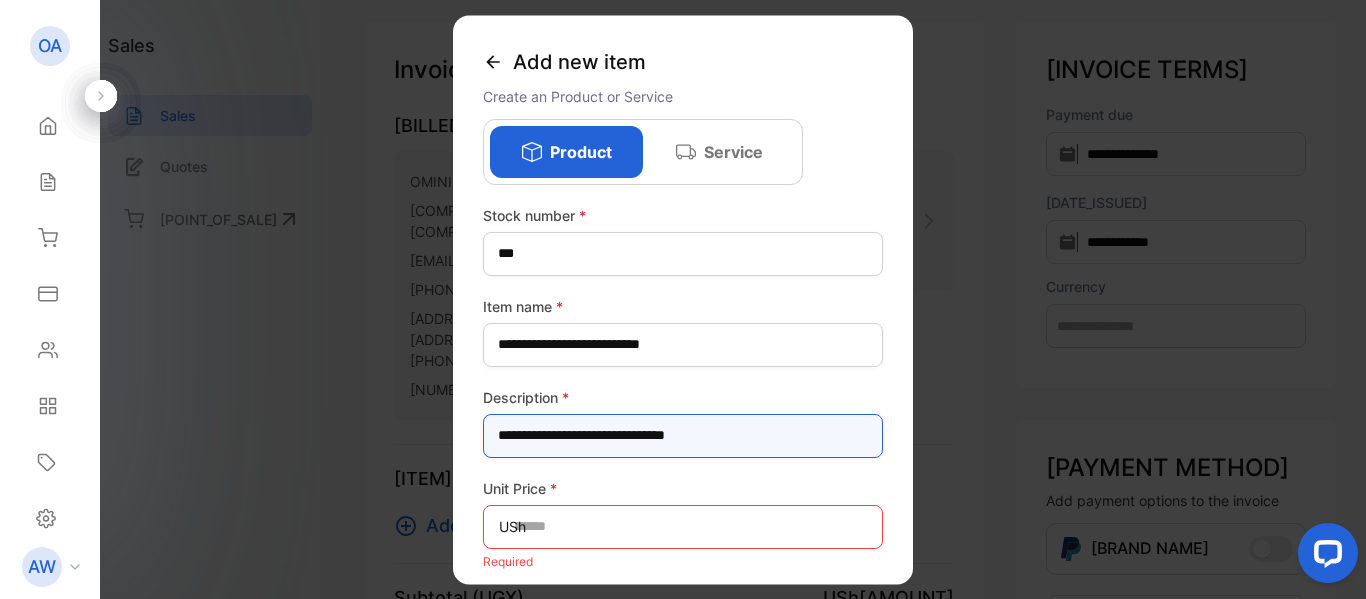 type on "**********" 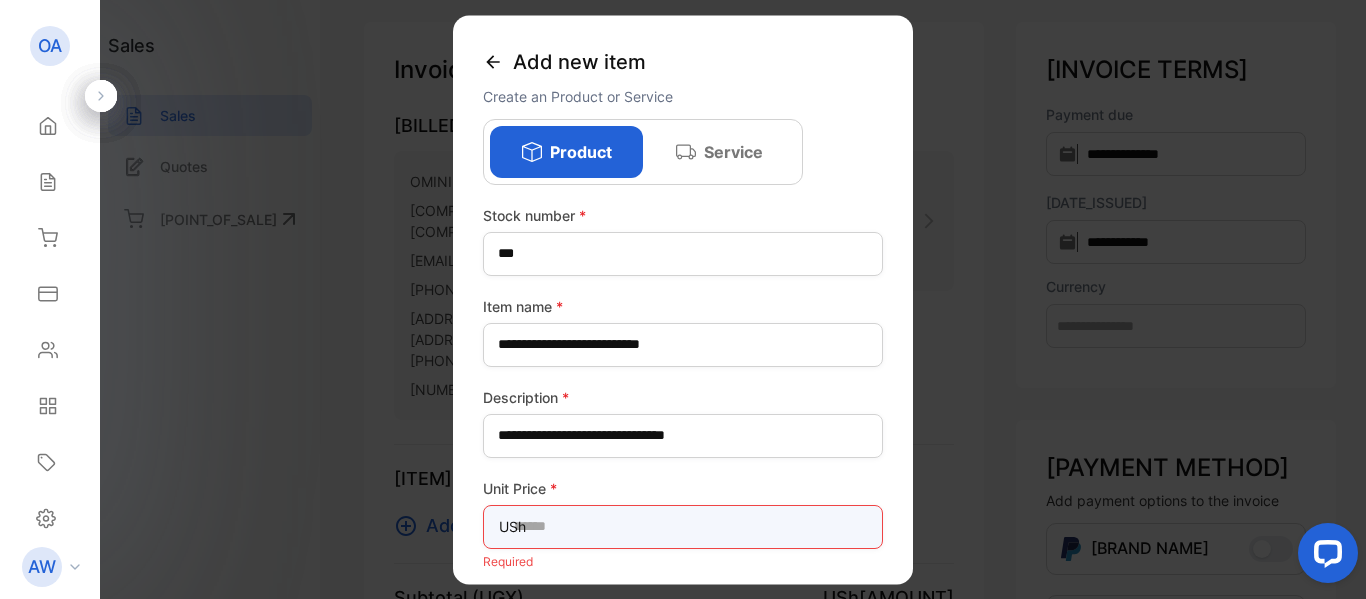 click at bounding box center (683, 527) 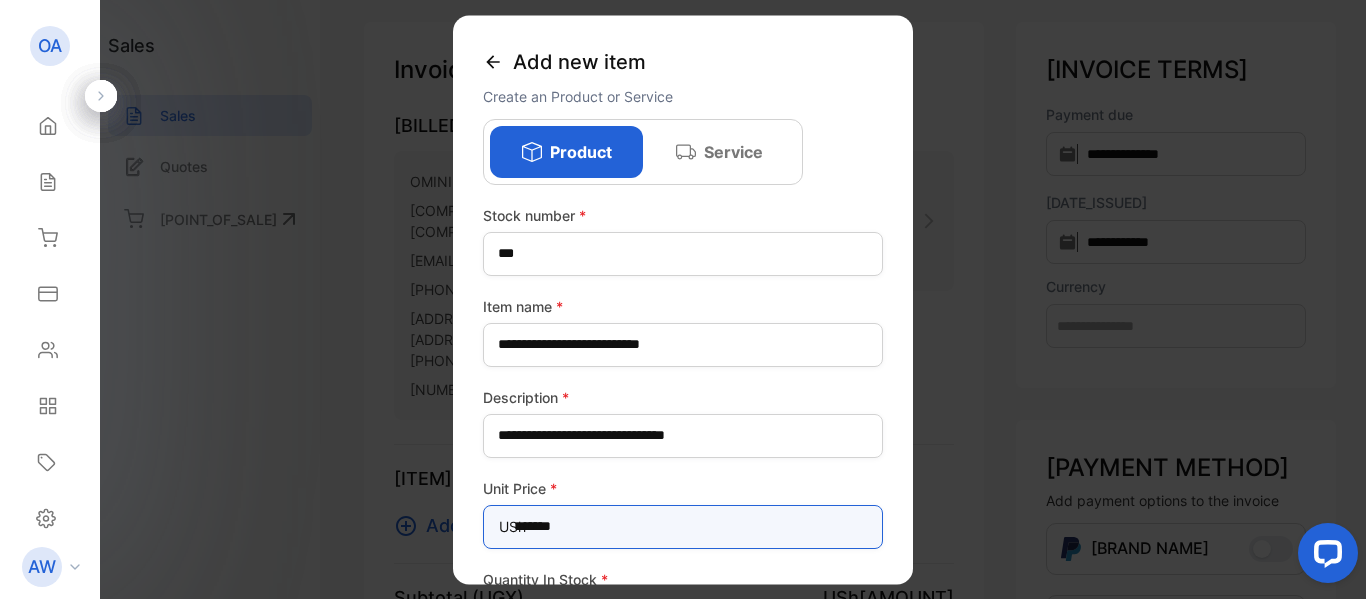 type on "*******" 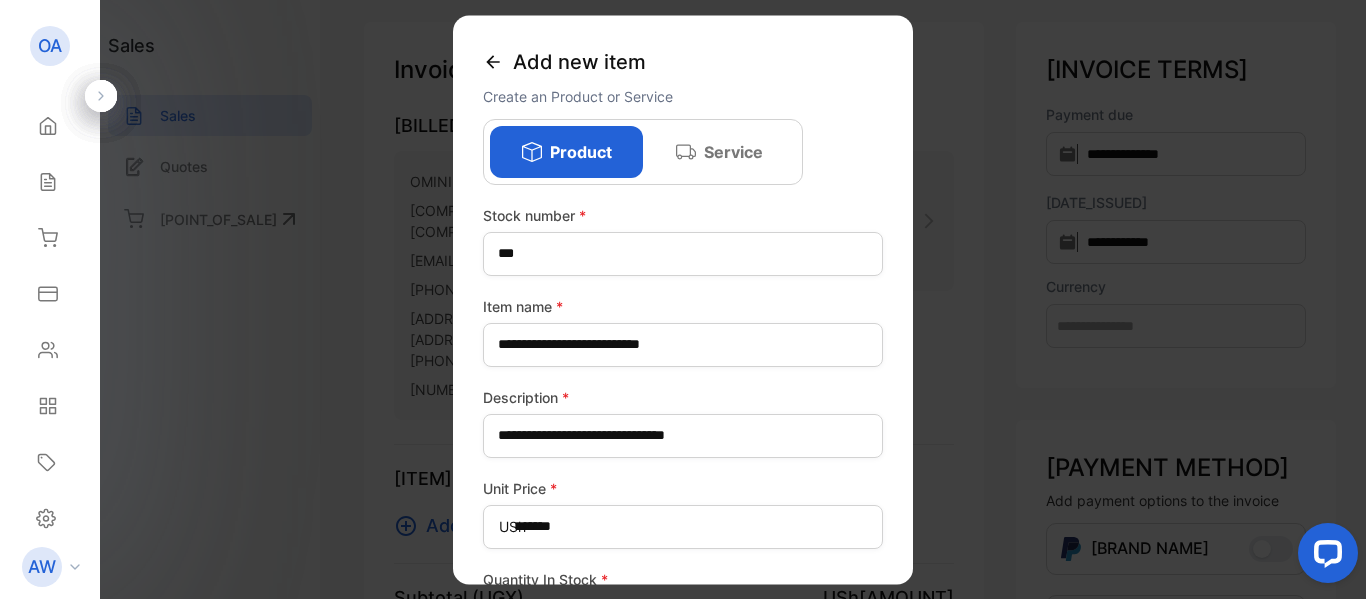 click on "**********" at bounding box center (683, 299) 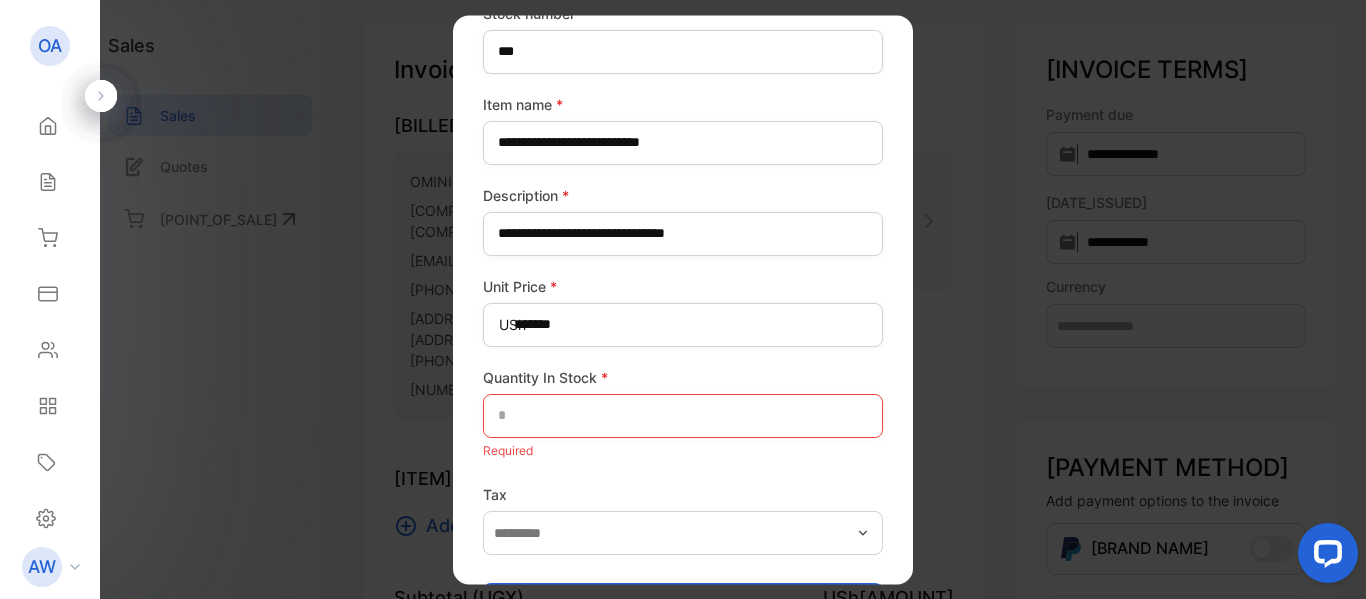 scroll, scrollTop: 273, scrollLeft: 0, axis: vertical 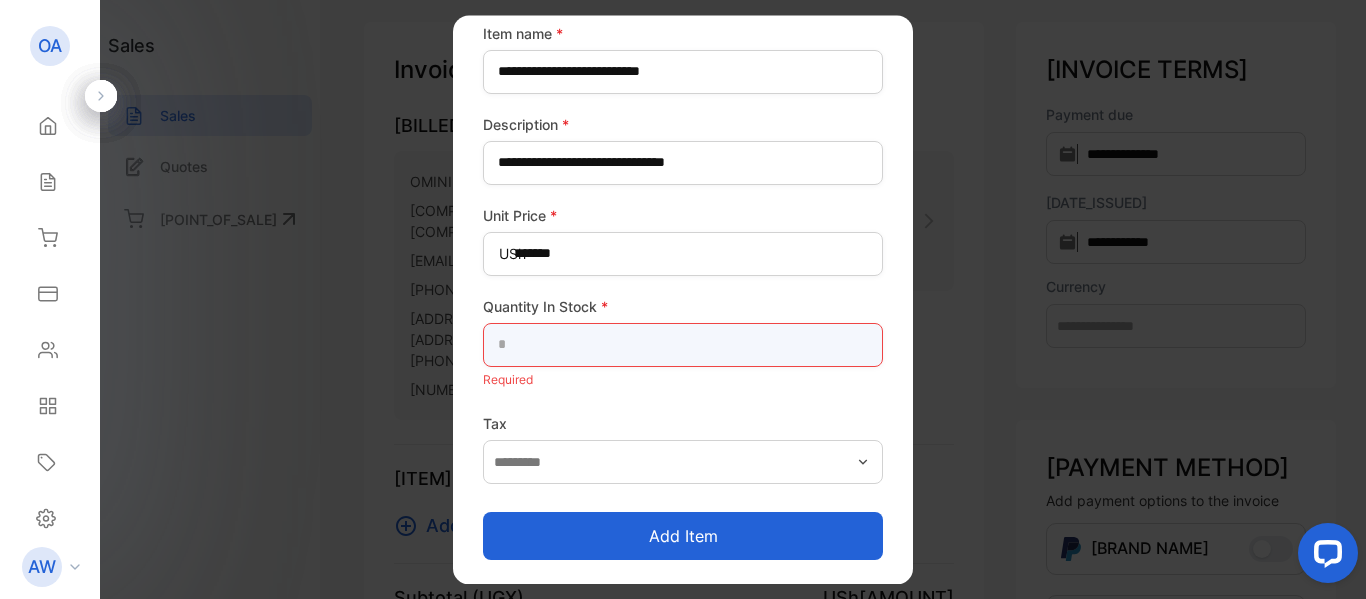 click at bounding box center [683, 345] 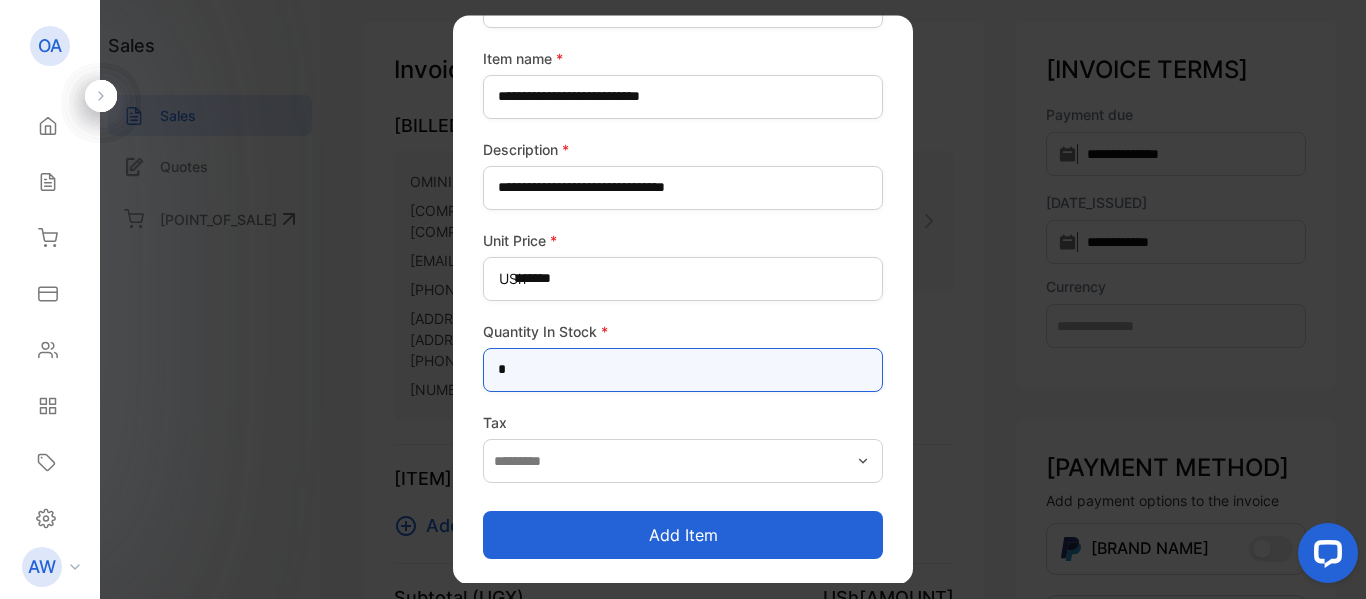 scroll, scrollTop: 248, scrollLeft: 0, axis: vertical 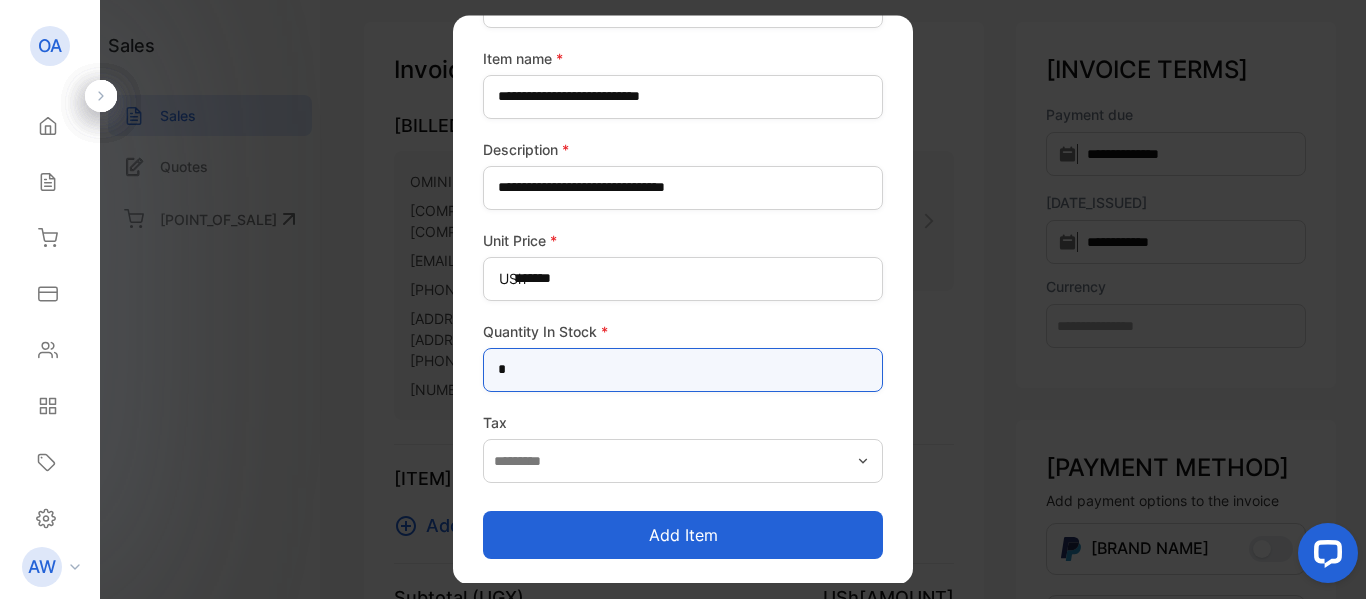 type on "*" 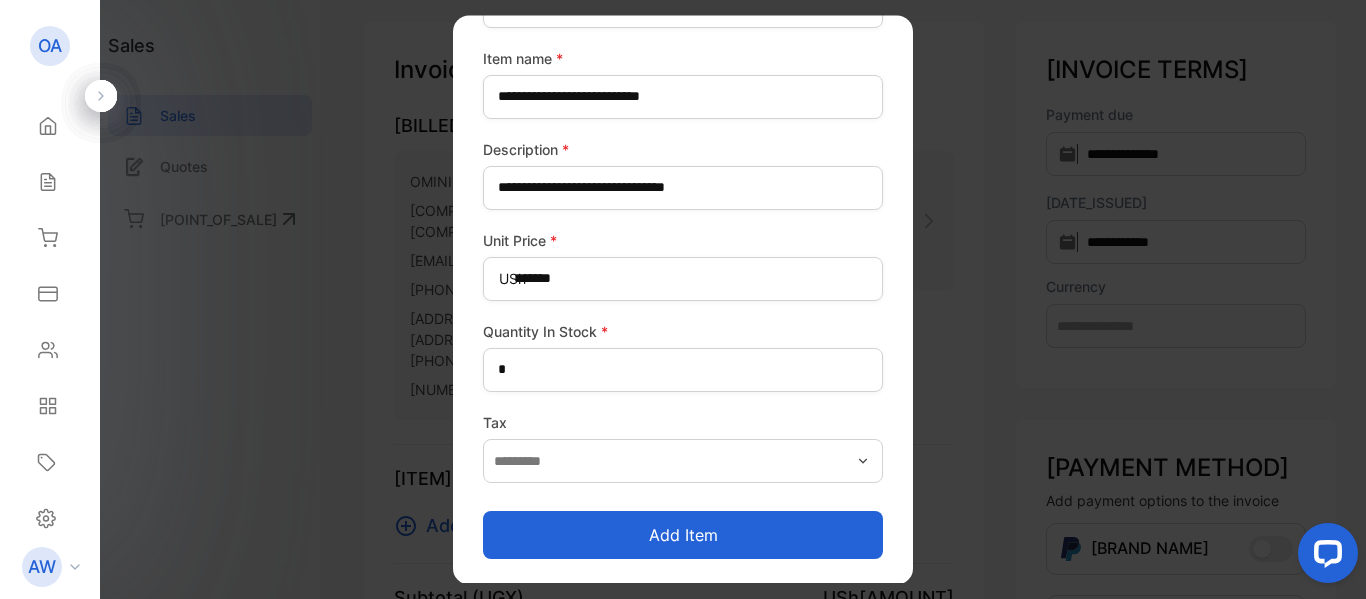 click on "Tax" at bounding box center [683, 422] 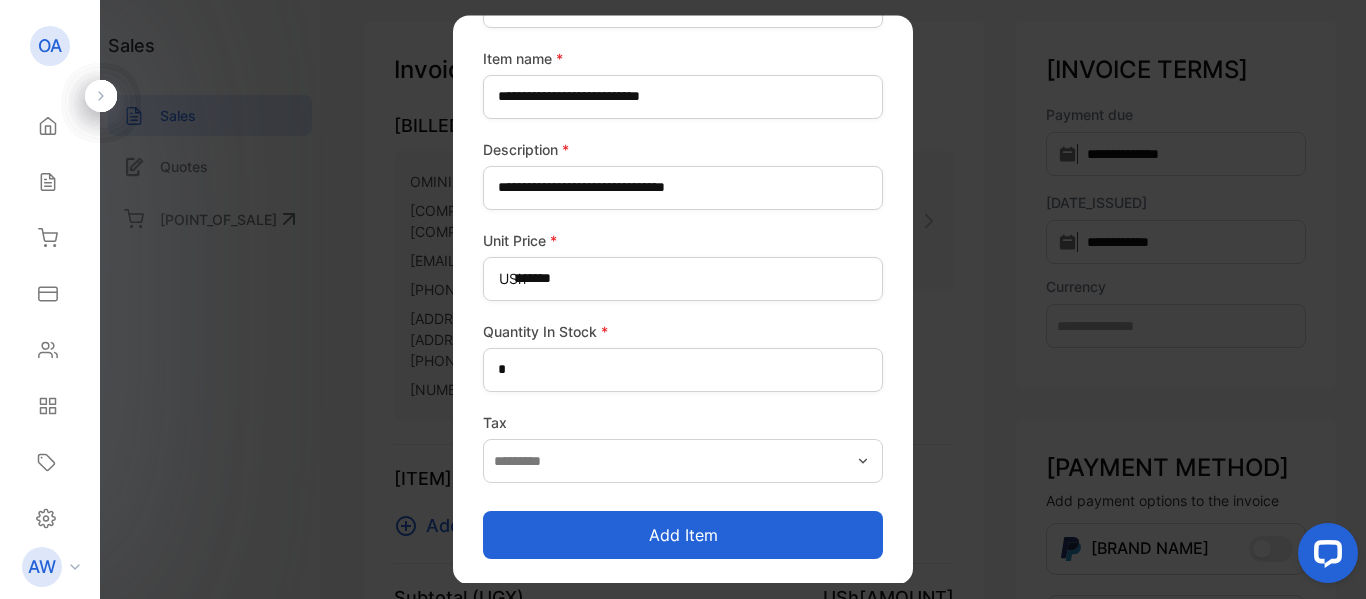 scroll, scrollTop: 247, scrollLeft: 0, axis: vertical 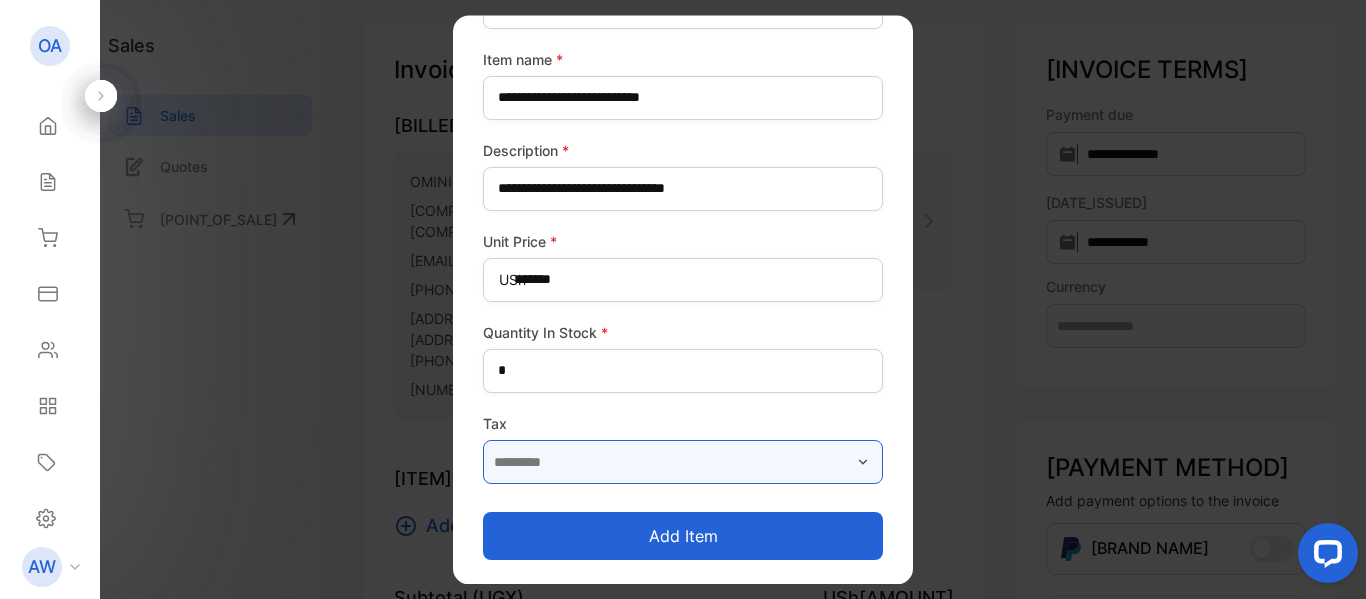 click at bounding box center [683, 462] 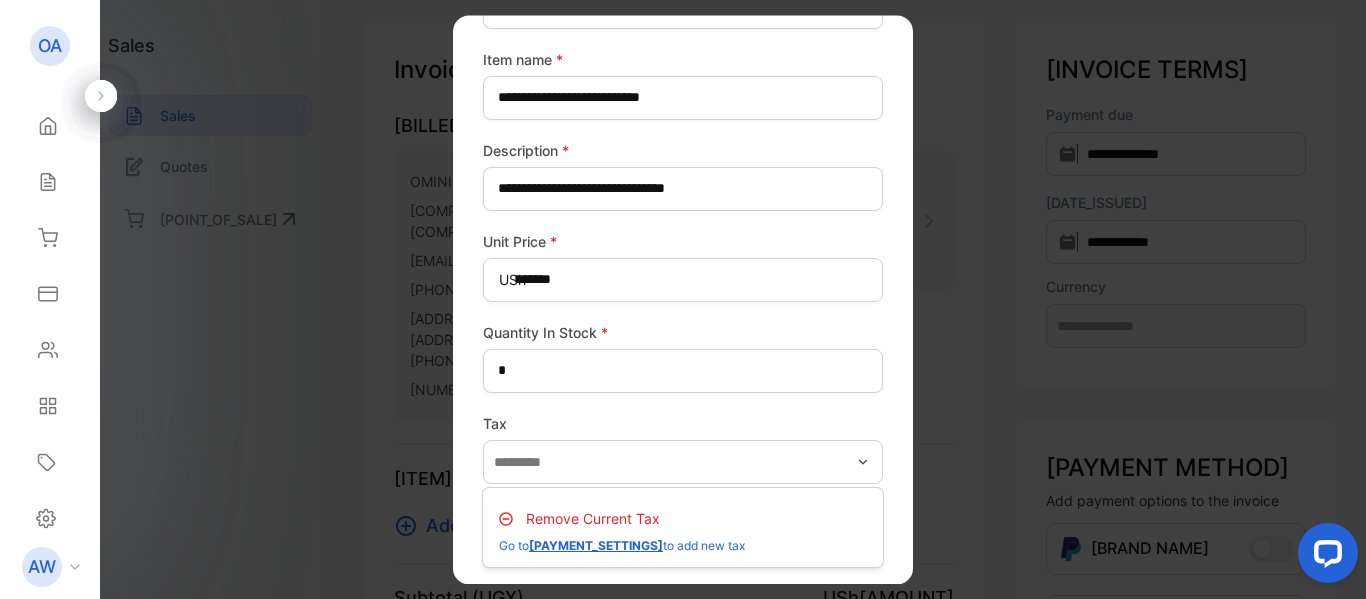click on "Remove Current Tax" at bounding box center [593, 518] 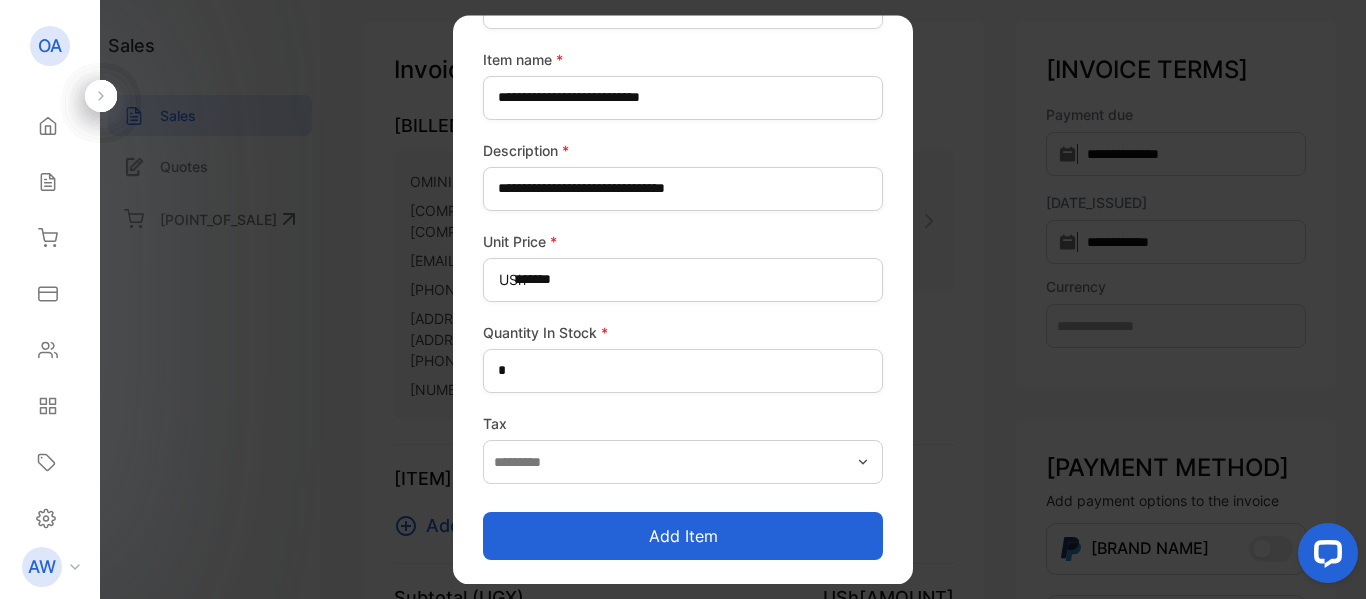 click on "Add item" at bounding box center (683, 536) 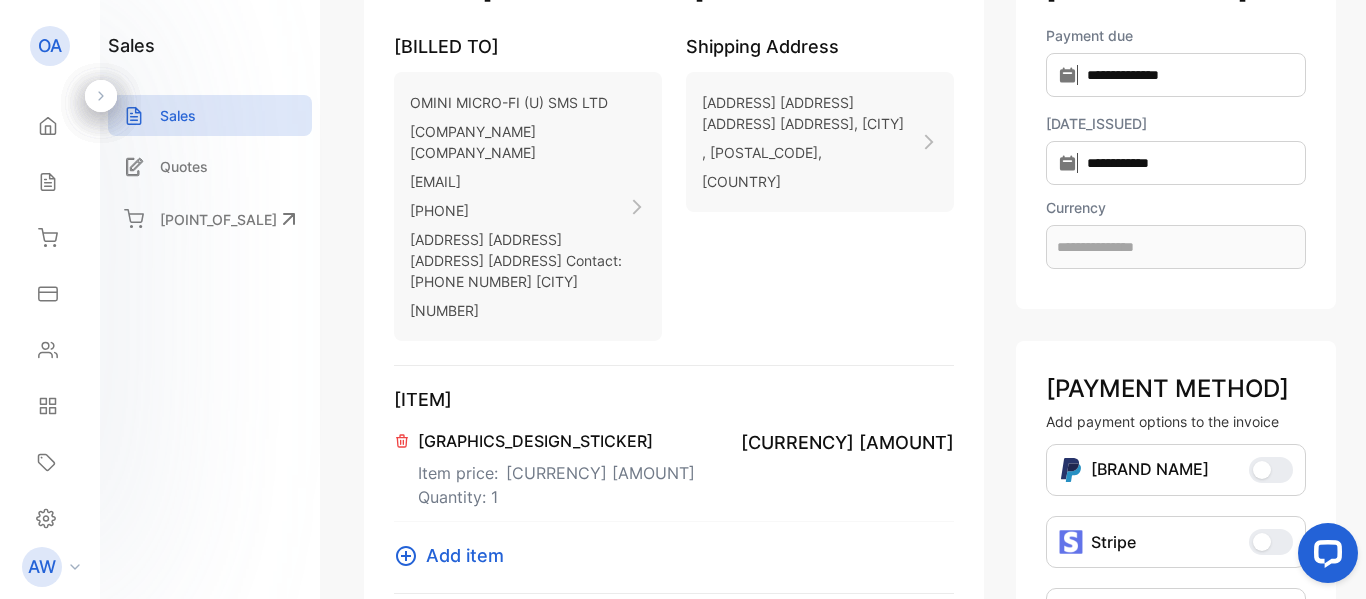 scroll, scrollTop: 400, scrollLeft: 0, axis: vertical 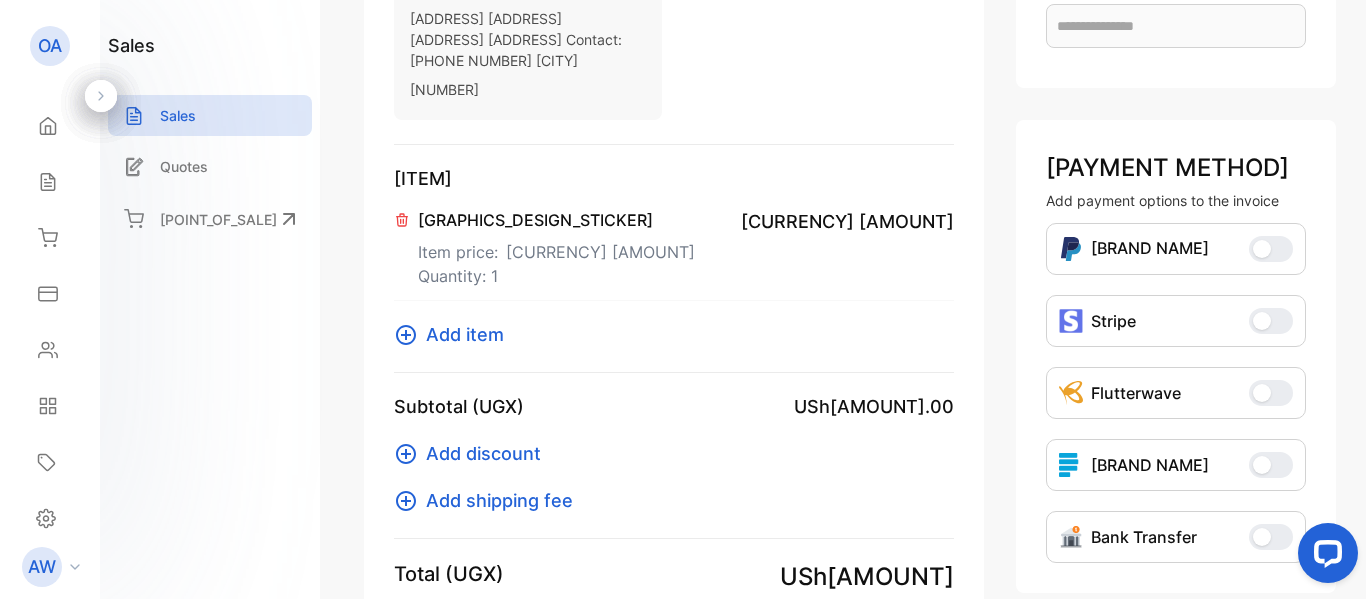click on "Add item" at bounding box center (465, 334) 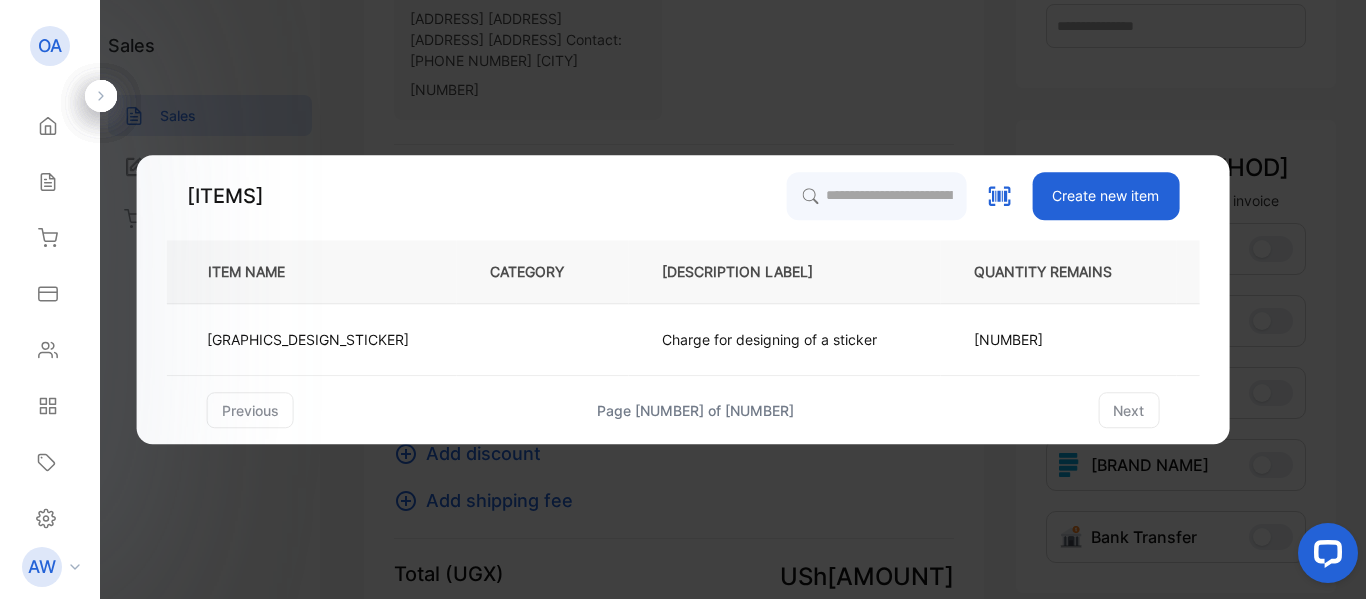 click on "Create new item" at bounding box center (1105, 196) 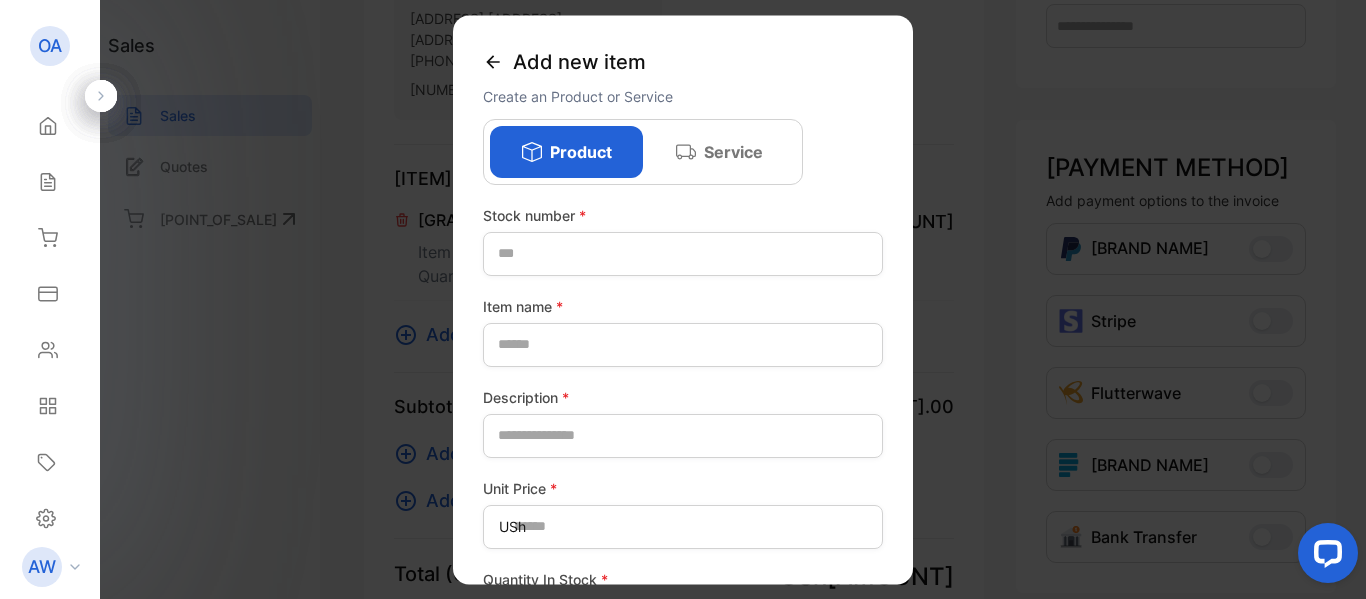 click on "Service" at bounding box center (733, 152) 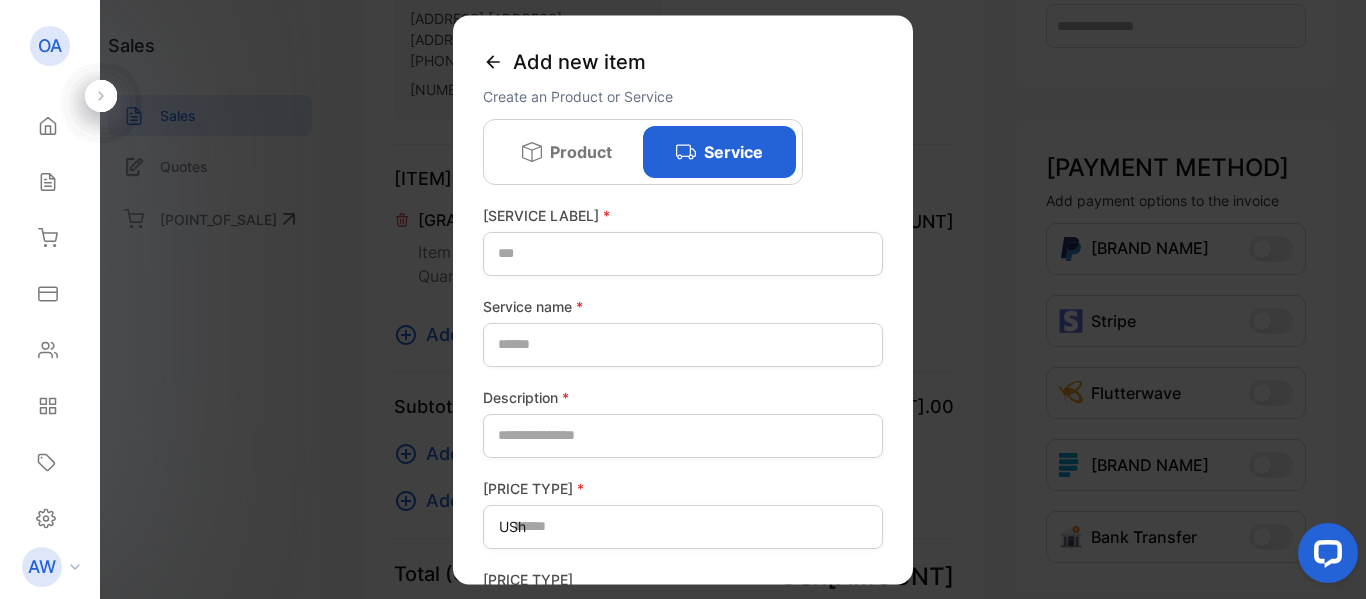 click at bounding box center [492, 61] 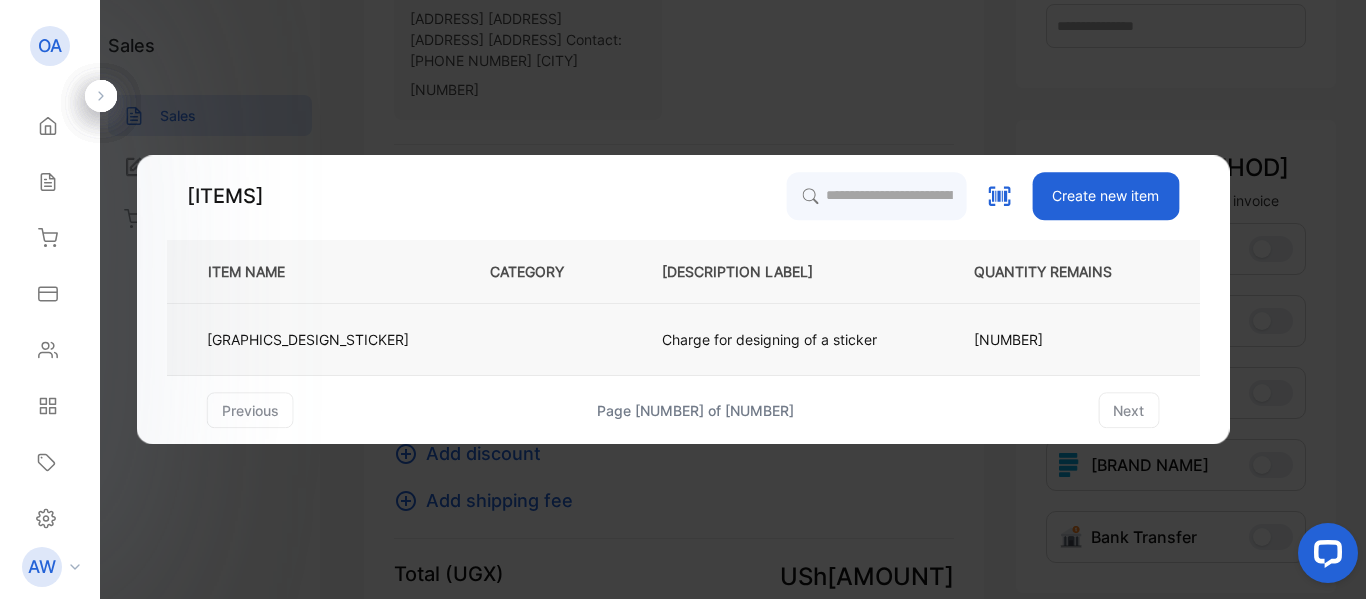 click on "Charge for designing of a sticker" at bounding box center (513, 340) 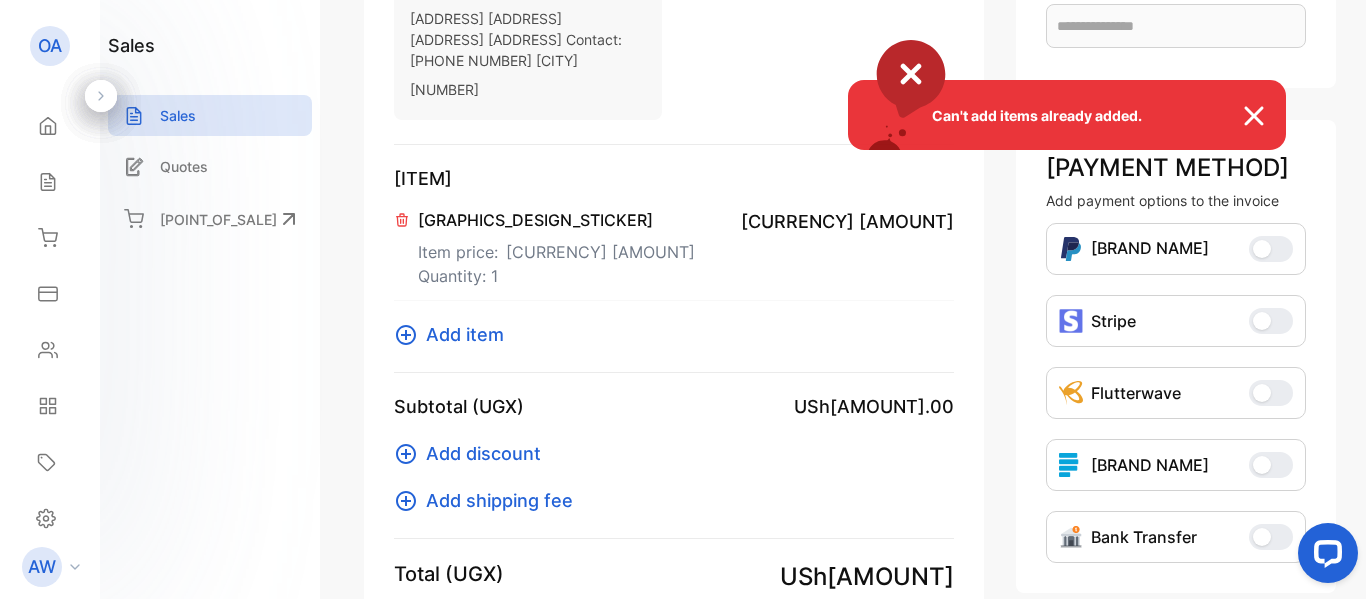 click at bounding box center [1264, 116] 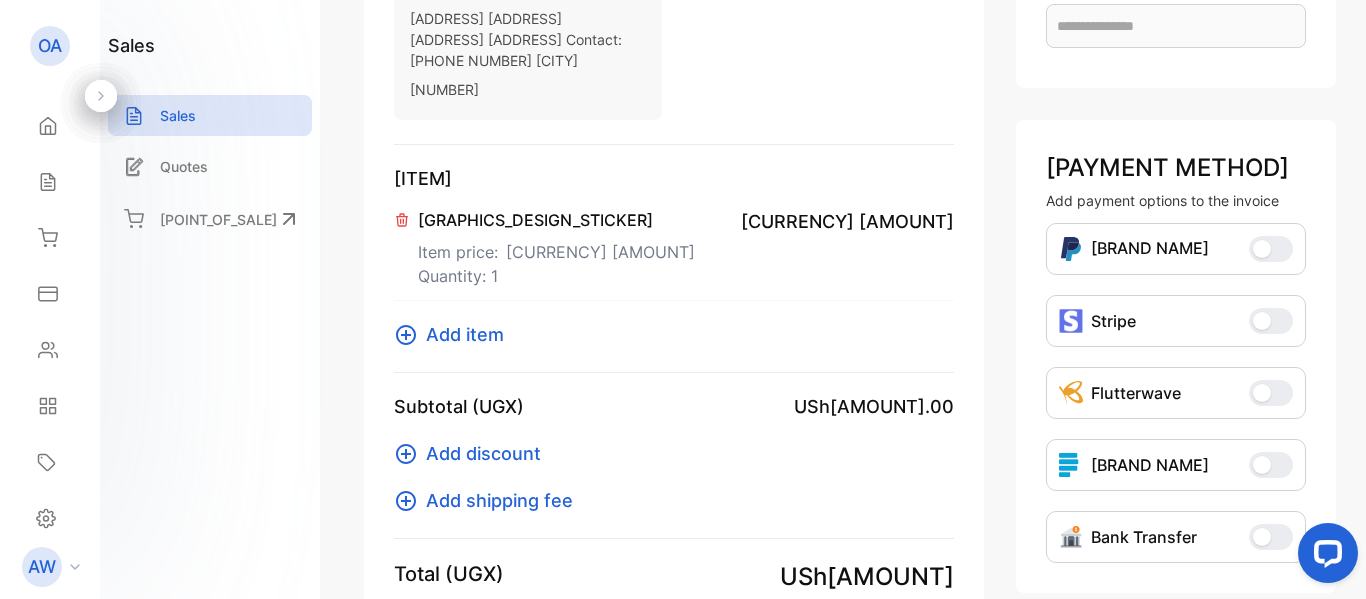 click on "Add item" at bounding box center (465, 334) 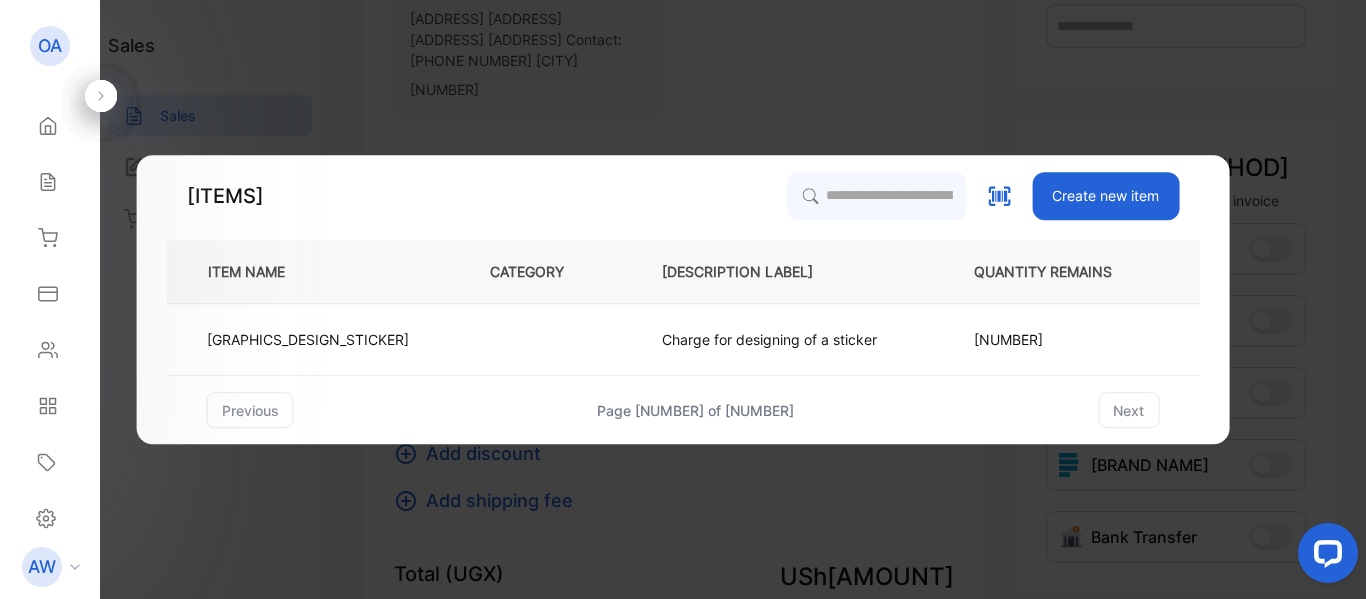 click on "Create new item" at bounding box center (1105, 196) 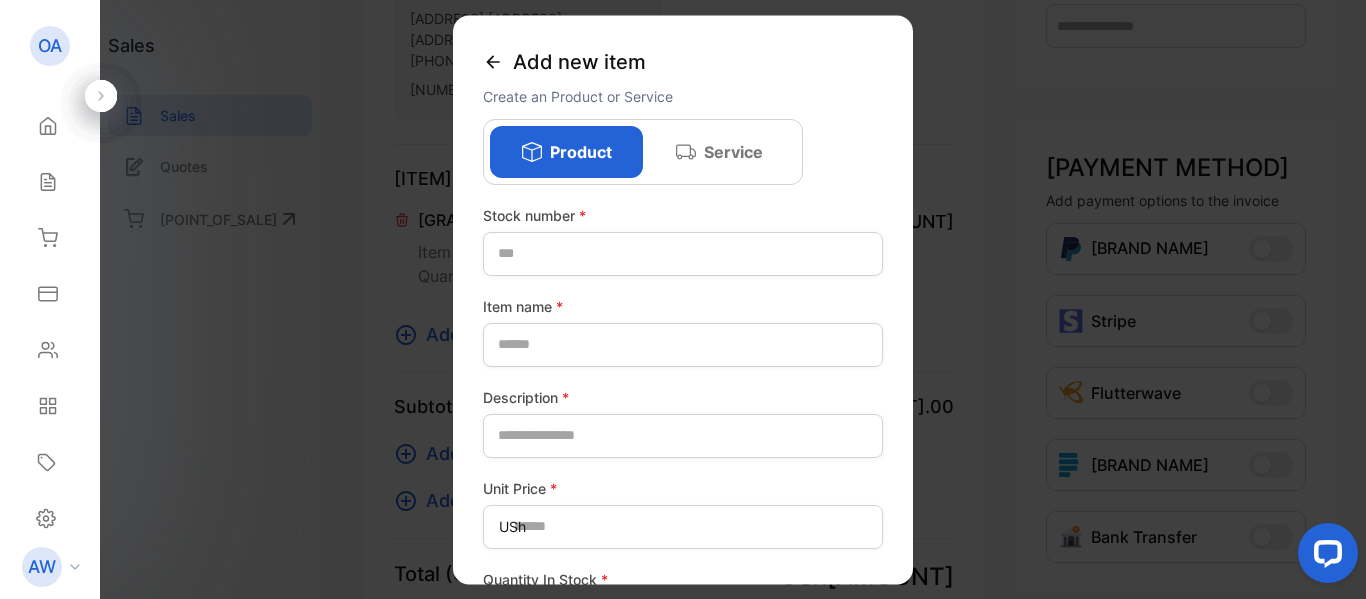 click on "Service" at bounding box center [719, 152] 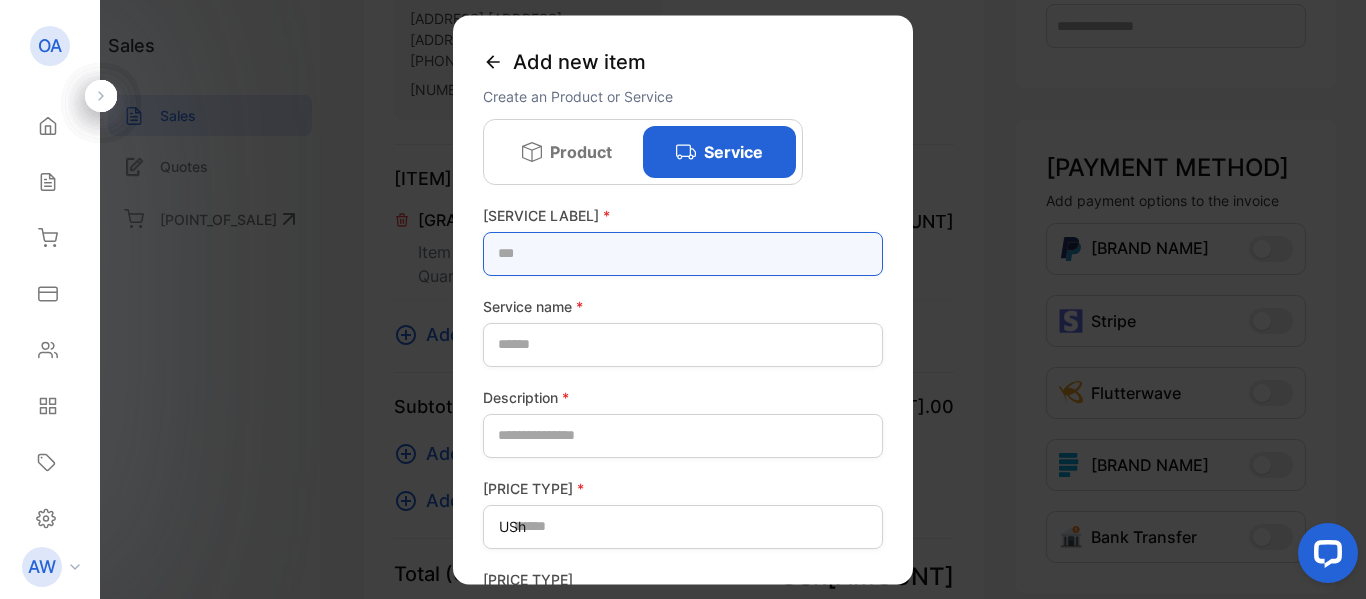 click at bounding box center [683, 254] 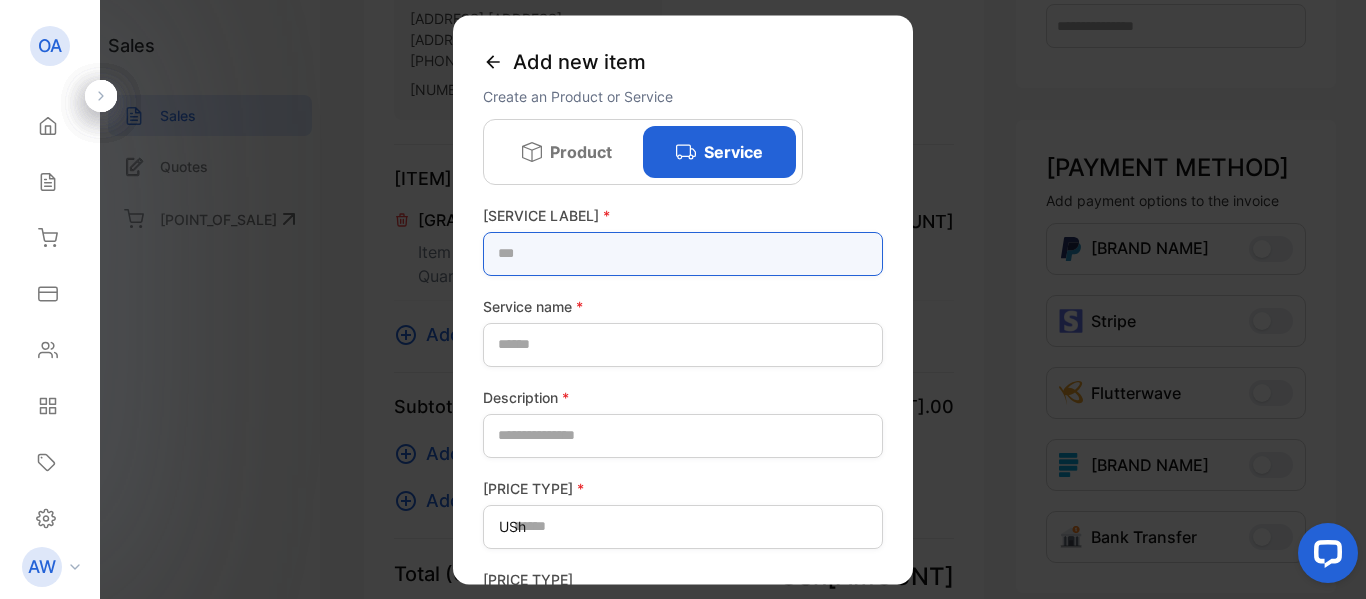type on "***" 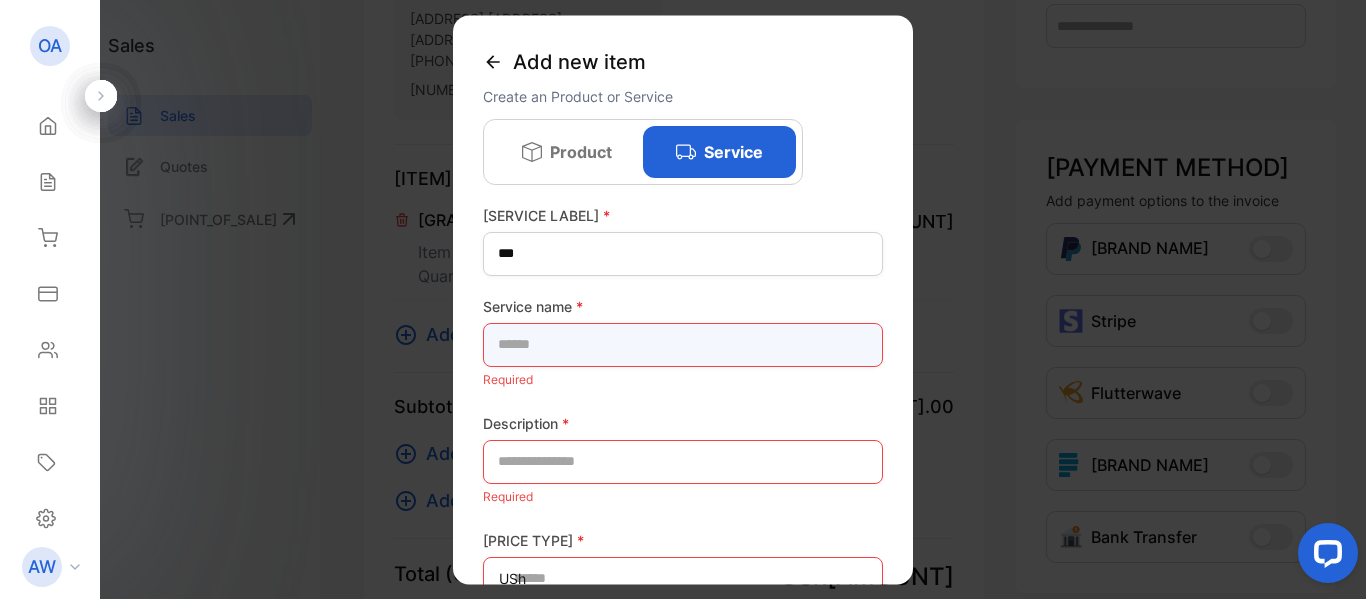 click at bounding box center (683, 345) 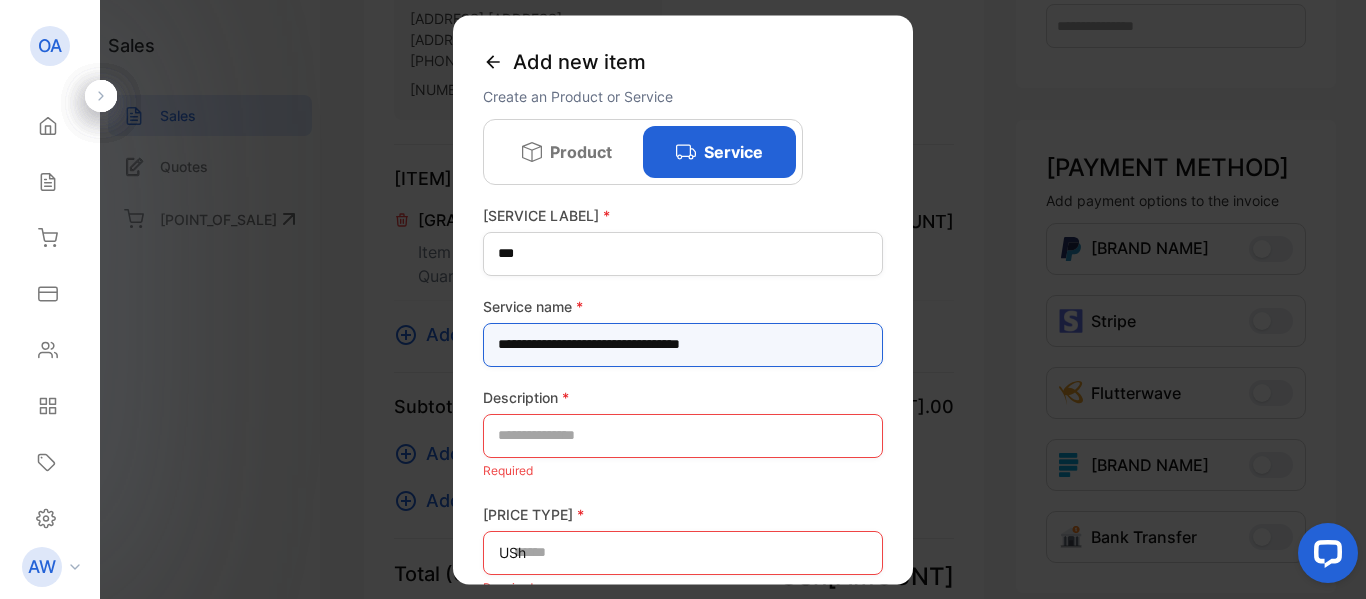 type on "**********" 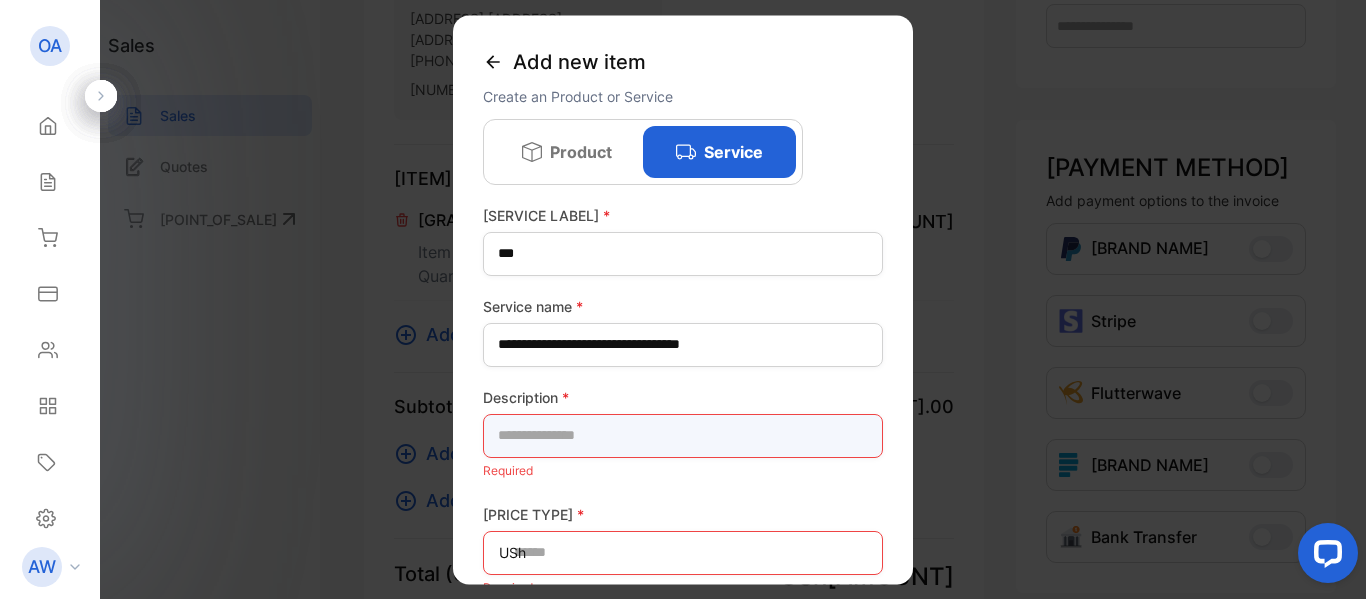 click at bounding box center (683, 436) 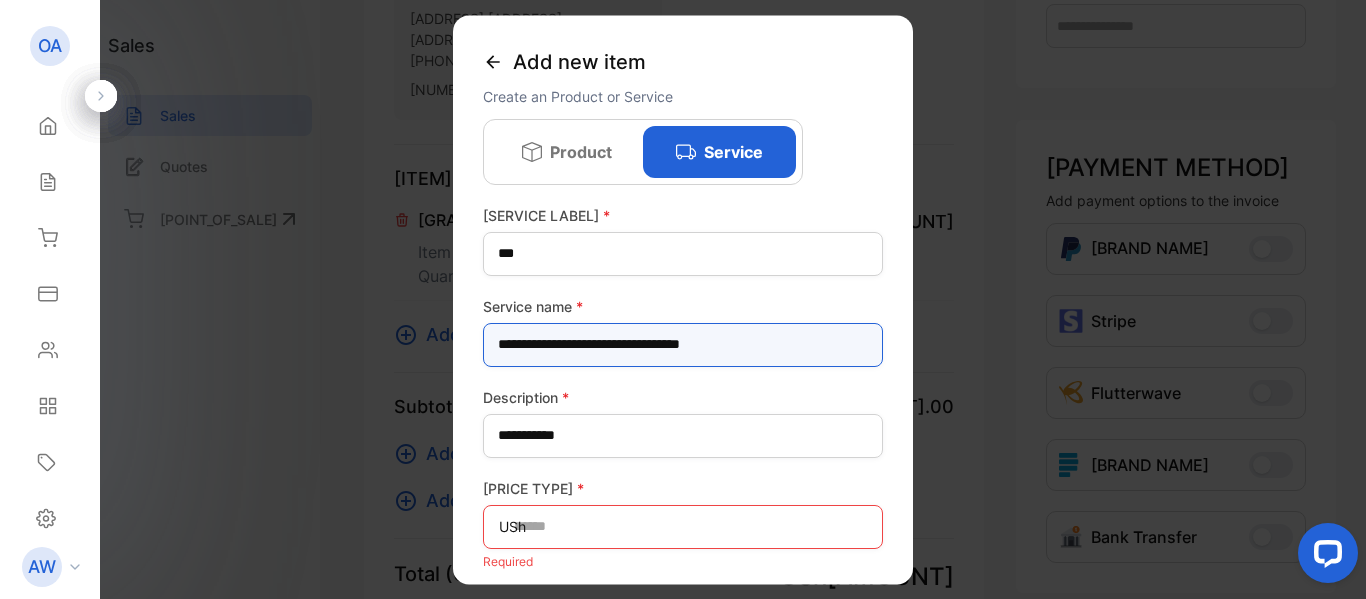 click on "**********" at bounding box center [683, 345] 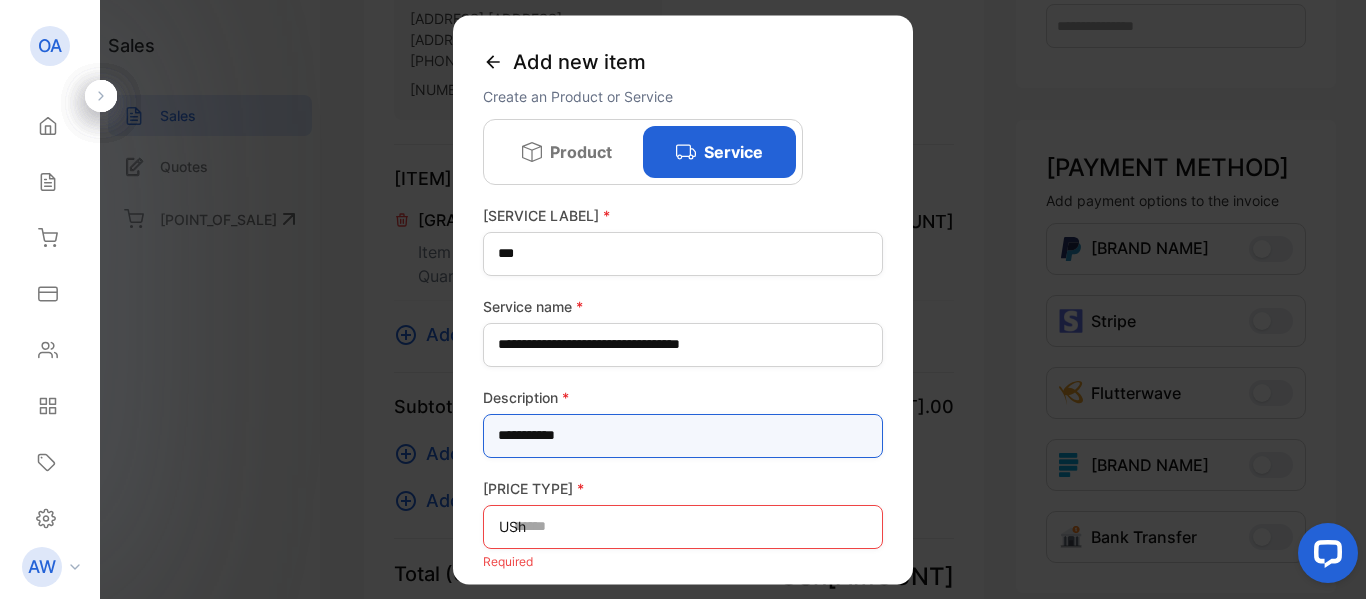 click on "**********" at bounding box center (683, 436) 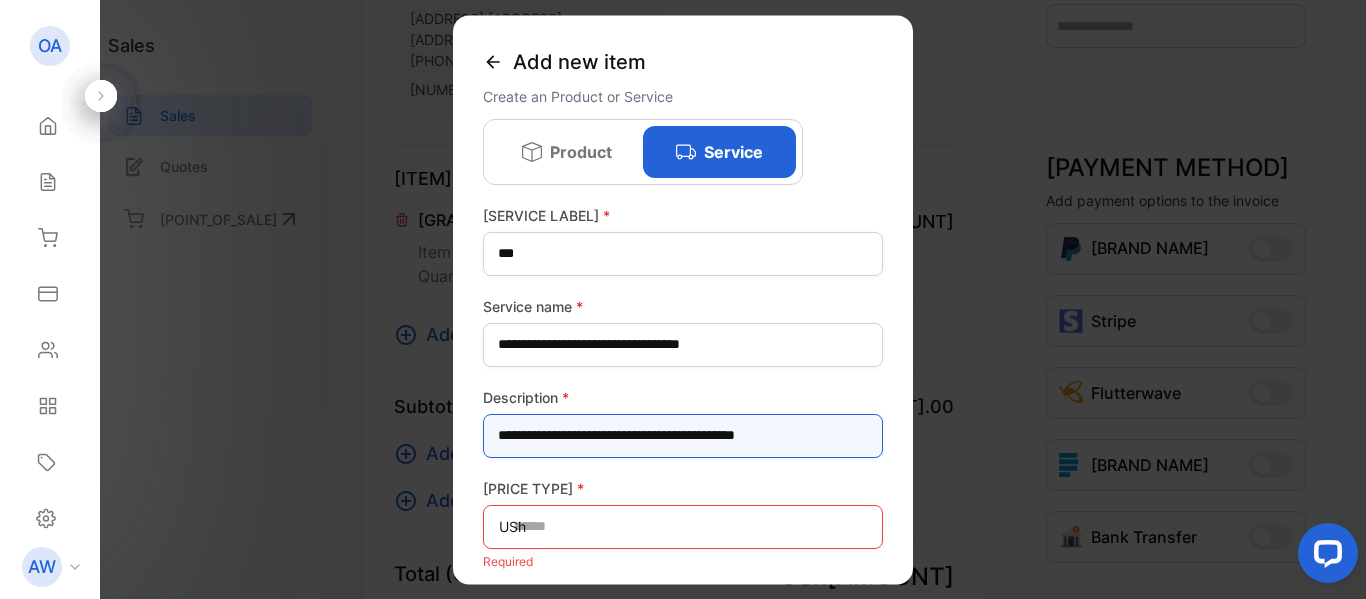 type on "**********" 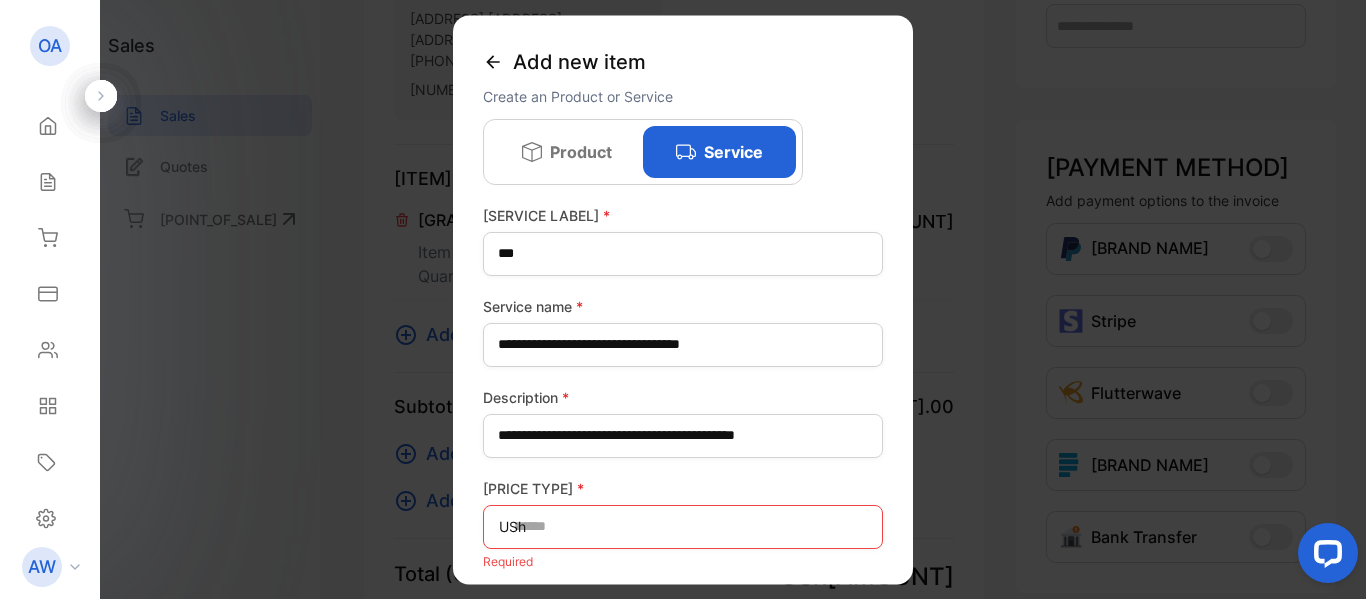 click on "Sale Price   *" at bounding box center [683, 488] 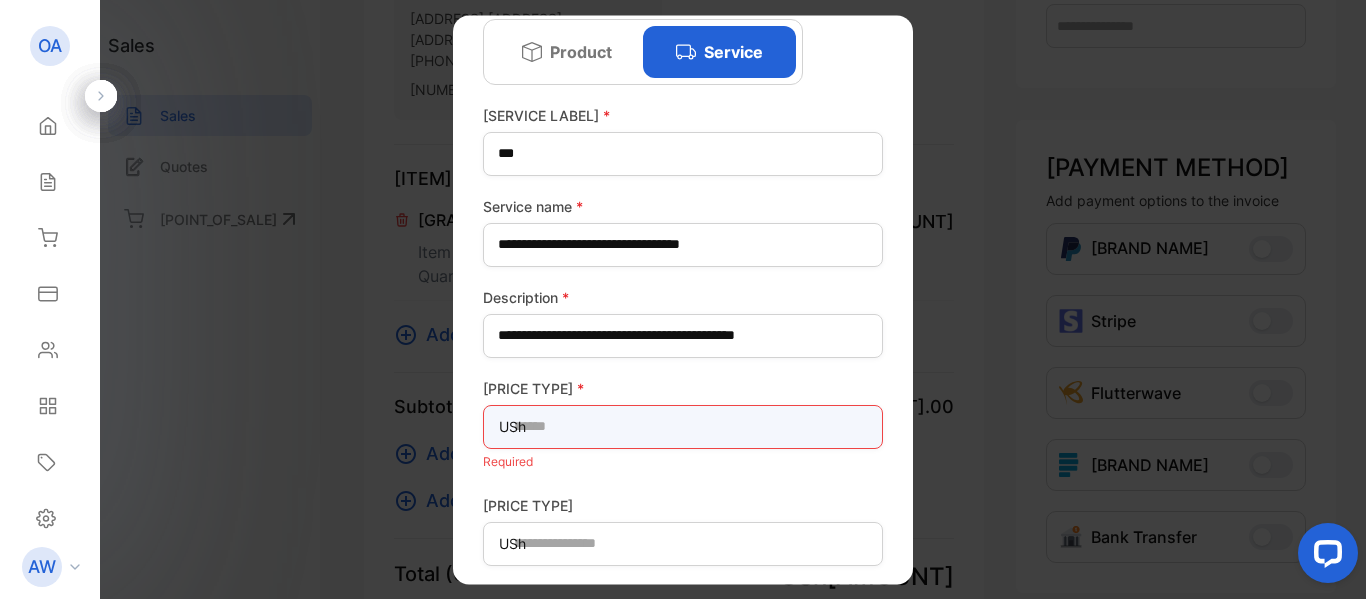 click at bounding box center [683, 427] 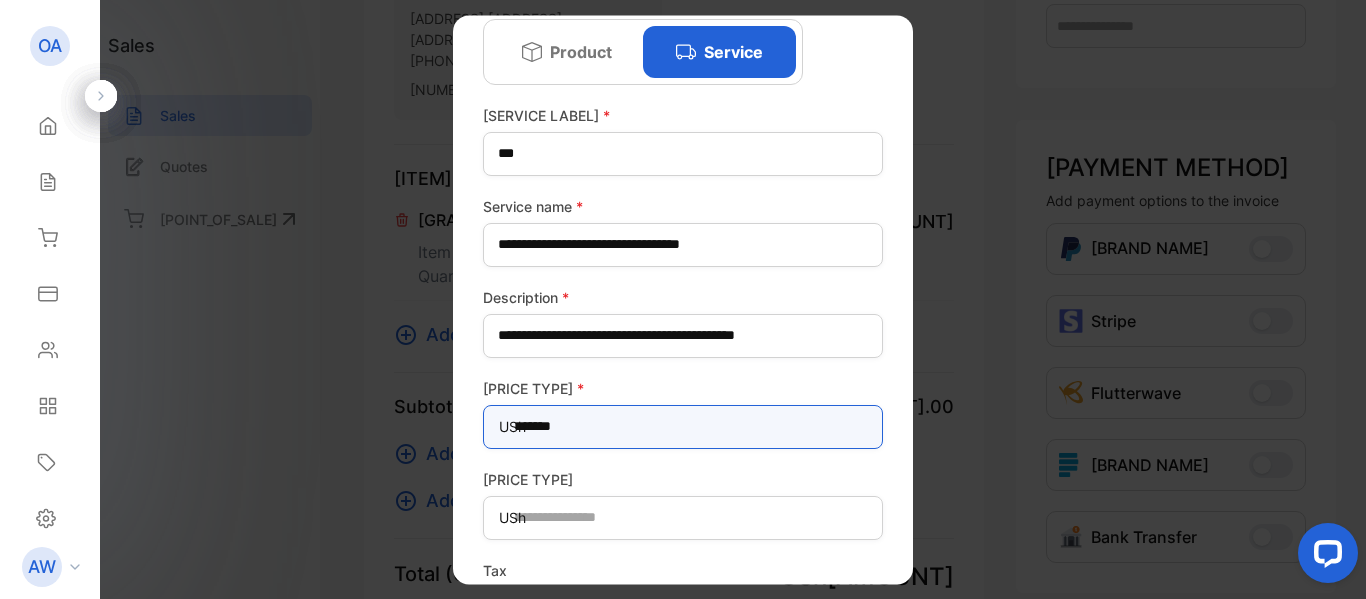 type on "*******" 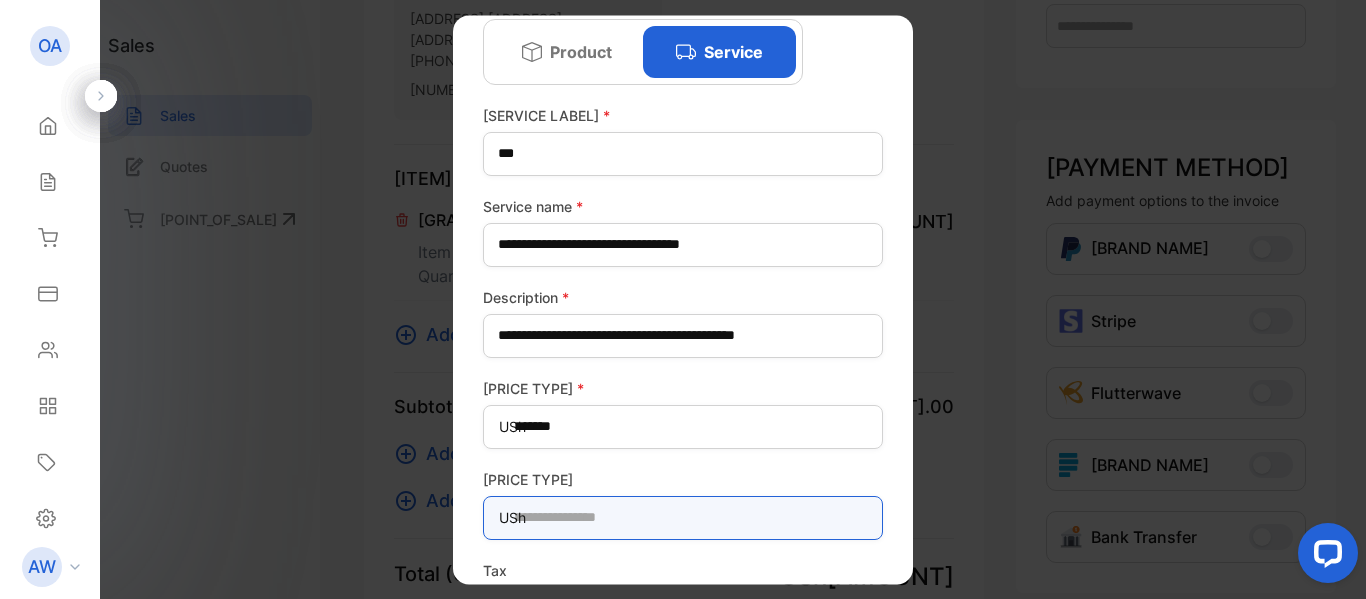 click at bounding box center [683, 518] 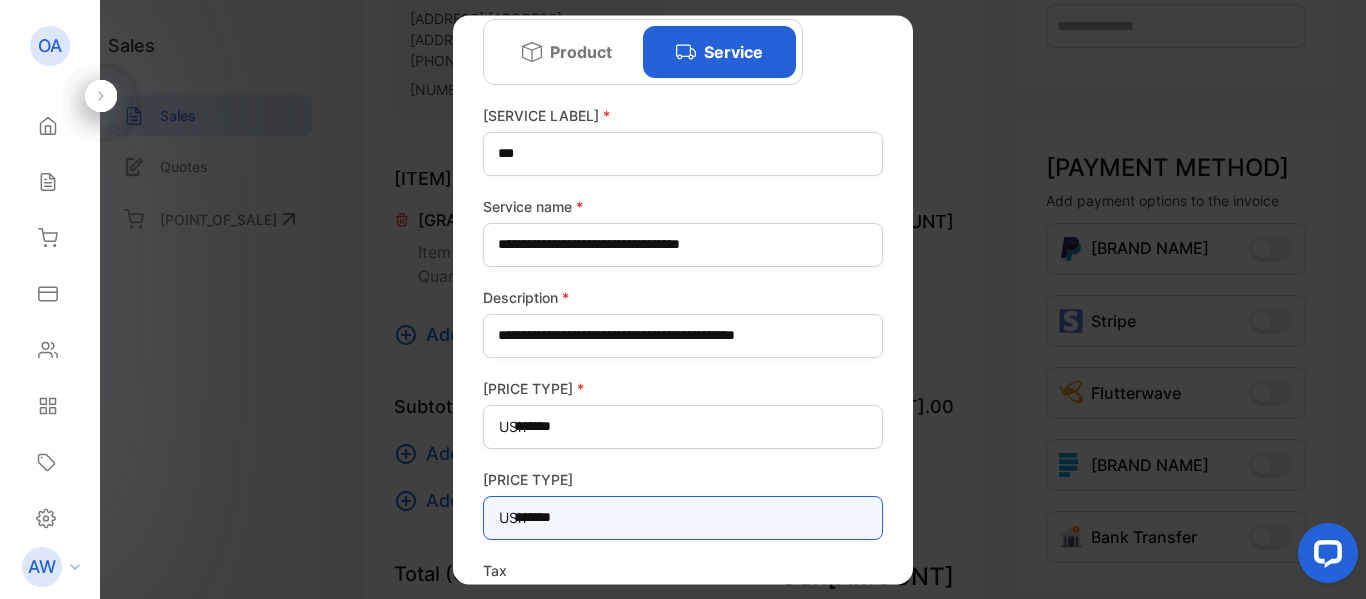 type on "*******" 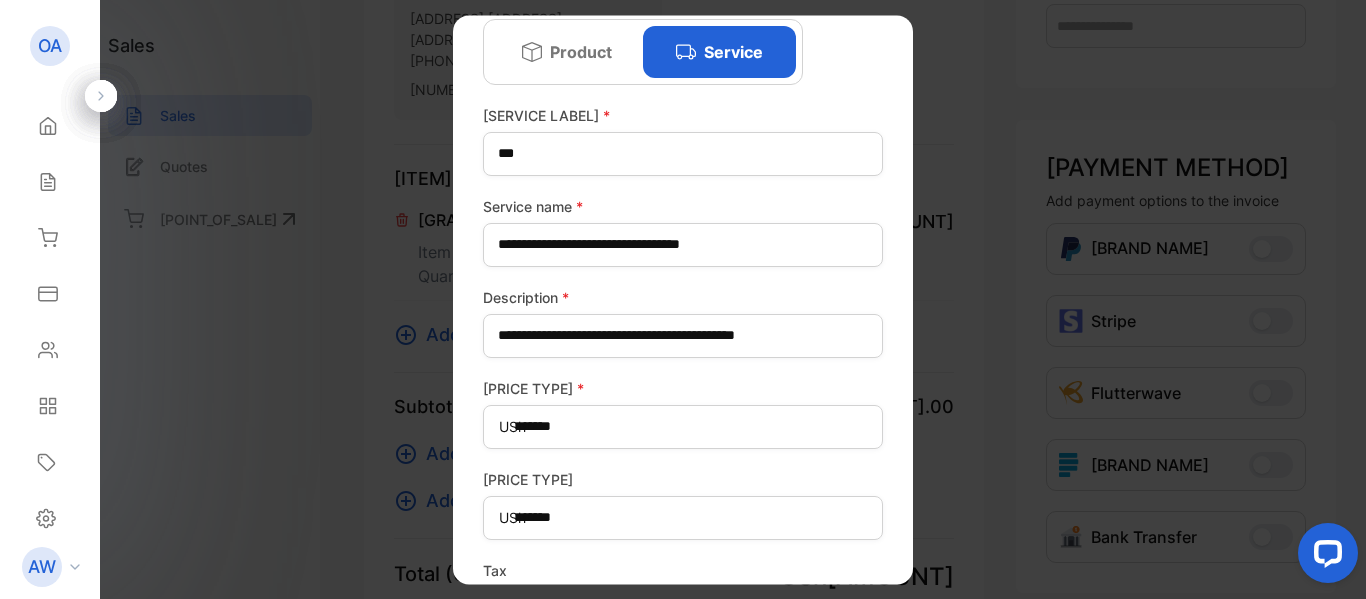 click on "[PRICE TYPE]" at bounding box center [683, 479] 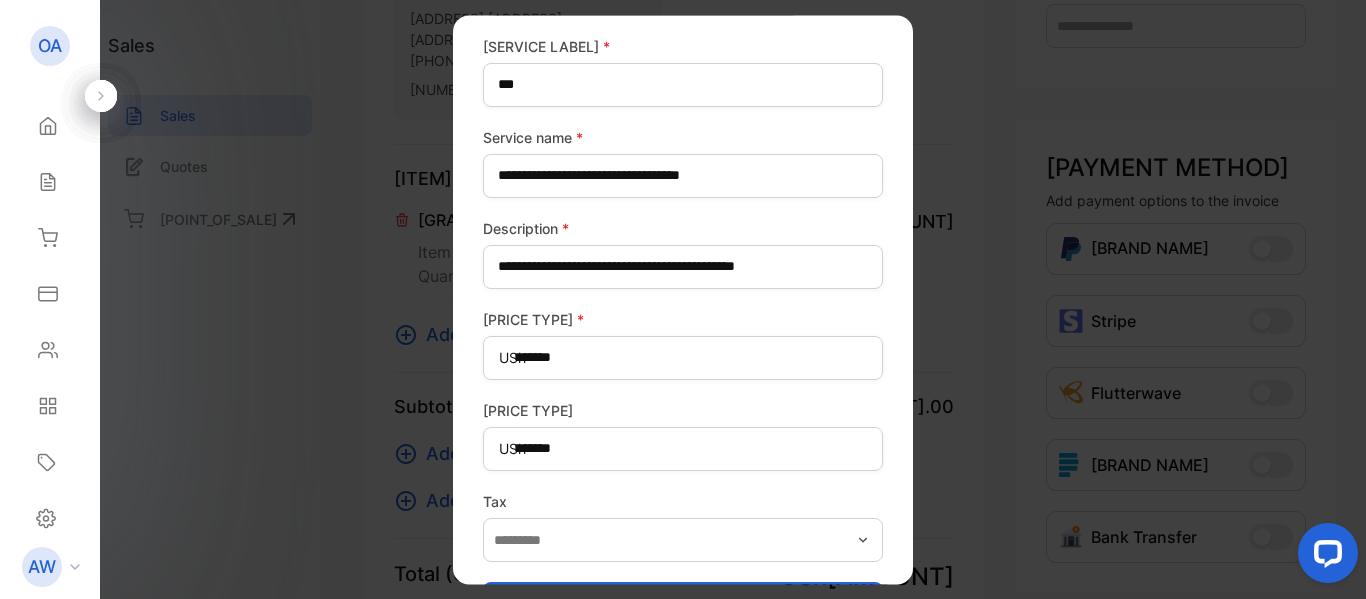 scroll, scrollTop: 239, scrollLeft: 0, axis: vertical 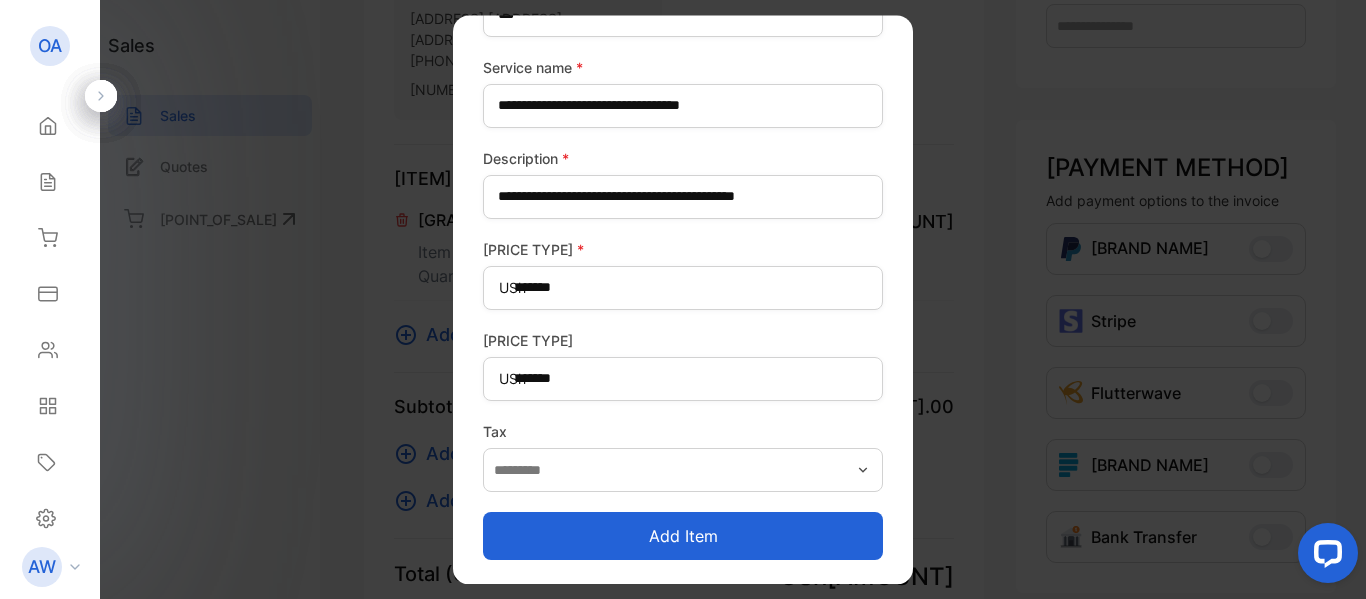 click on "Add item" at bounding box center [683, 536] 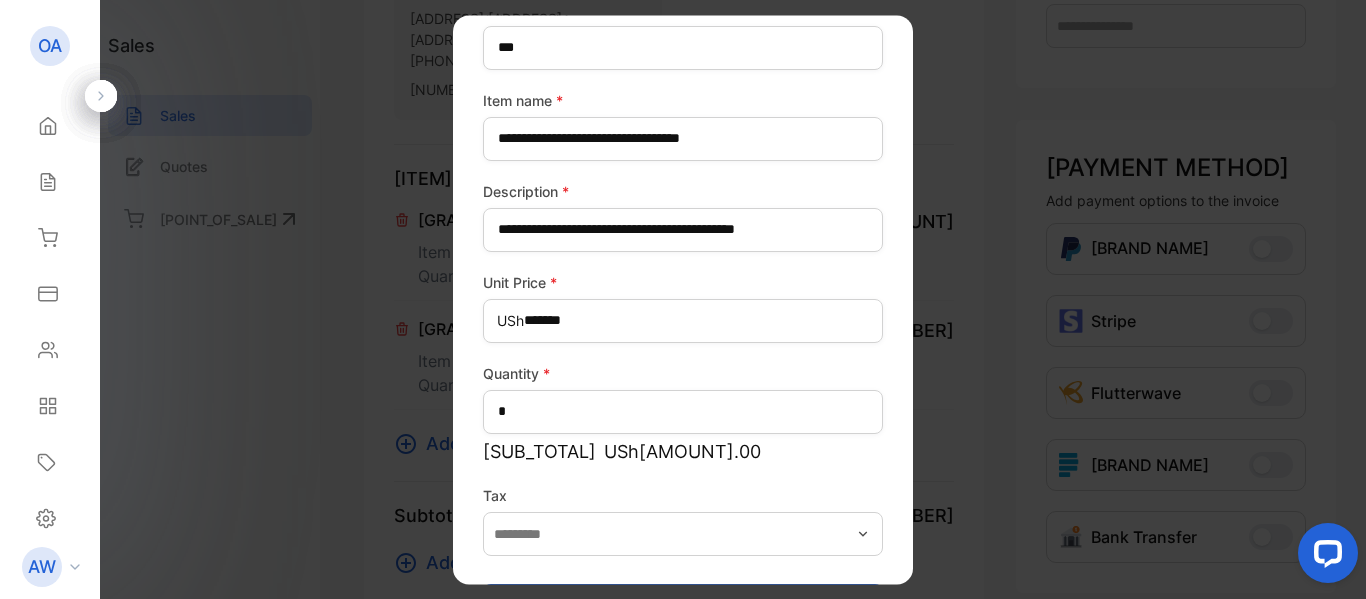 scroll, scrollTop: 196, scrollLeft: 0, axis: vertical 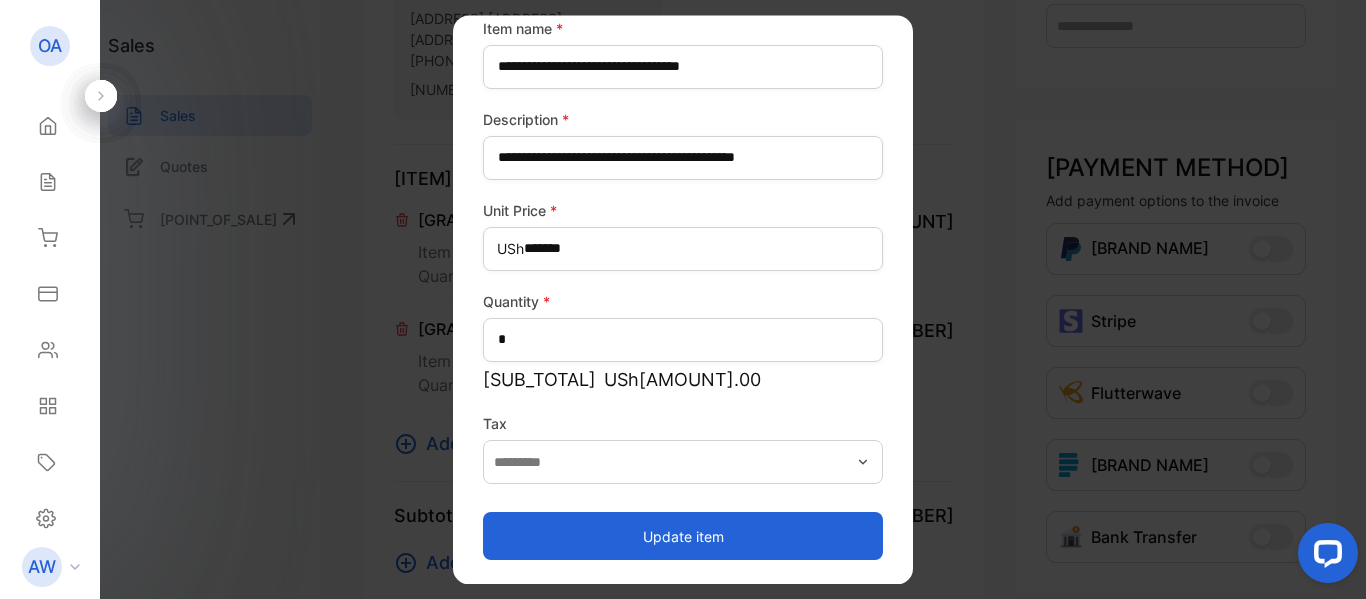 click on "Update item" at bounding box center [683, 536] 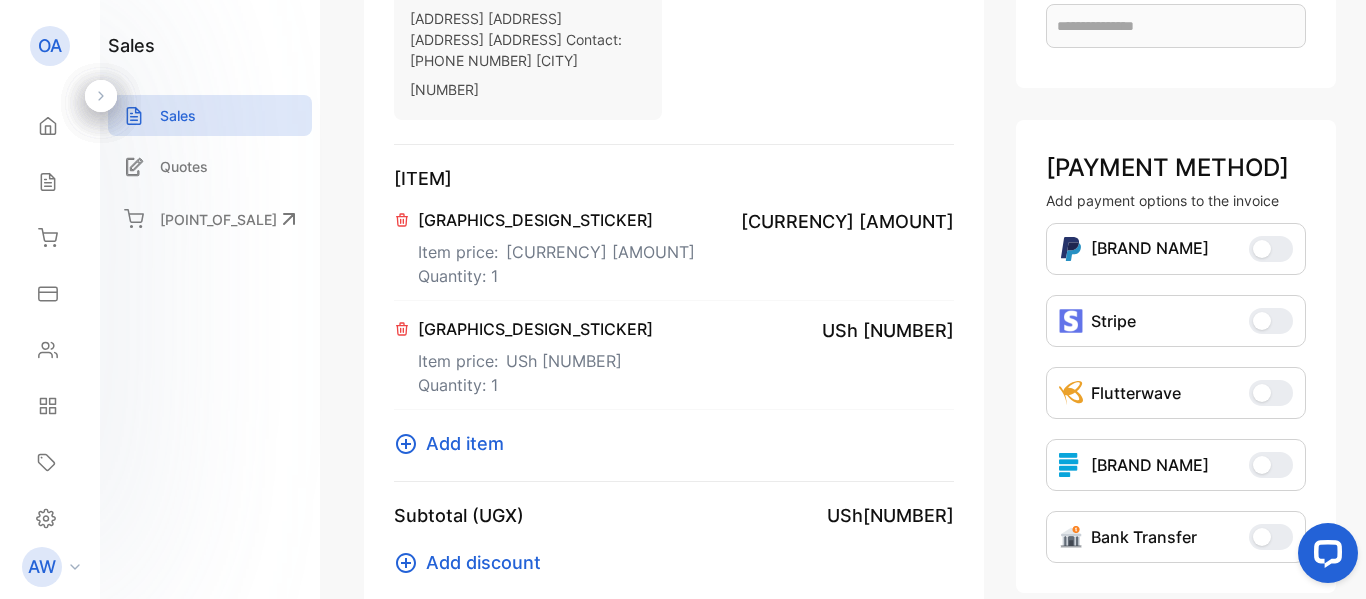 click on "Add item" at bounding box center [465, 443] 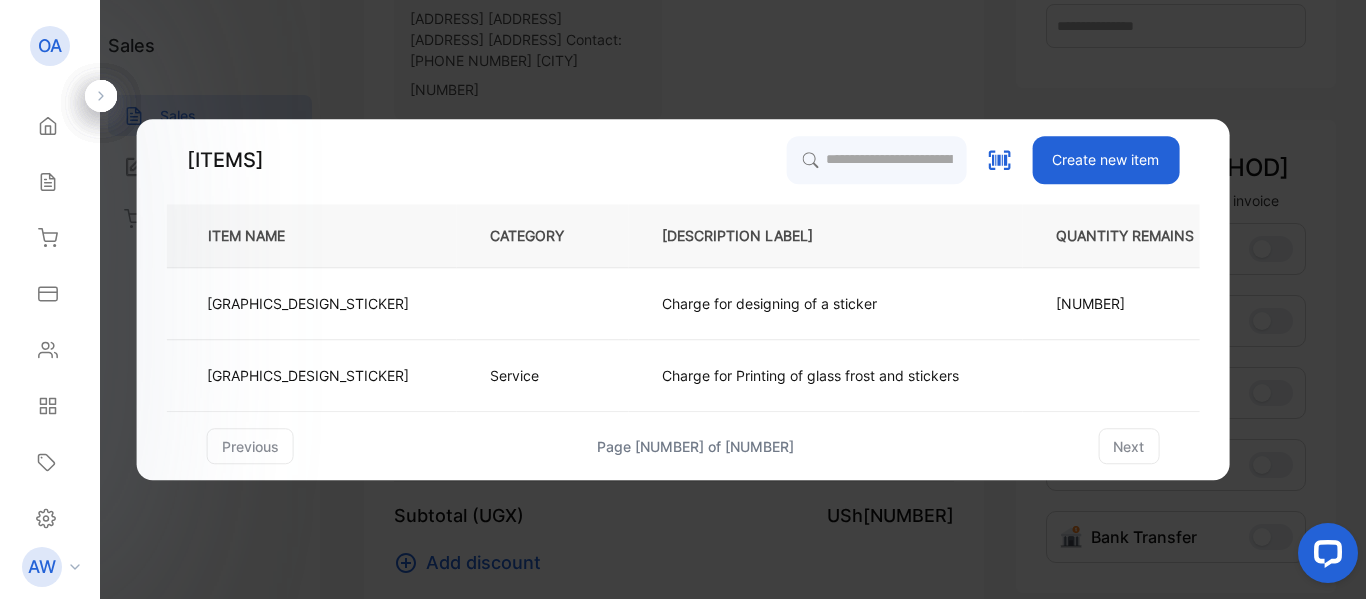 click on "Create new item" at bounding box center [1105, 160] 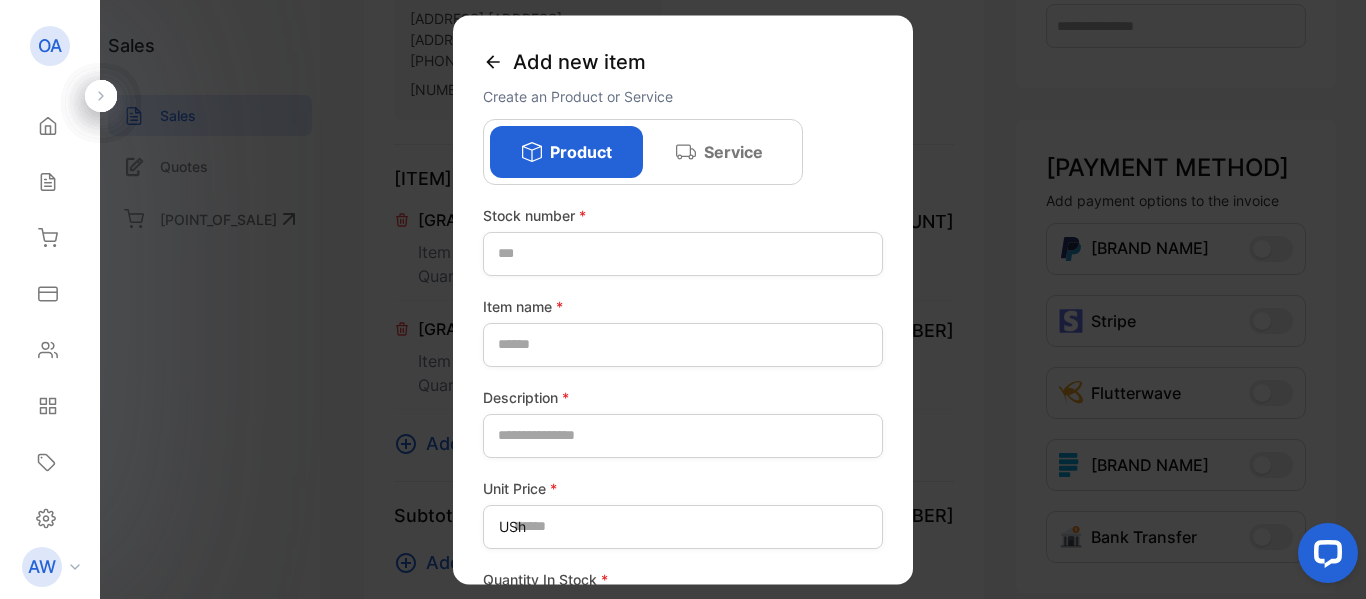 click at bounding box center [686, 152] 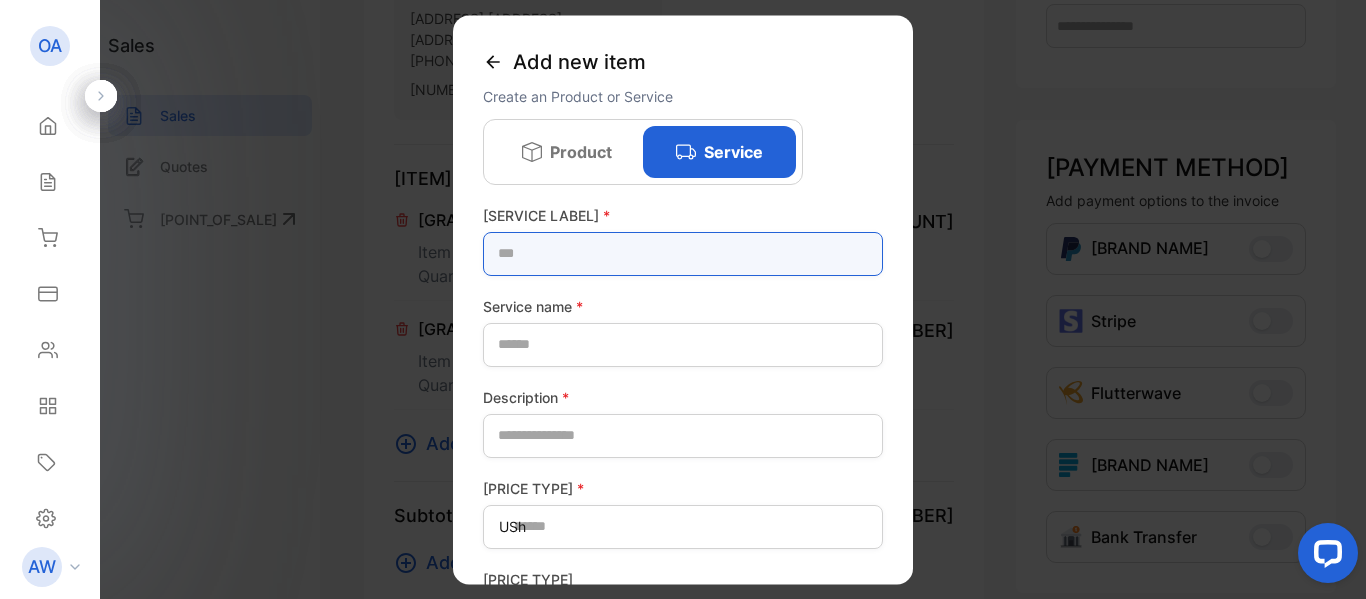 click at bounding box center (683, 254) 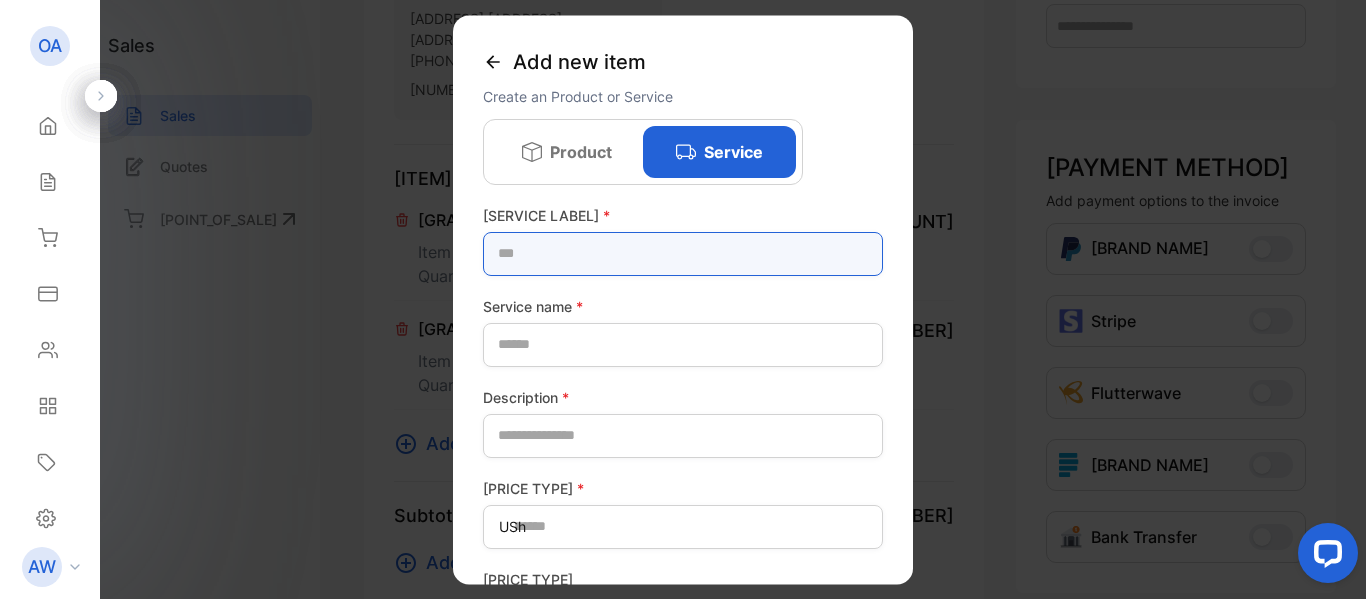 type on "***" 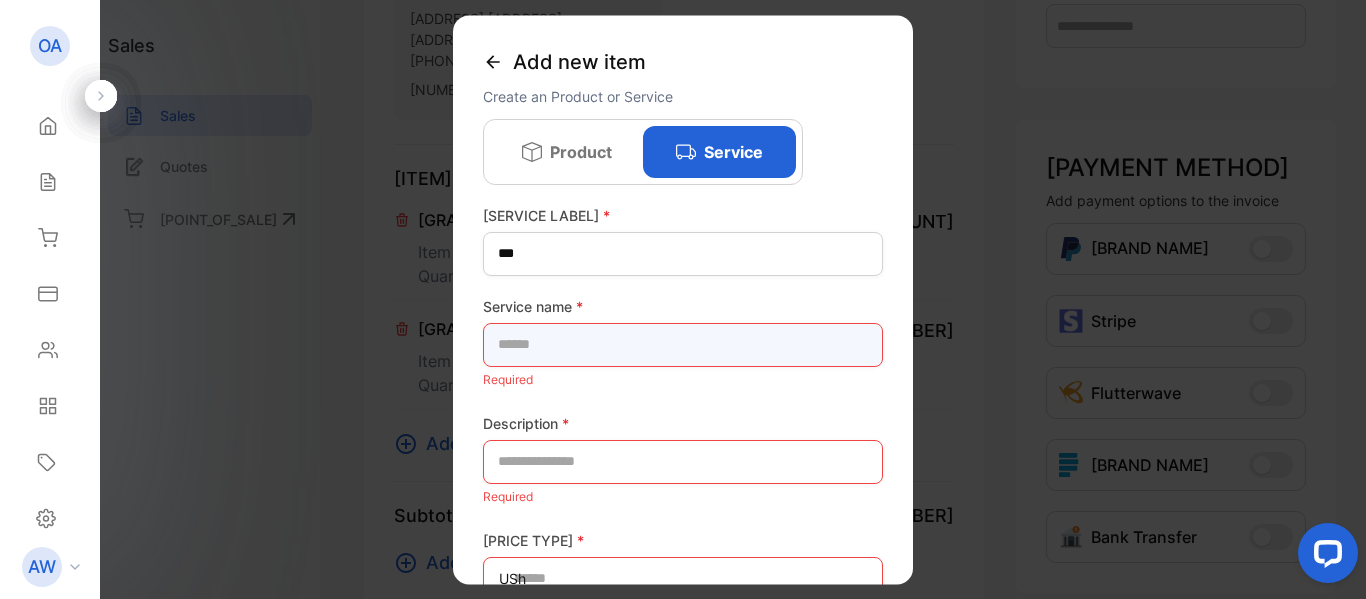click at bounding box center (683, 345) 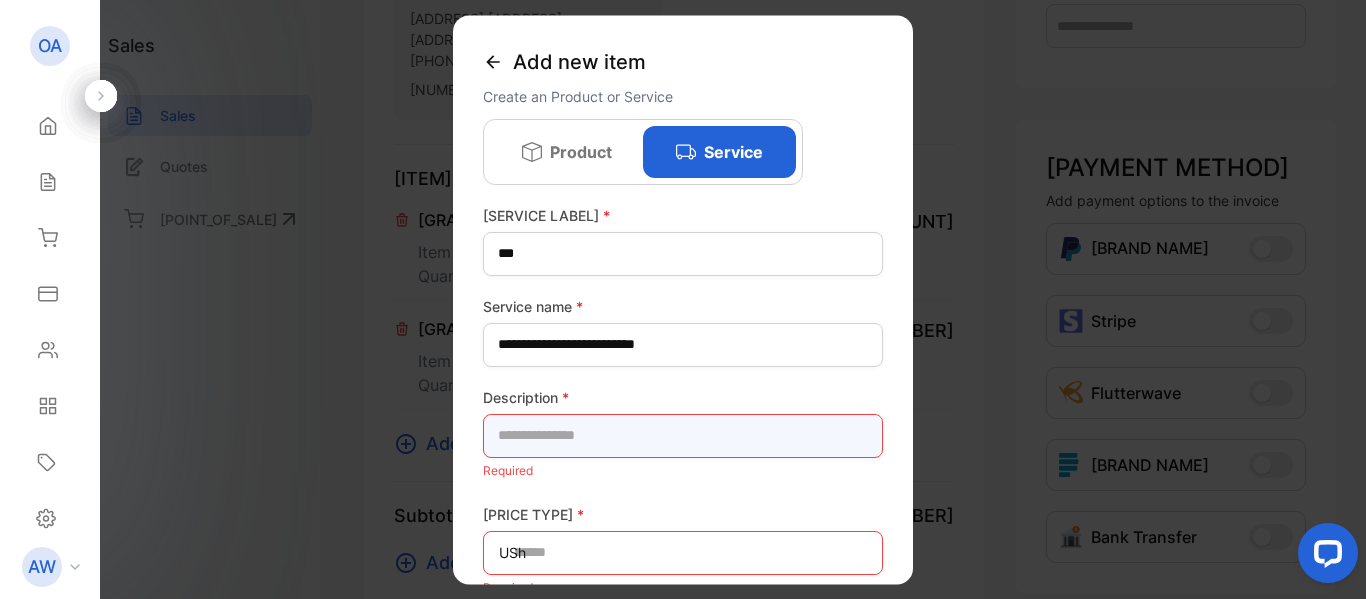click at bounding box center [683, 436] 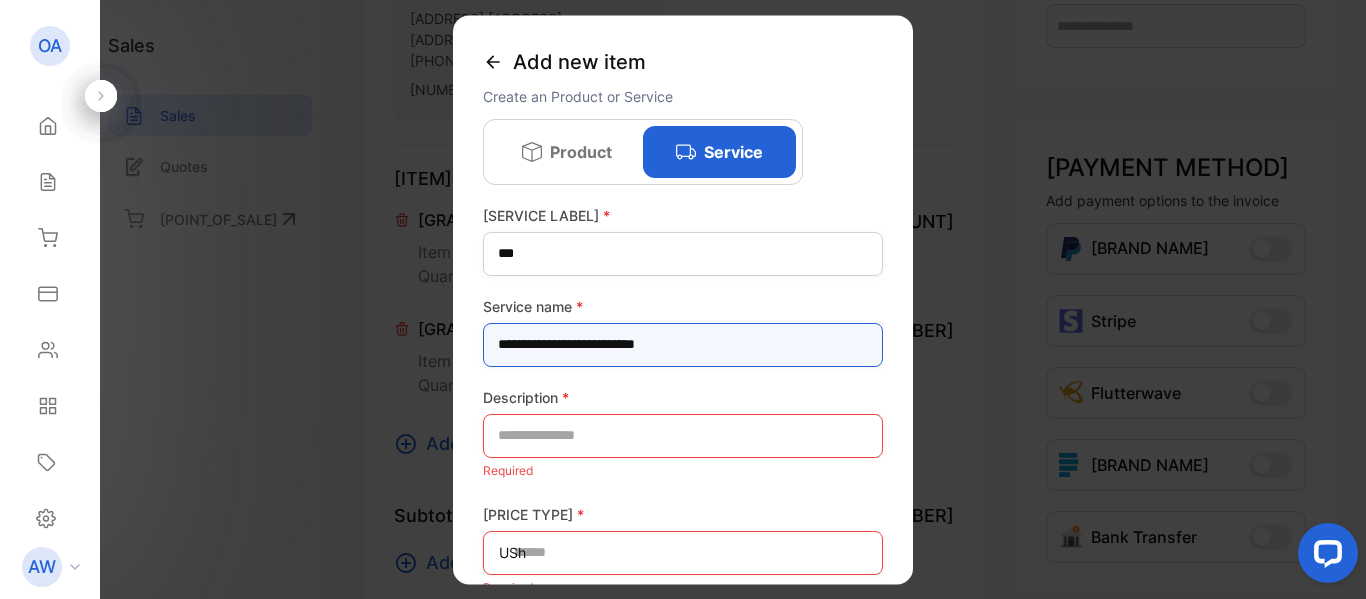 click on "**********" at bounding box center (683, 345) 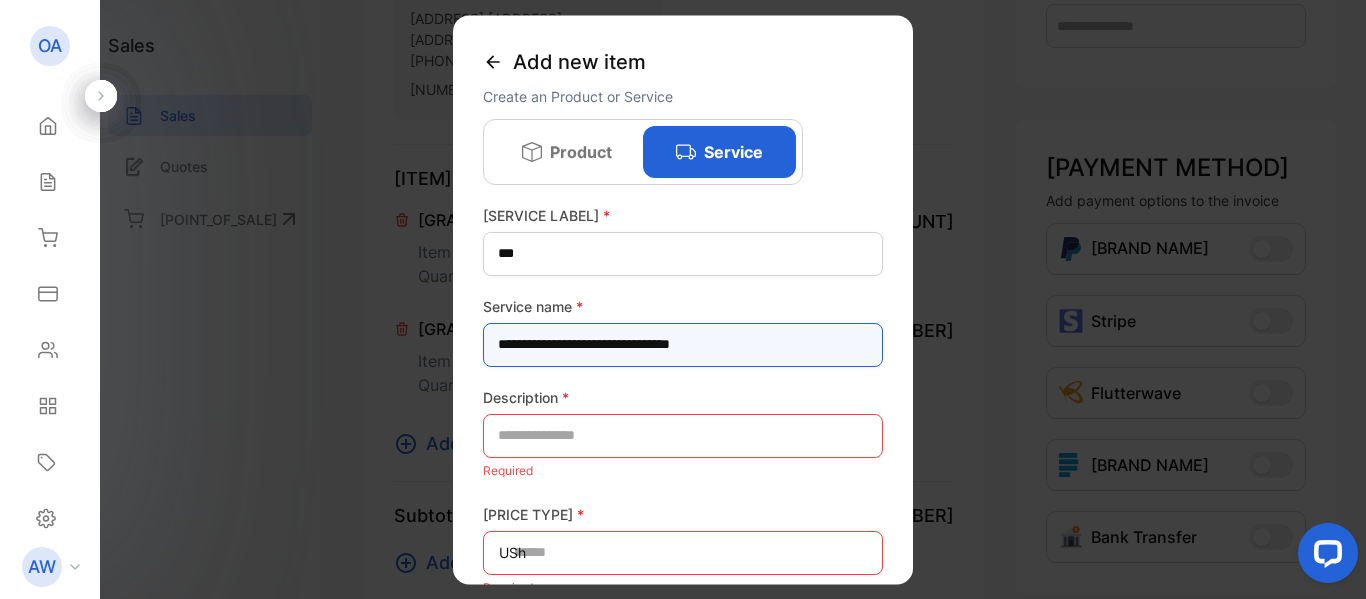 click on "**********" at bounding box center [683, 345] 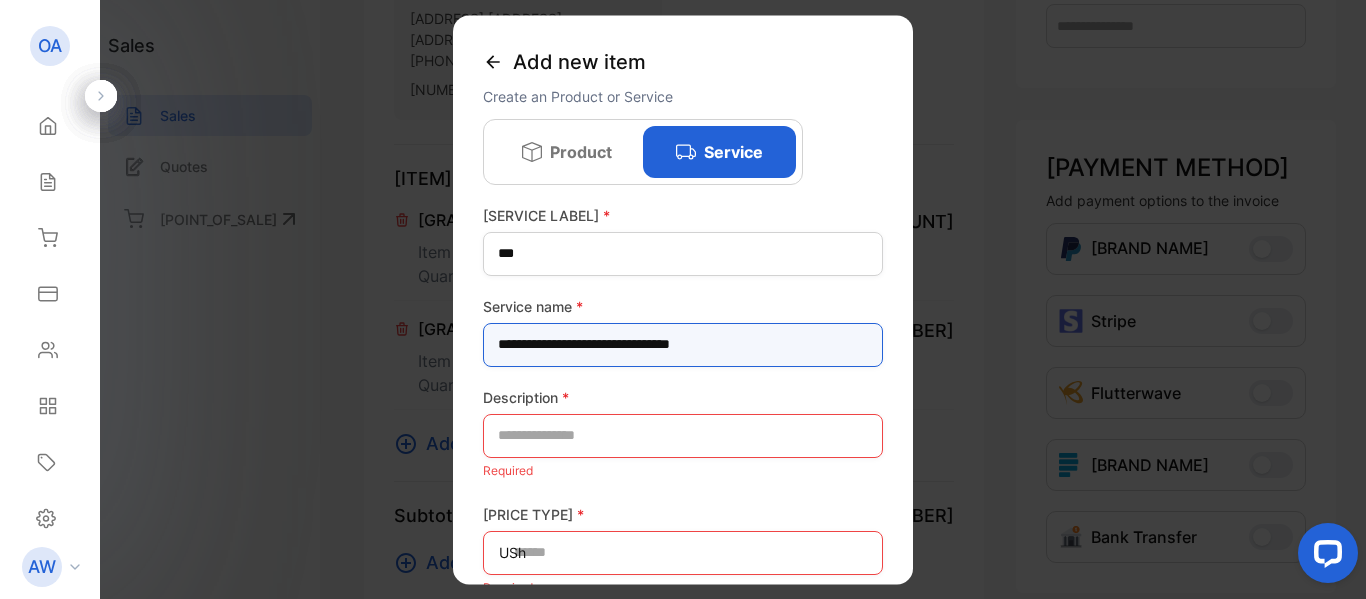 type on "**********" 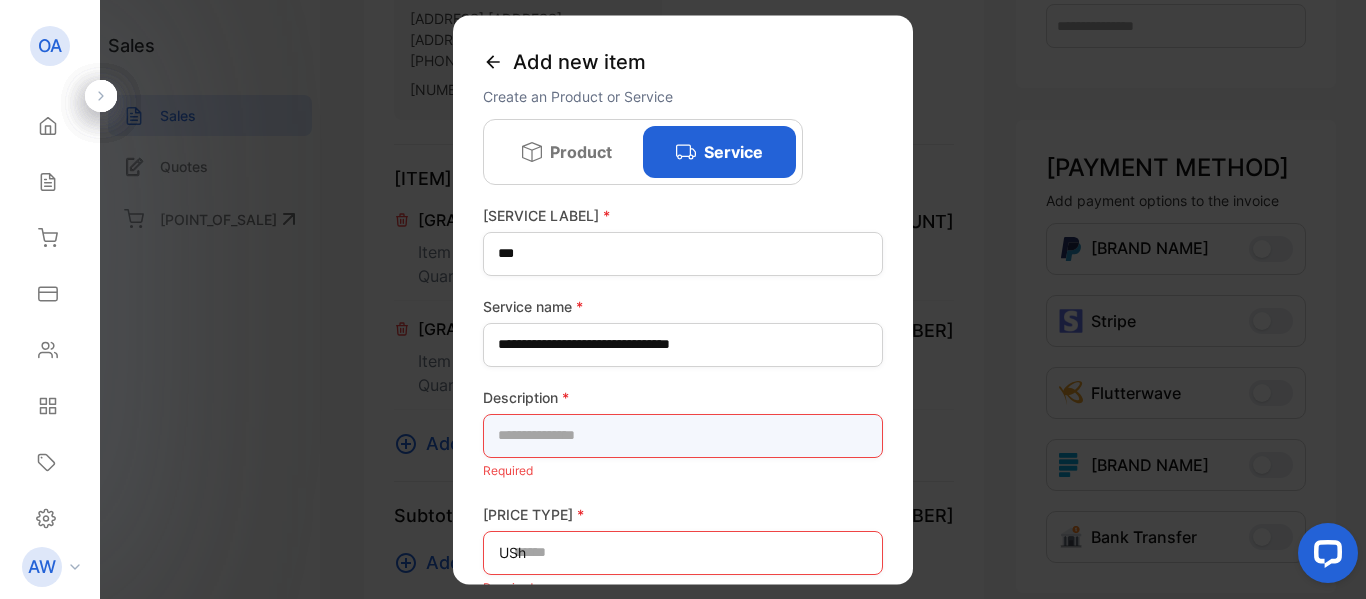 click at bounding box center [683, 436] 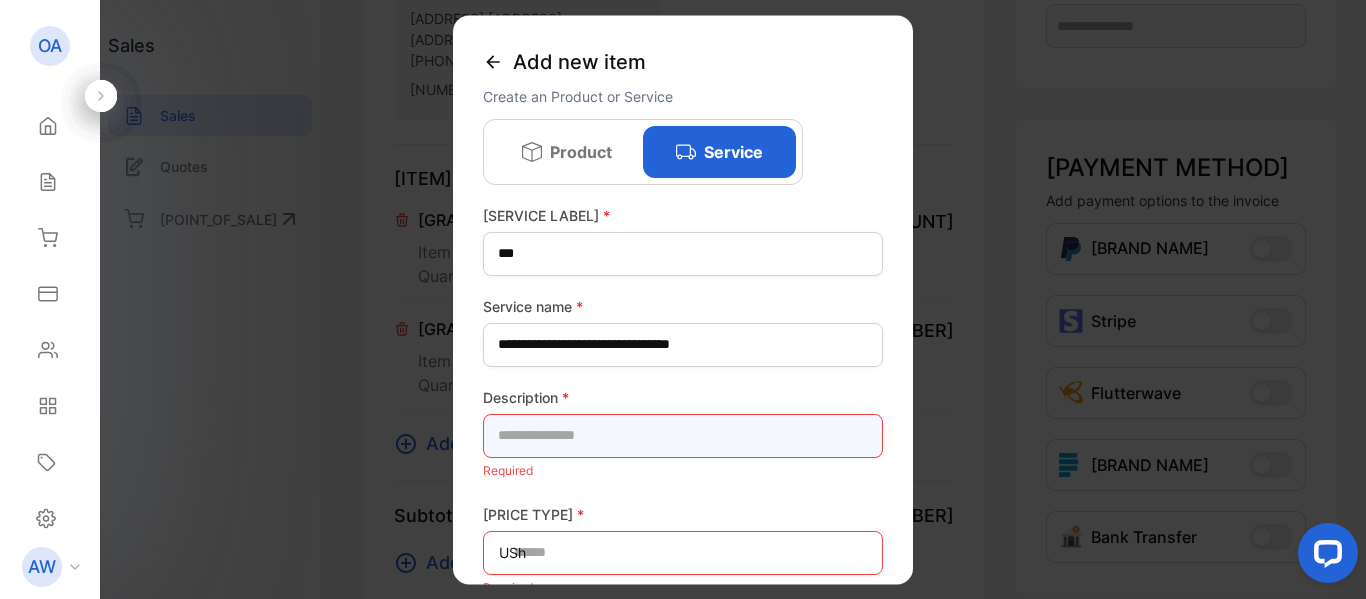 paste on "**********" 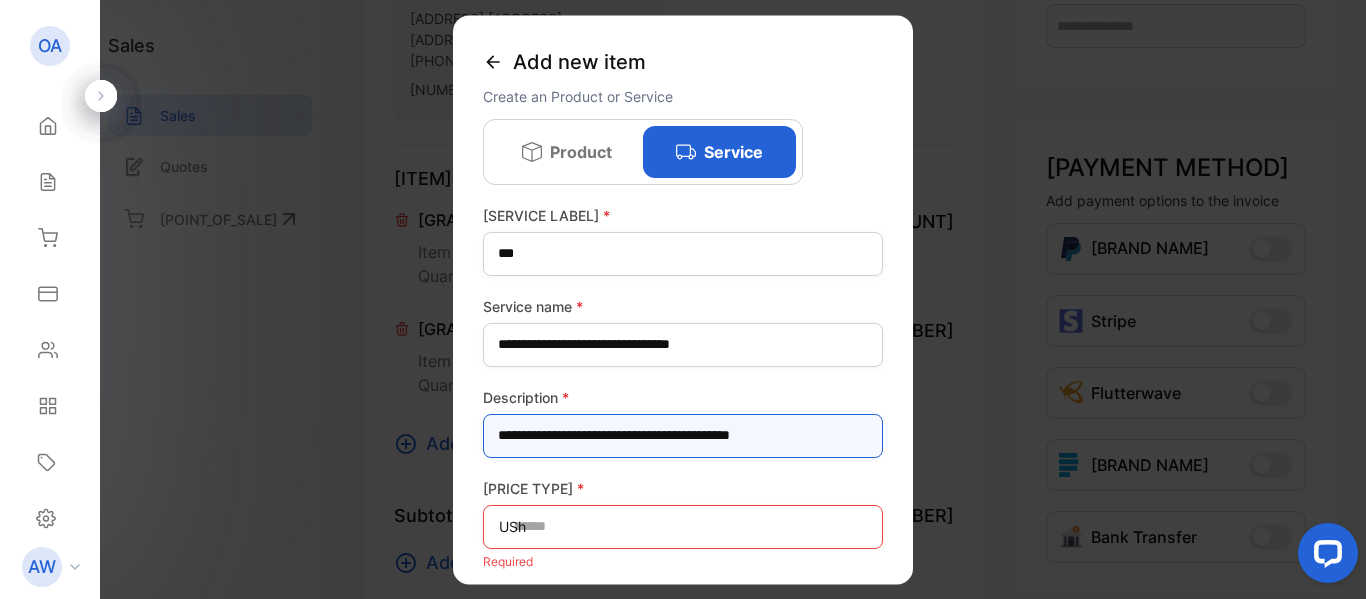 click on "**********" at bounding box center [683, 436] 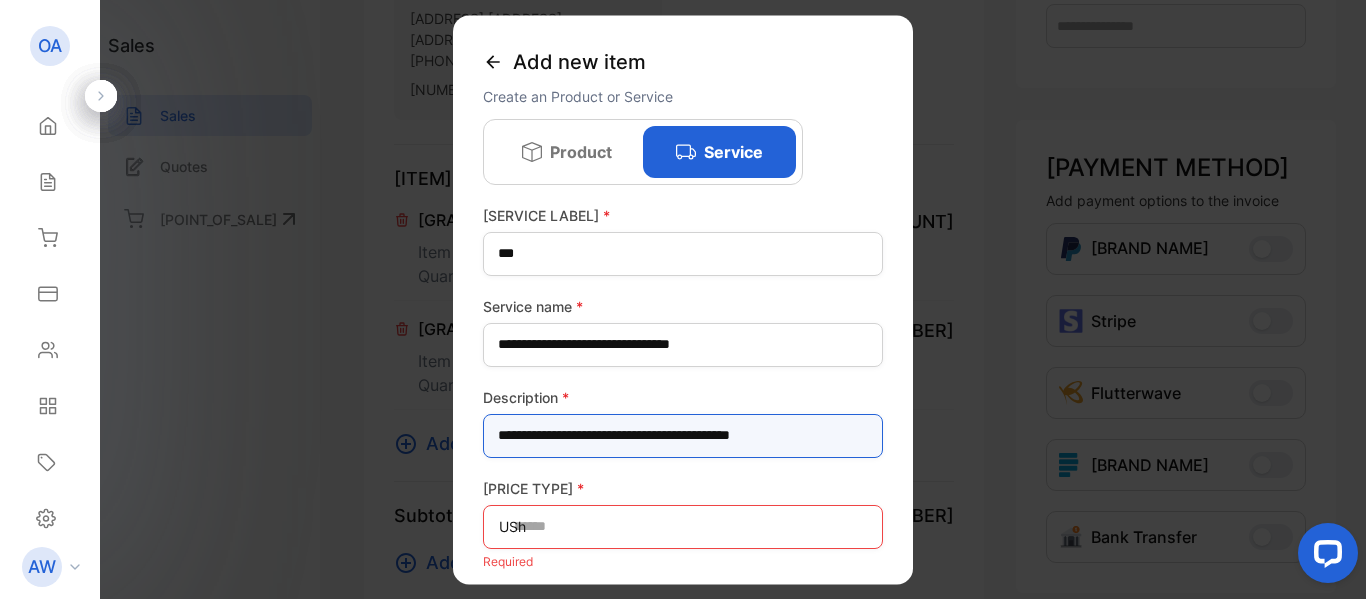 paste on "**********" 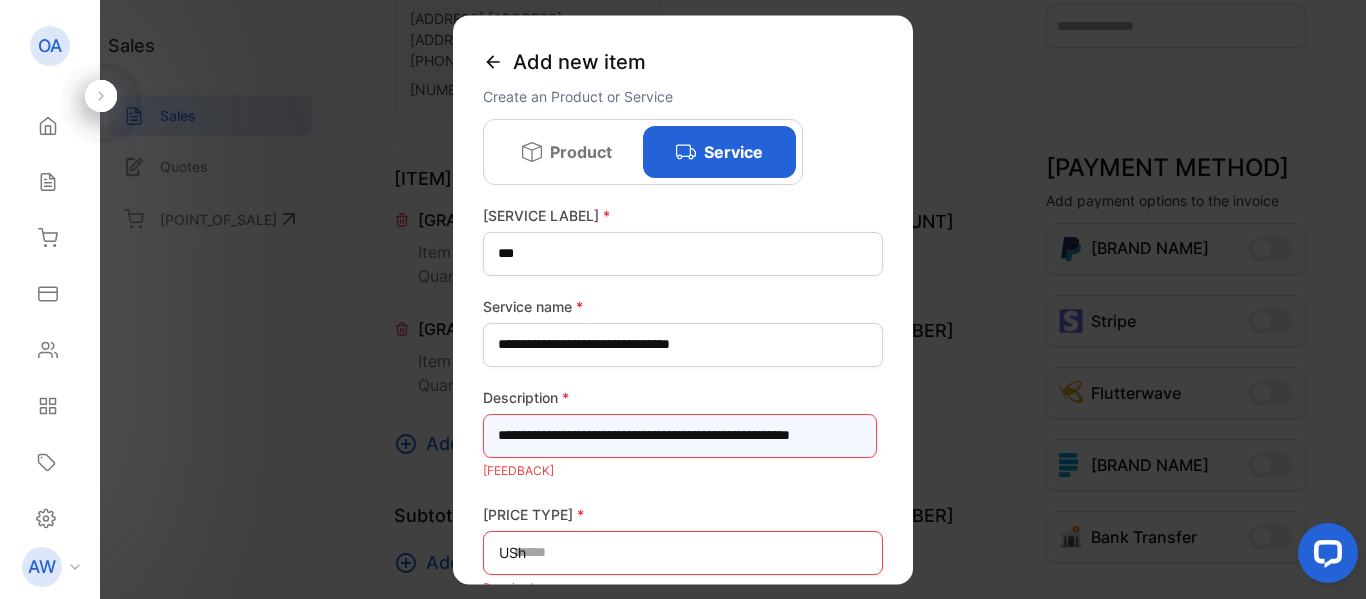 scroll, scrollTop: 0, scrollLeft: 0, axis: both 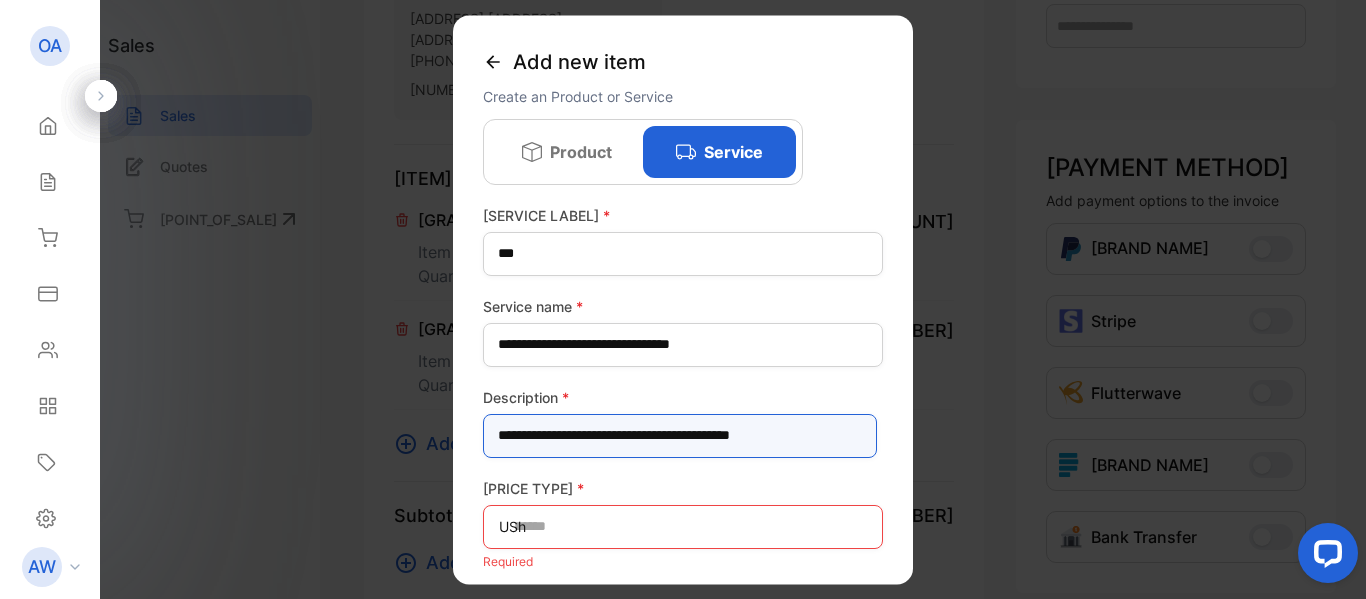 type on "**********" 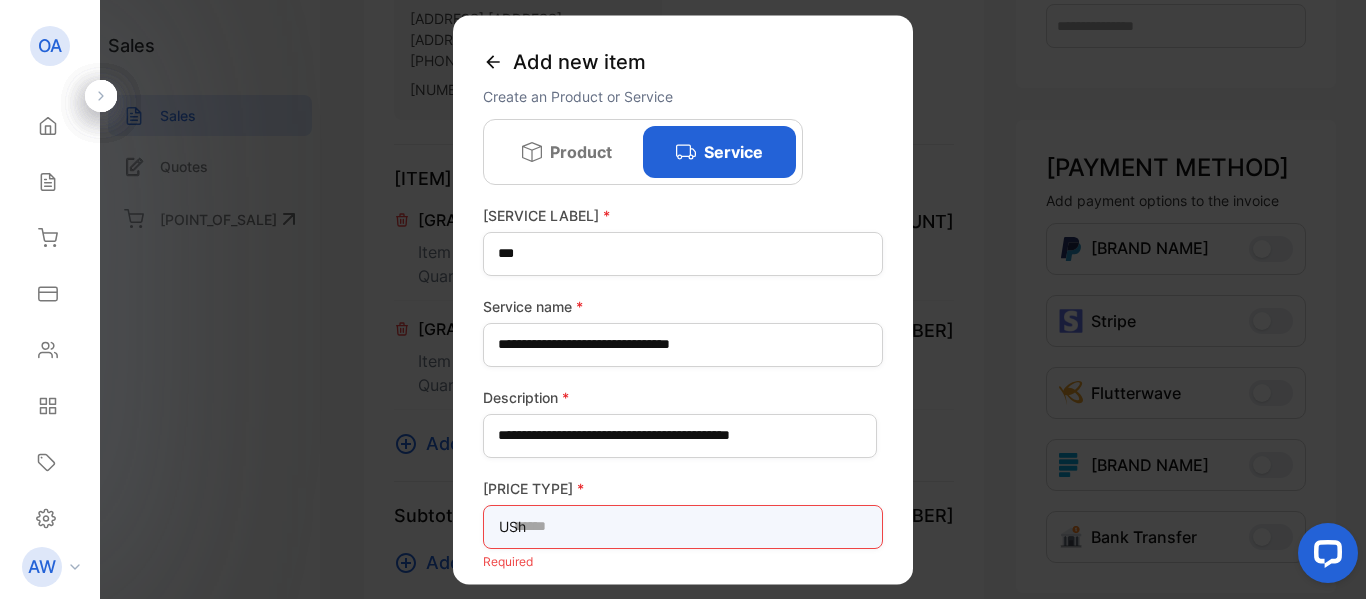 click at bounding box center [683, 527] 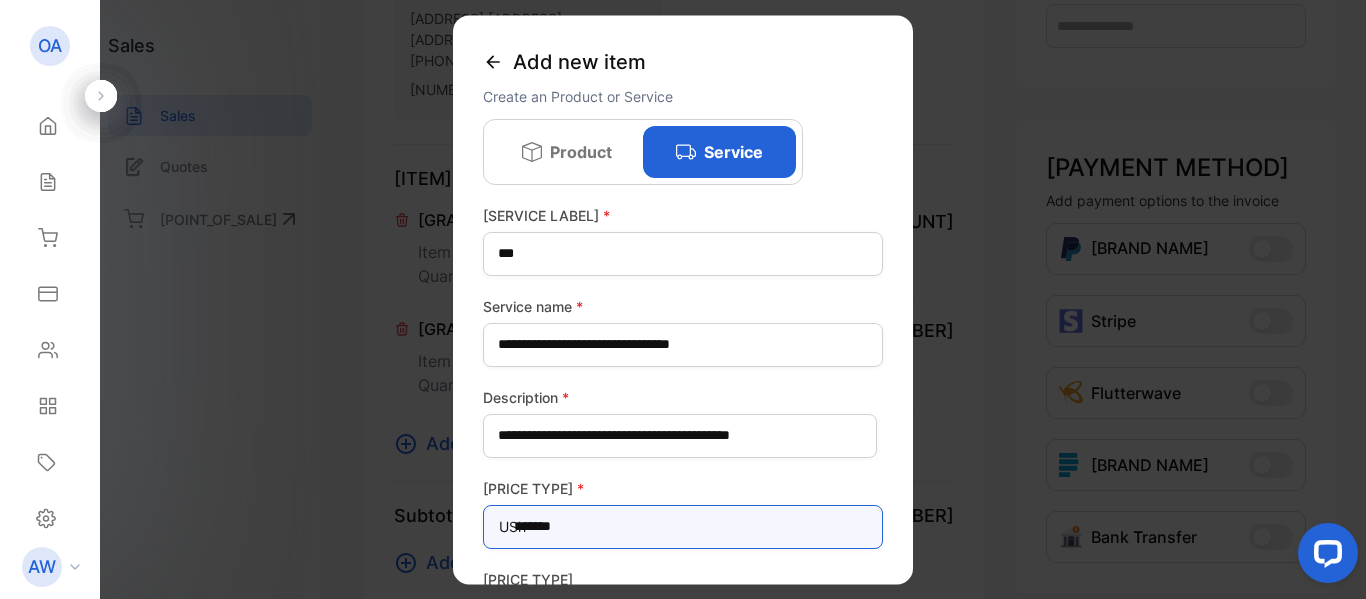 type on "*******" 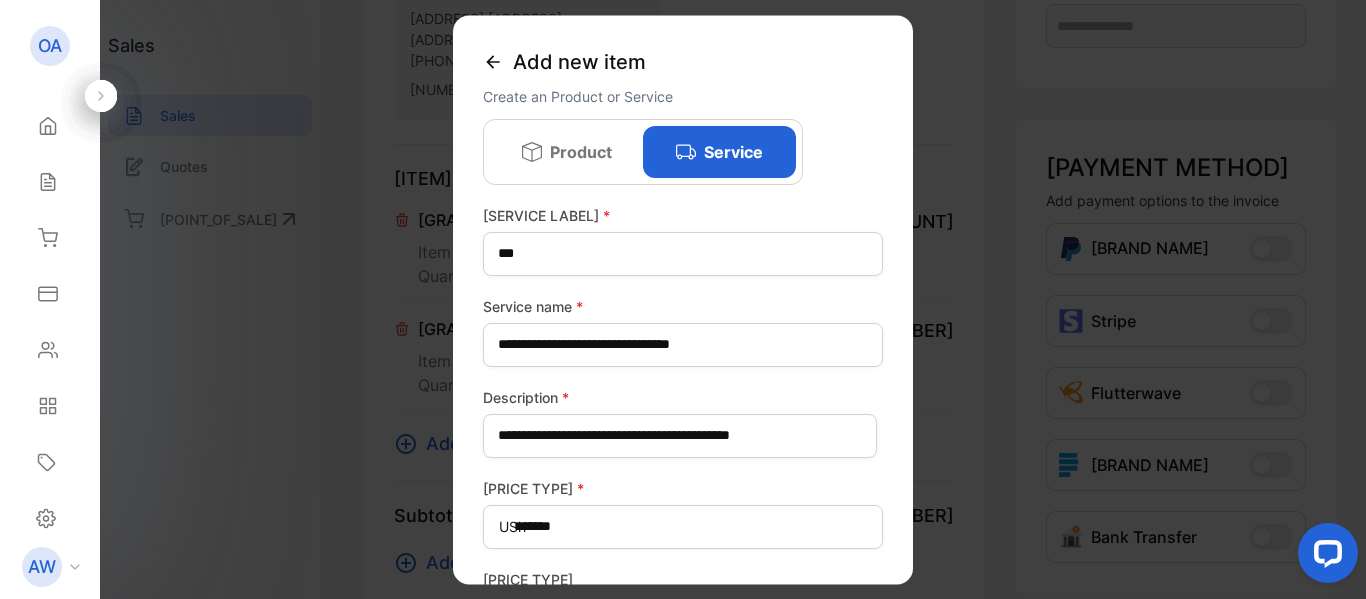 click on "Sale Price   *" at bounding box center (683, 488) 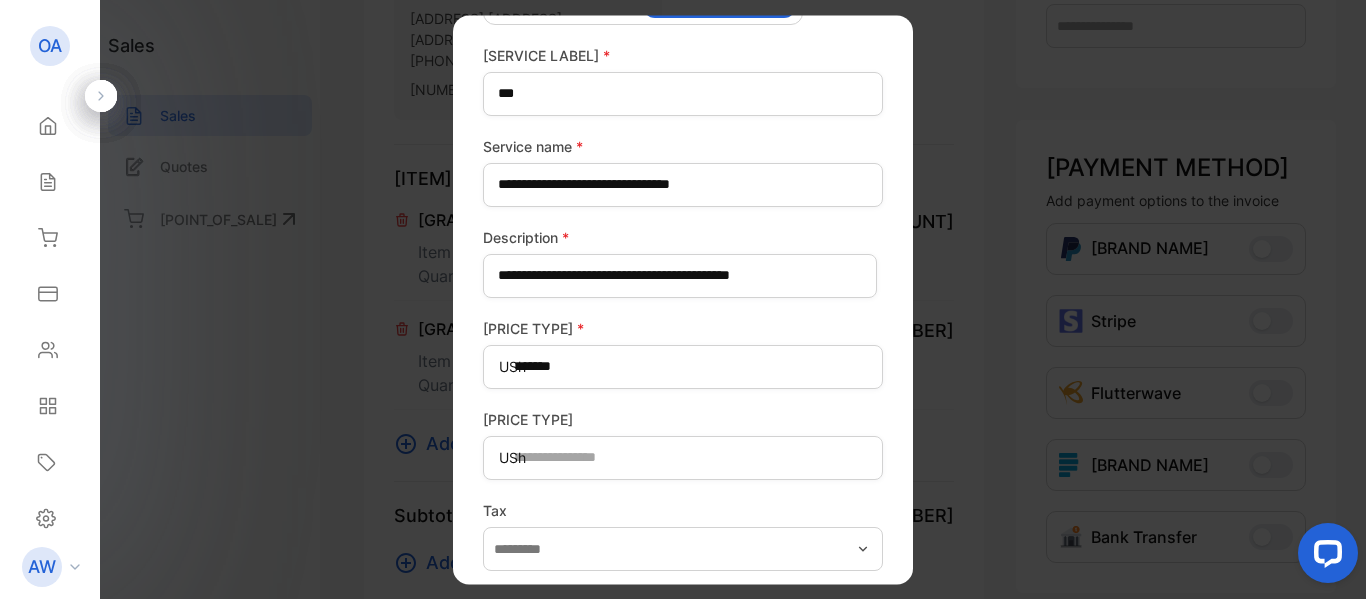 scroll, scrollTop: 200, scrollLeft: 0, axis: vertical 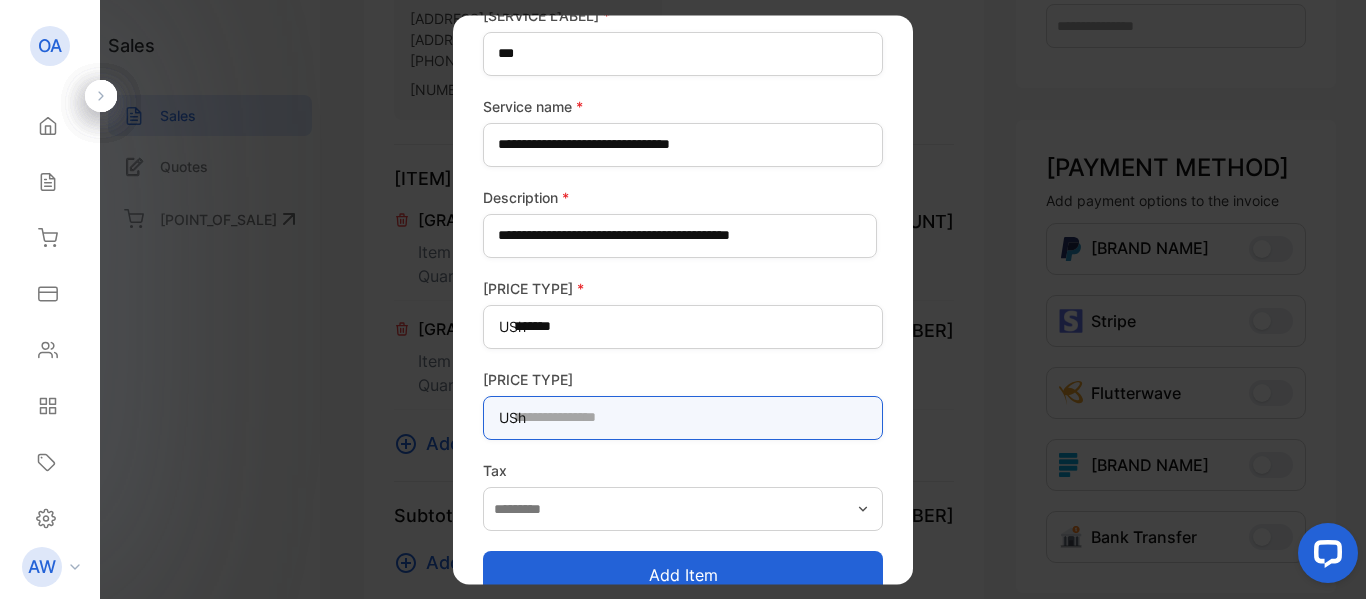 click at bounding box center [683, 418] 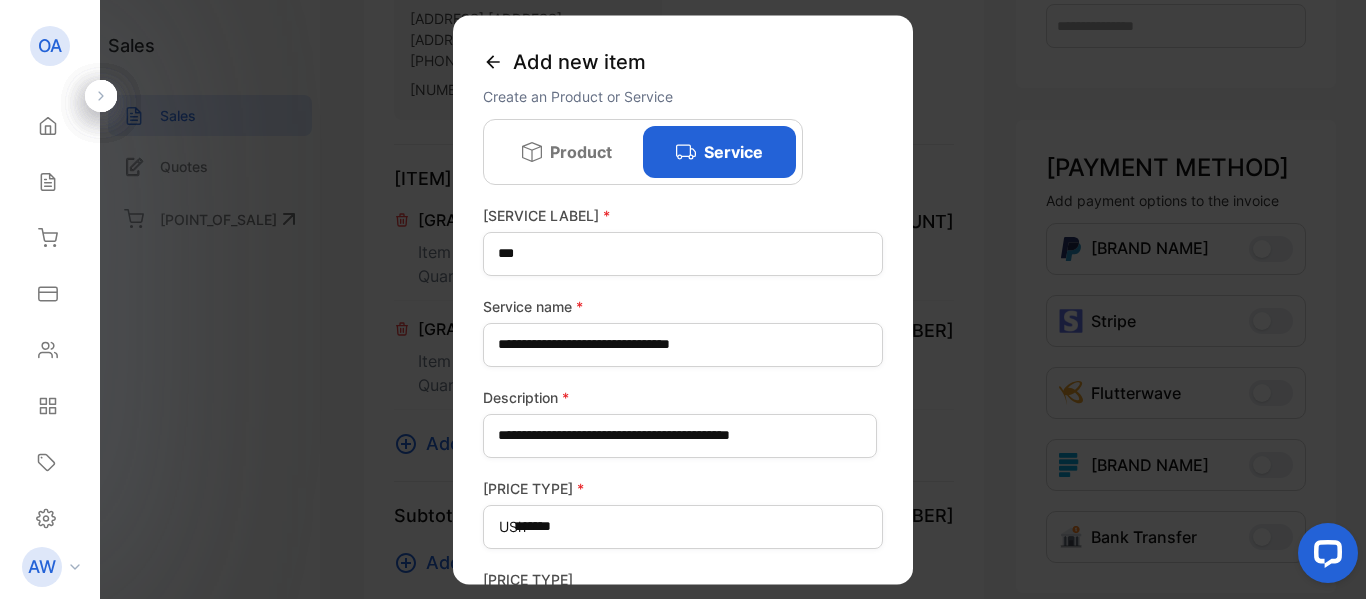 scroll, scrollTop: 239, scrollLeft: 0, axis: vertical 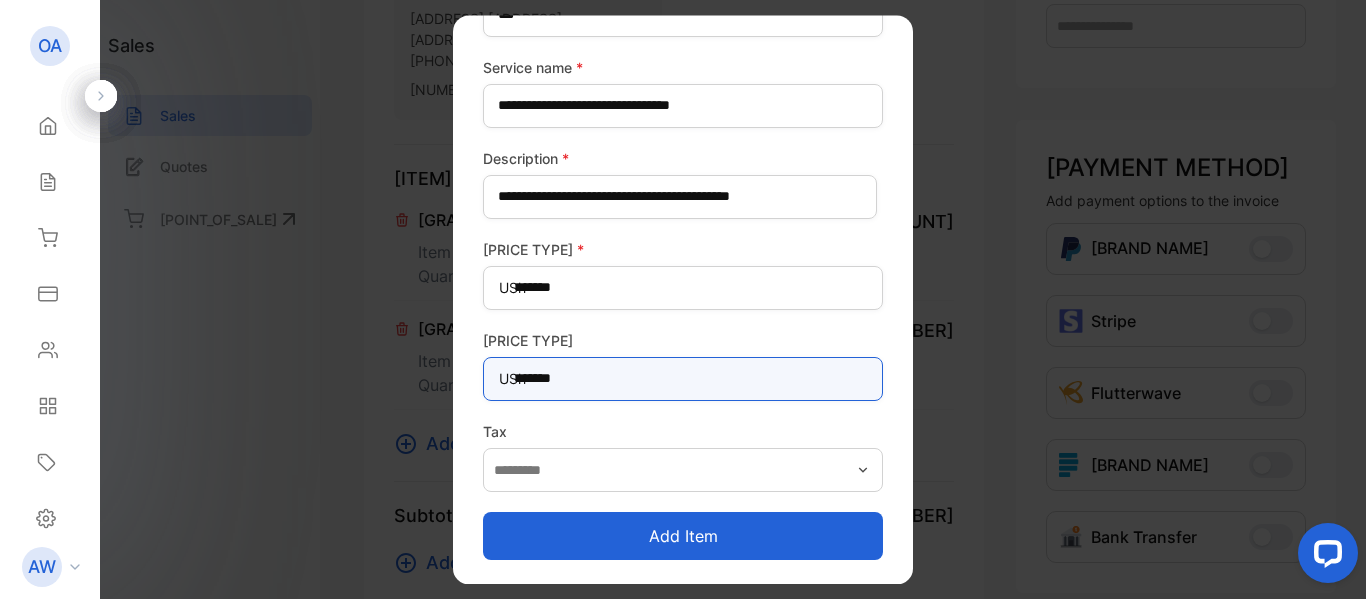 type on "*******" 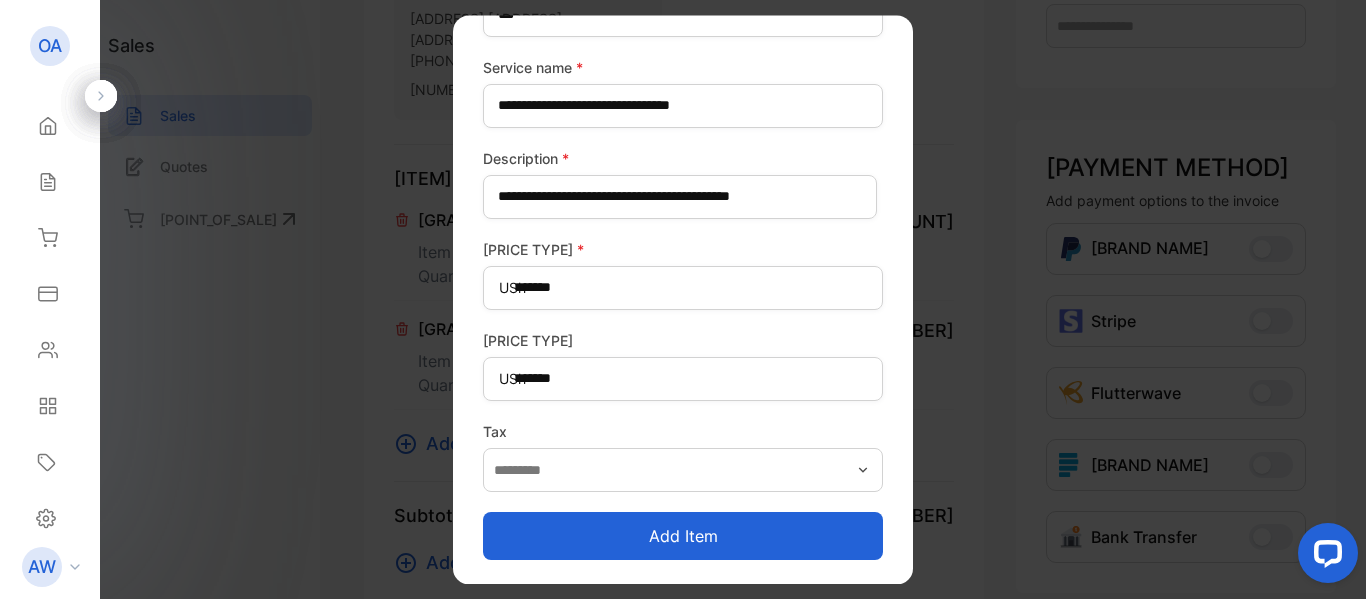 click on "Add item" at bounding box center (683, 536) 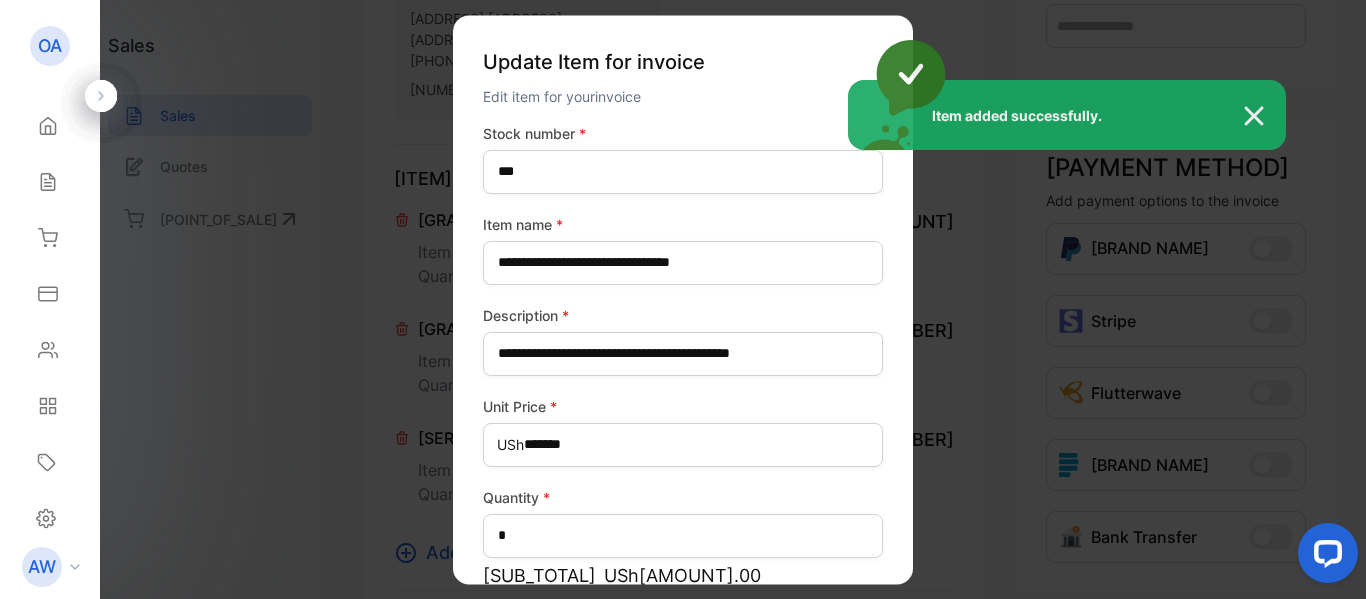 click at bounding box center [1264, 116] 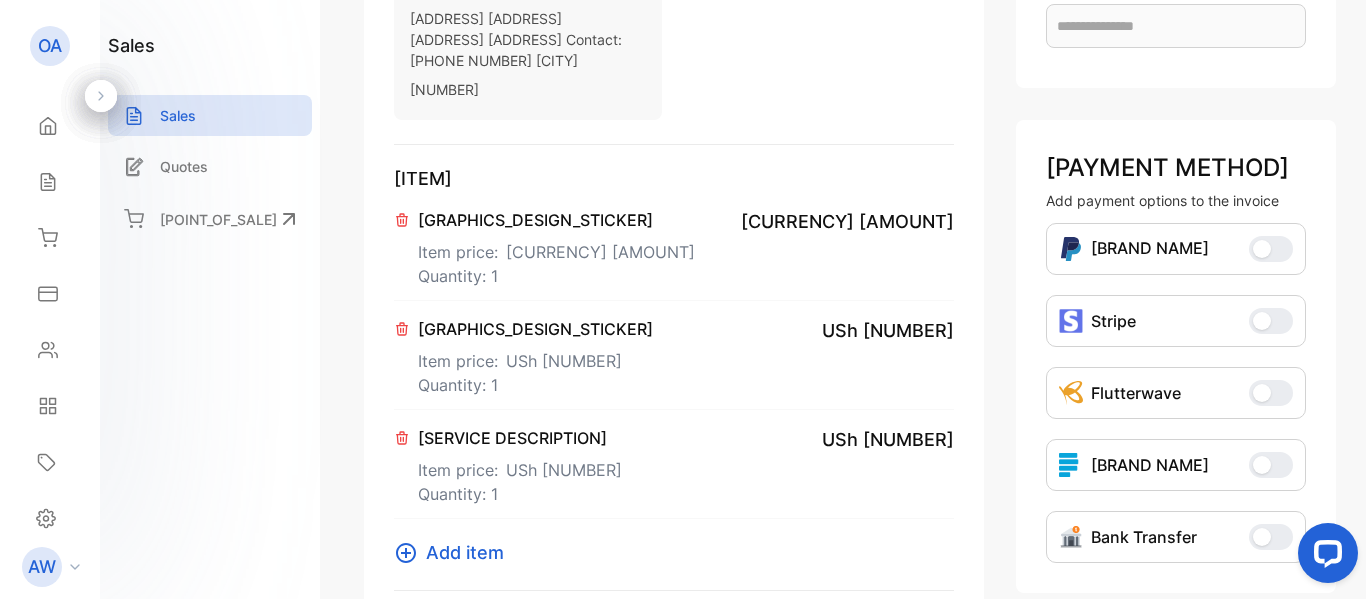 scroll, scrollTop: 500, scrollLeft: 0, axis: vertical 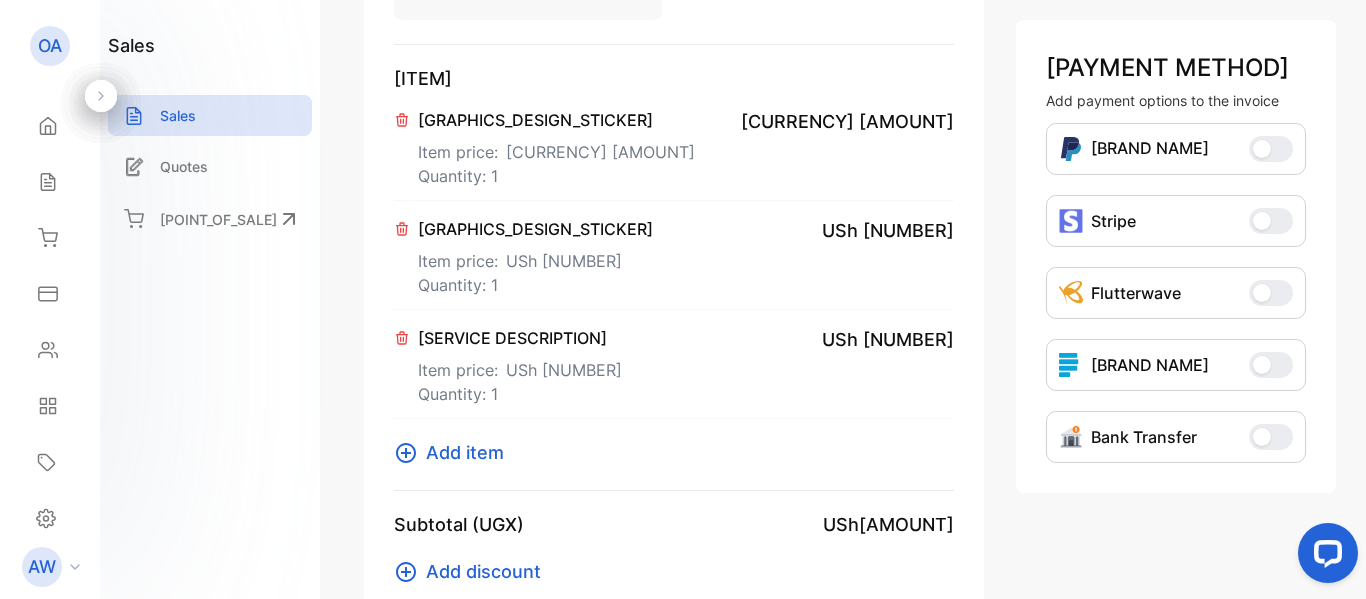 click on "[SERVICE DESCRIPTION]" at bounding box center (556, 120) 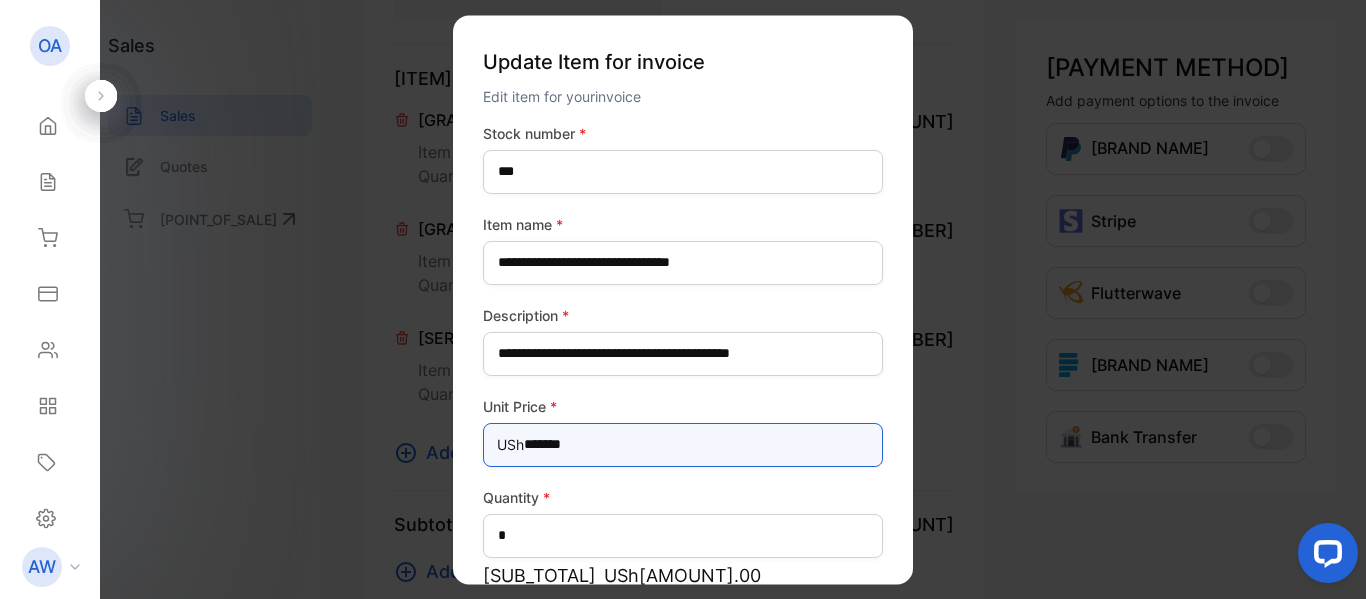 click on "*******" at bounding box center [683, 445] 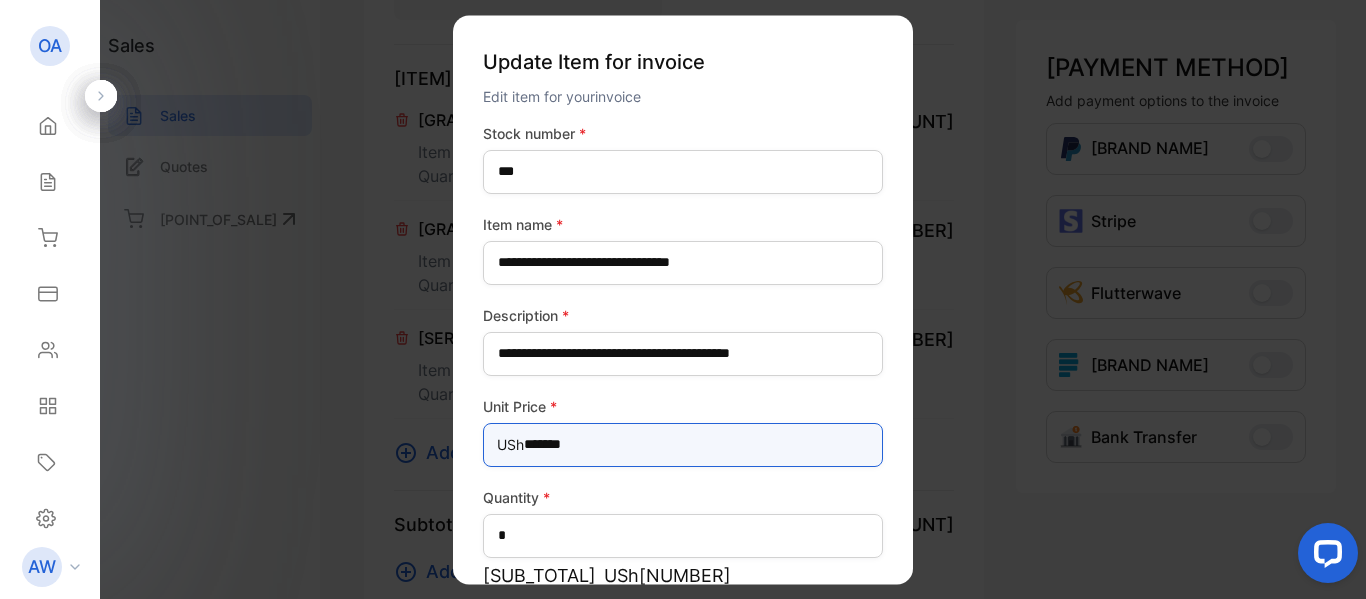 type on "*******" 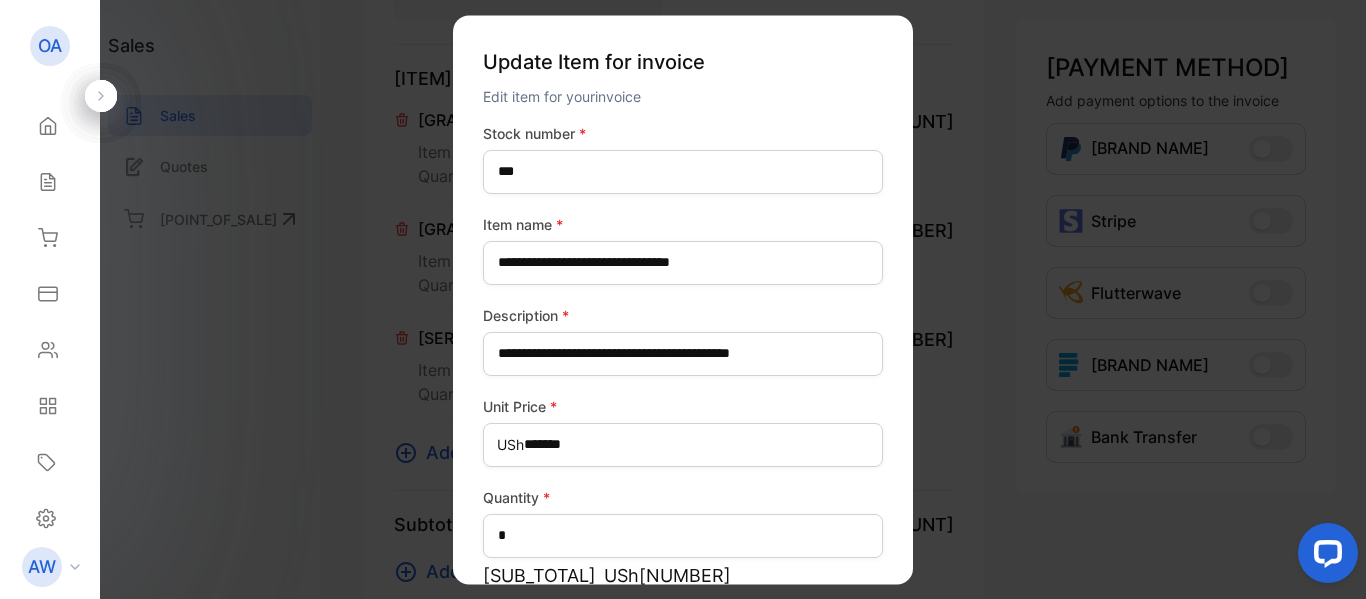 click on "**********" at bounding box center (683, 440) 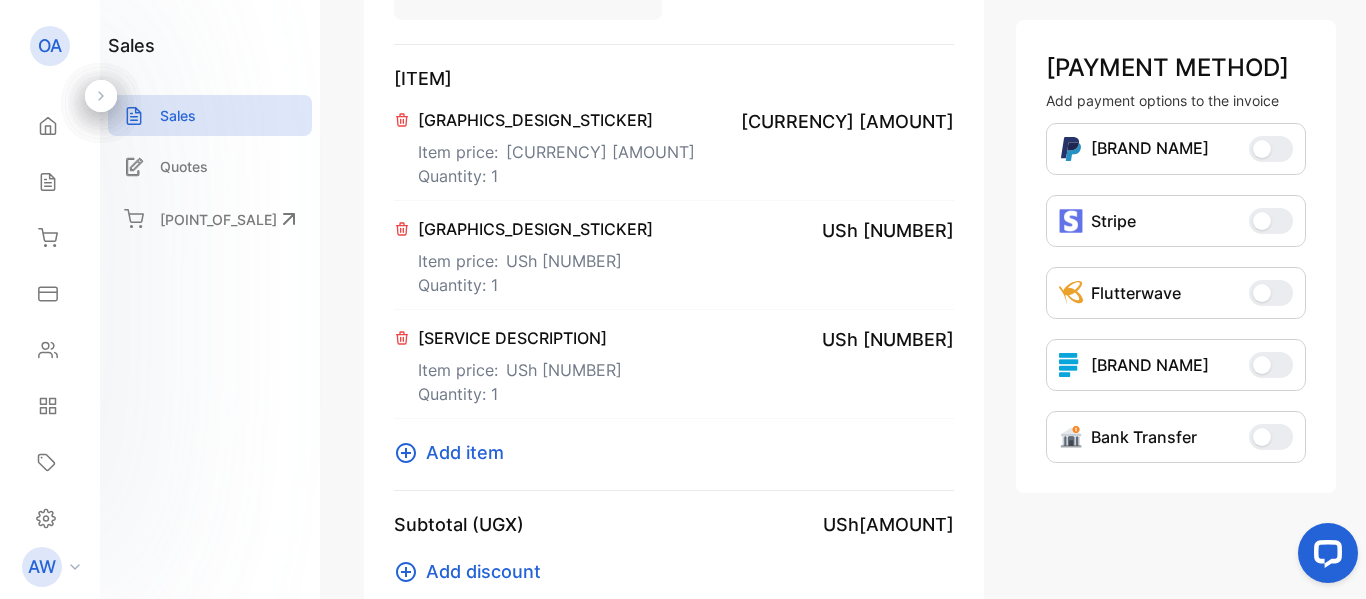 click on "USh [NUMBER]" at bounding box center [847, 121] 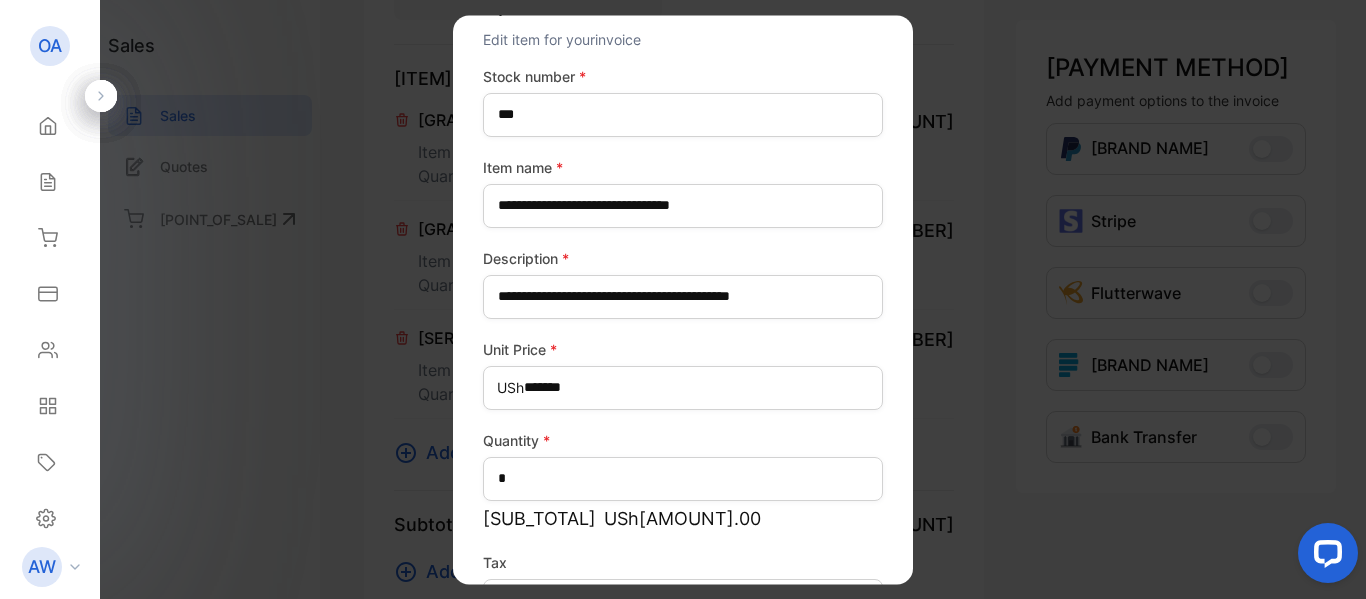 scroll, scrollTop: 0, scrollLeft: 0, axis: both 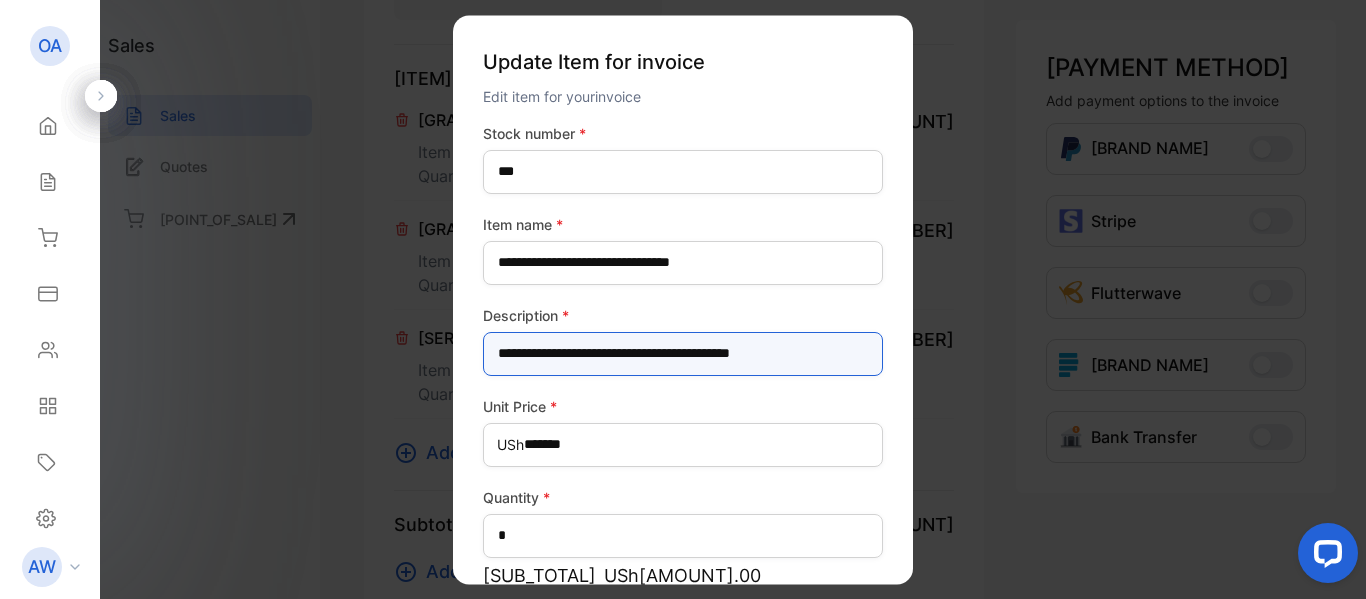 click on "**********" at bounding box center (683, 354) 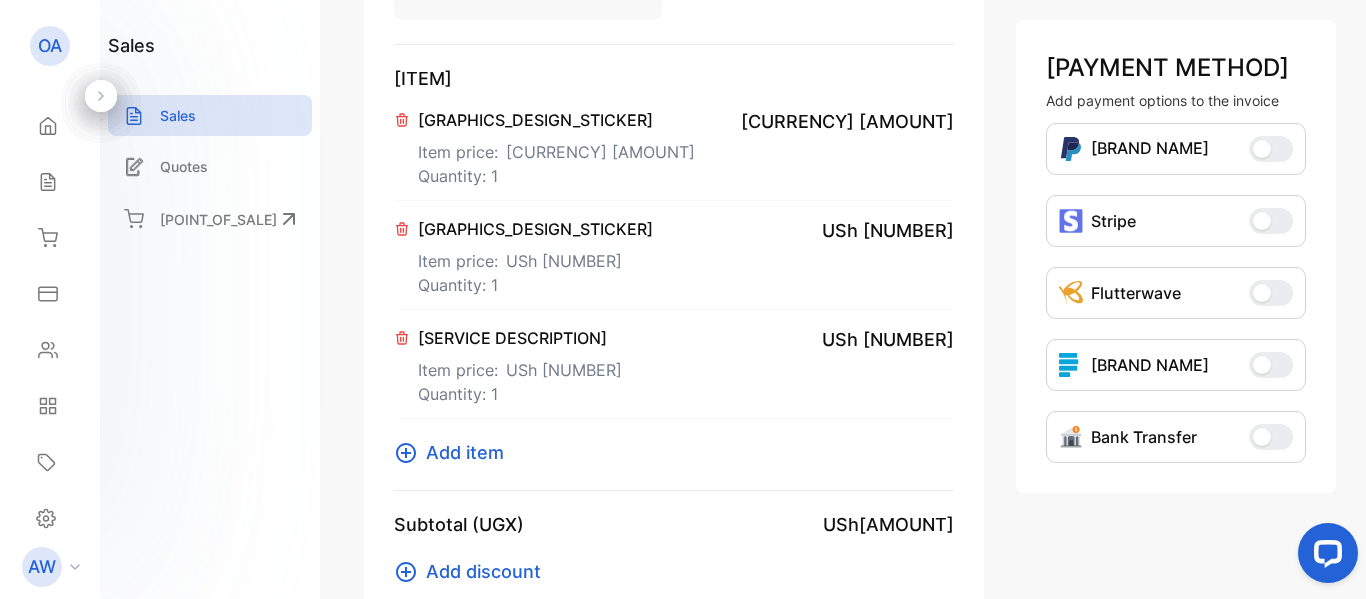 click at bounding box center (402, 120) 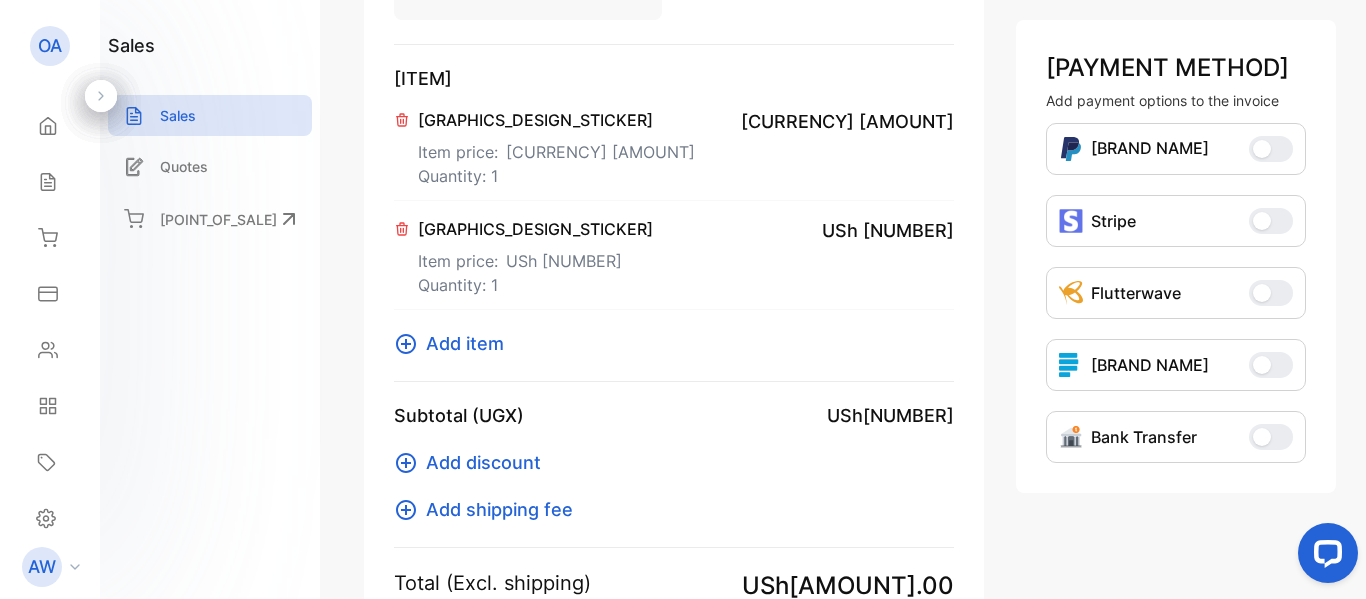 click on "Add item" at bounding box center (465, 343) 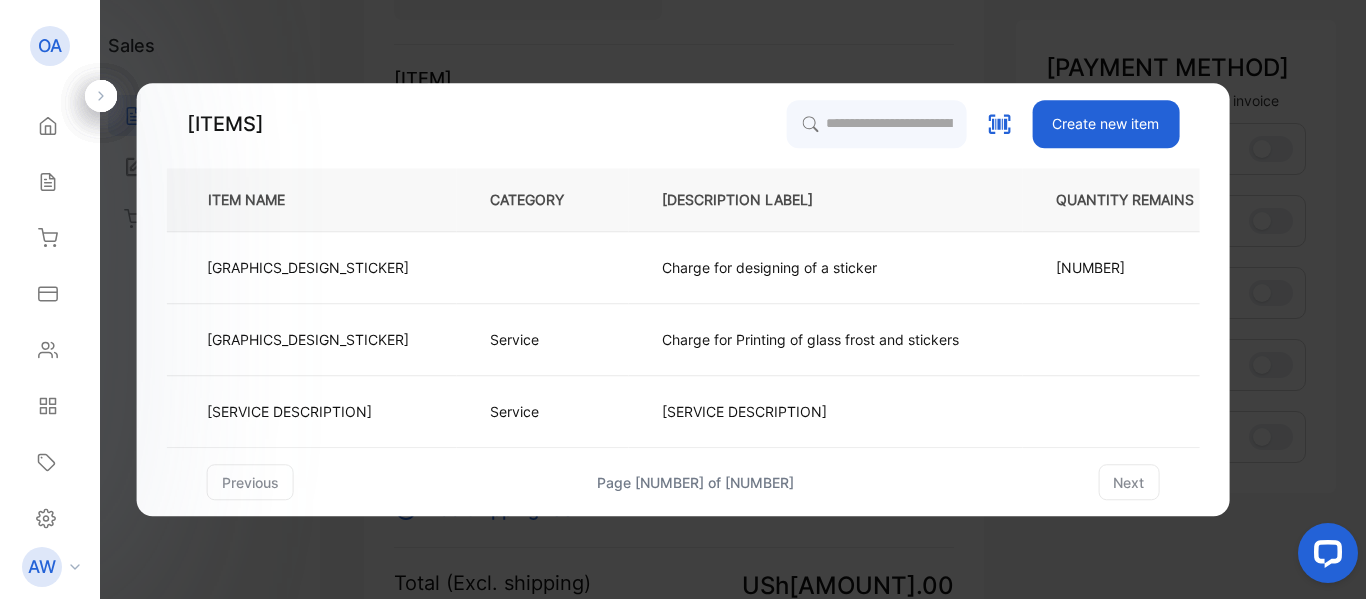 click on "Create new item" at bounding box center [1105, 124] 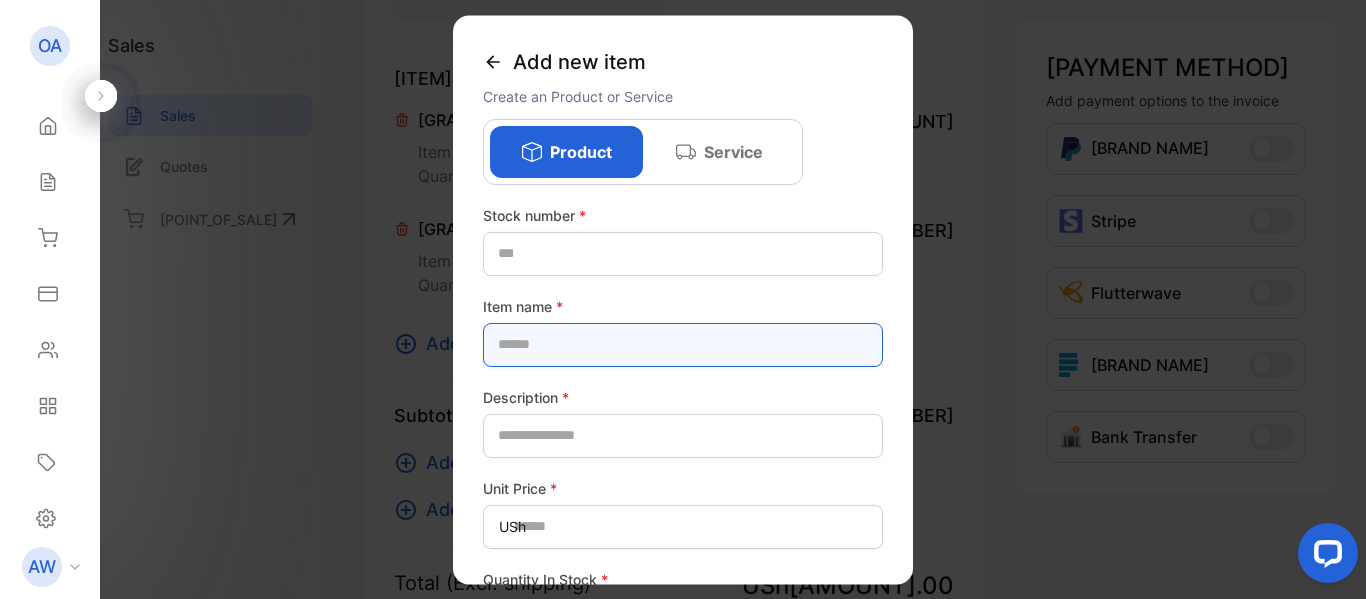 click at bounding box center [683, 345] 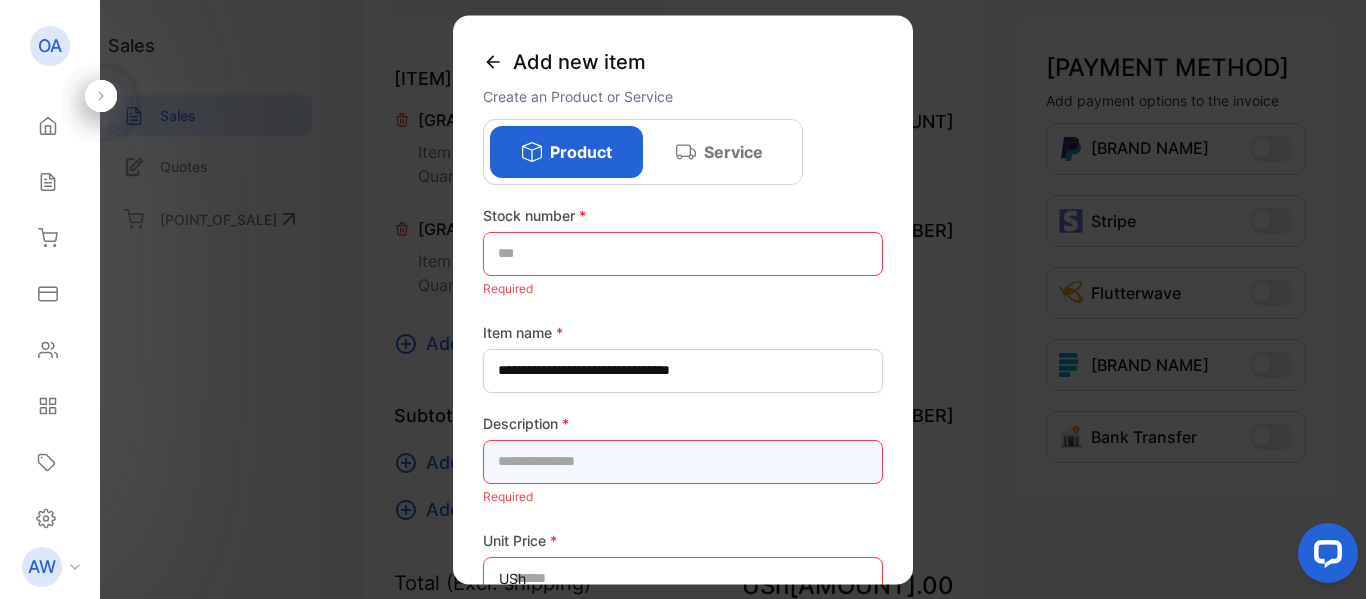 click at bounding box center (683, 462) 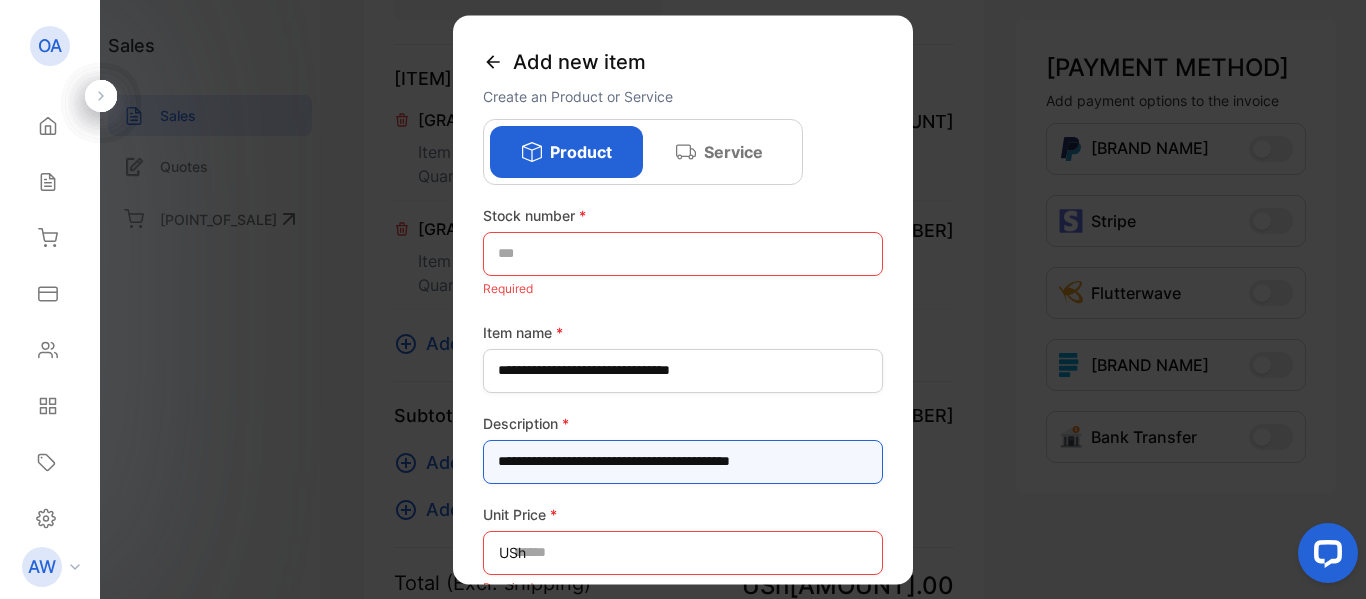 type on "**********" 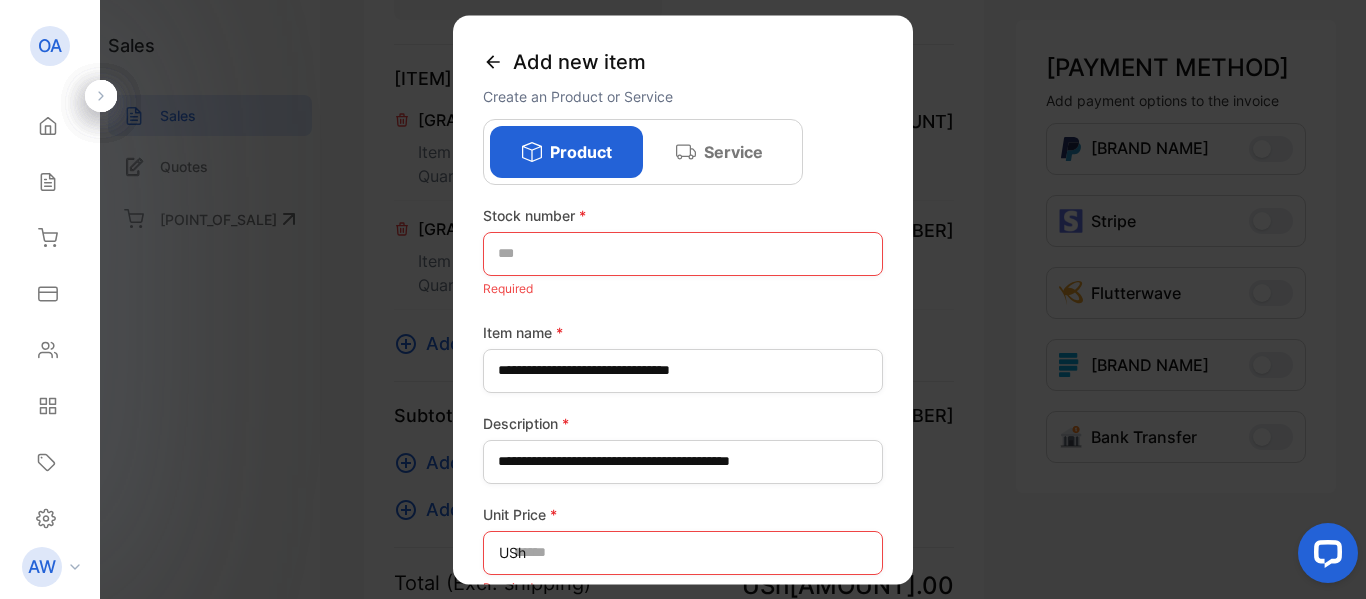 click on "**********" at bounding box center (683, 545) 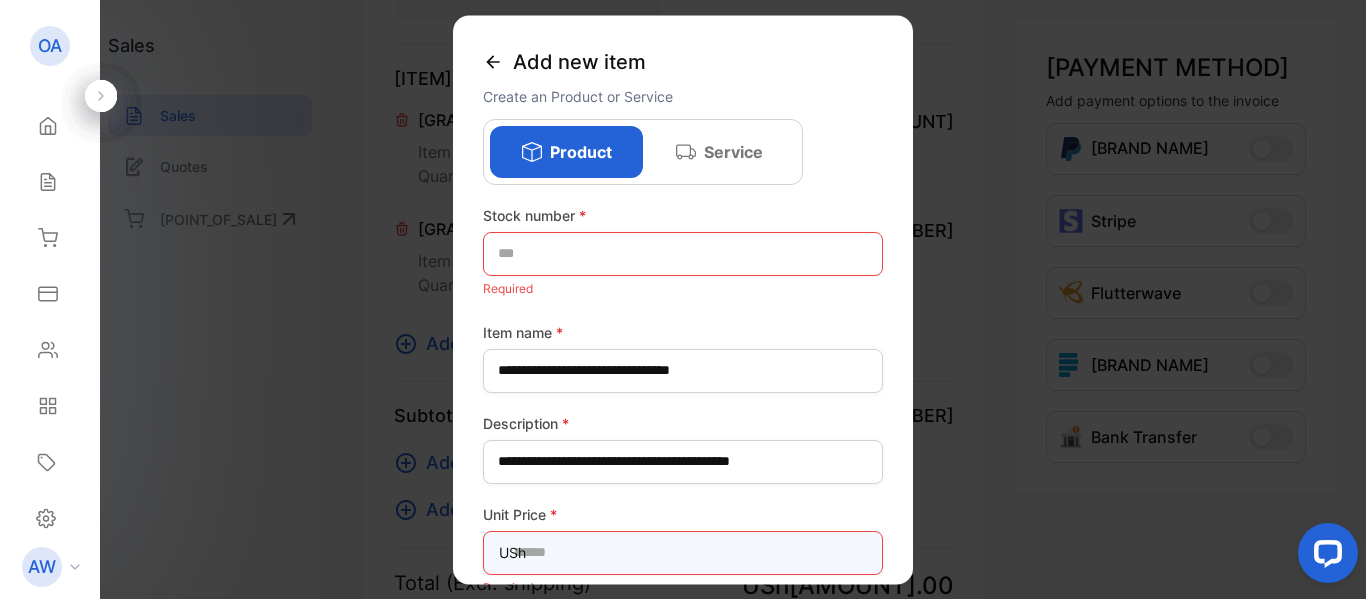 click at bounding box center (683, 553) 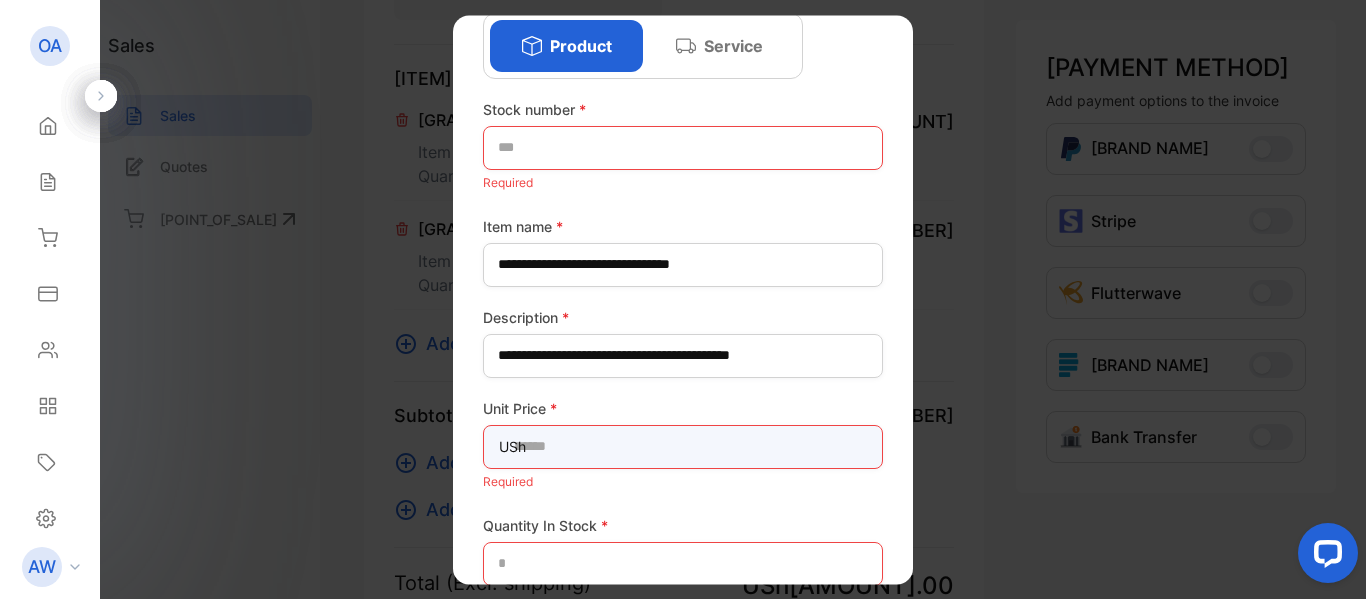 scroll, scrollTop: 200, scrollLeft: 0, axis: vertical 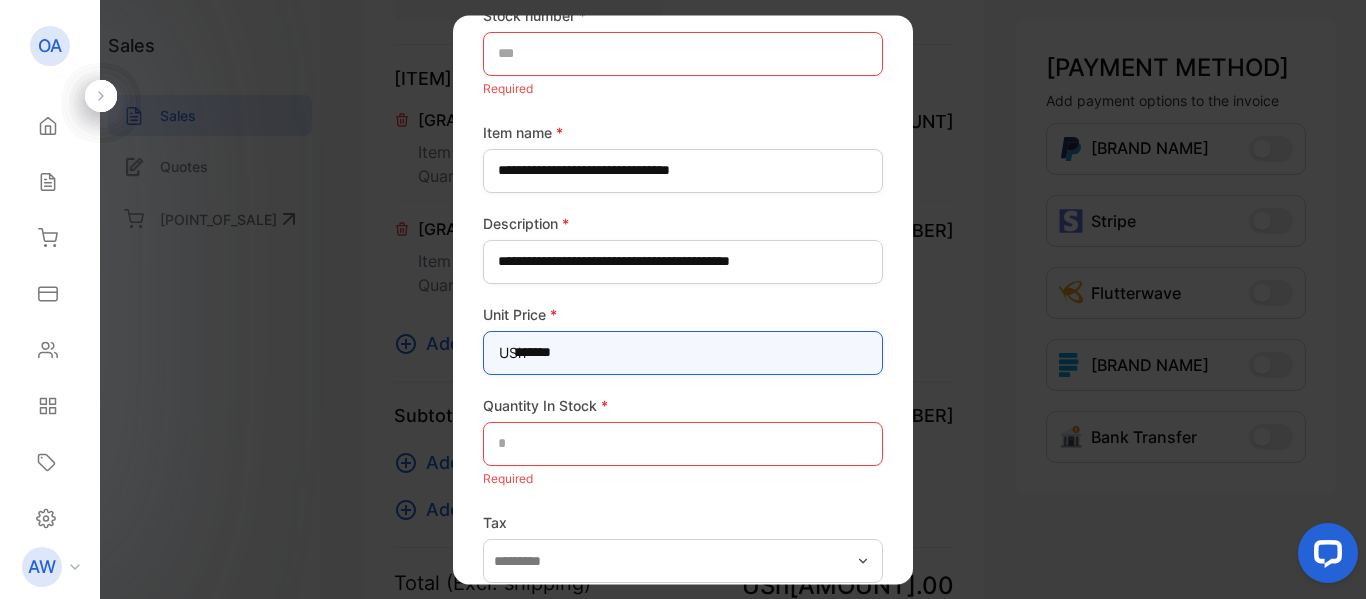 type on "*******" 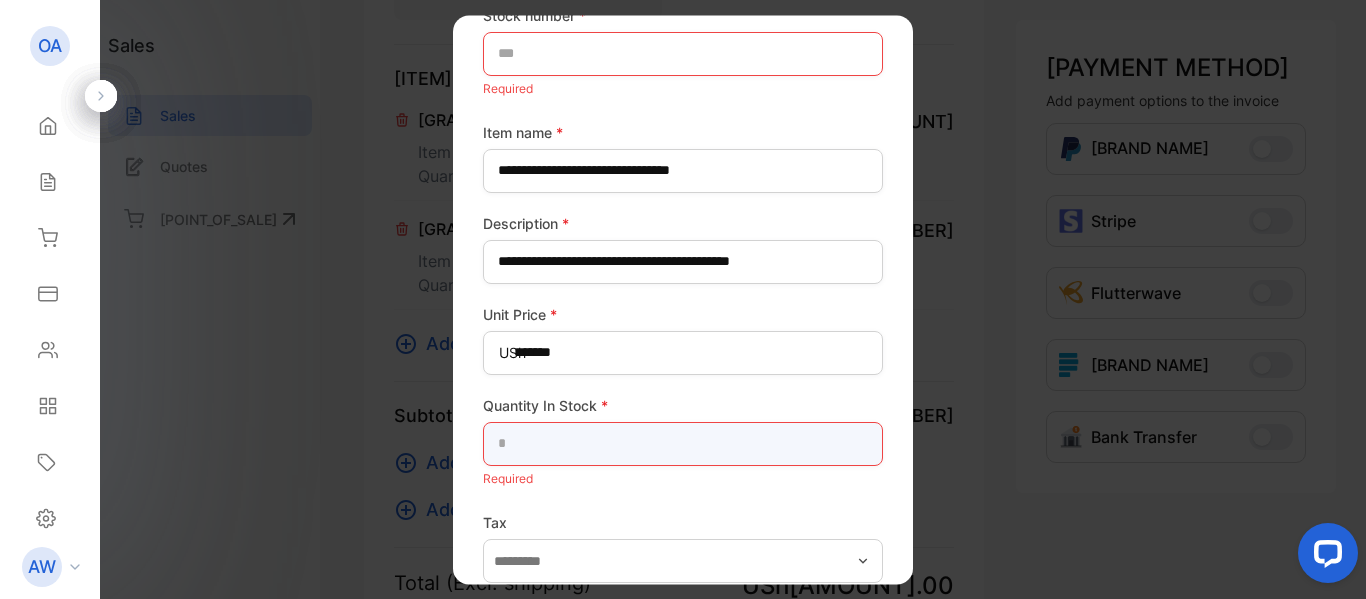 click at bounding box center (683, 444) 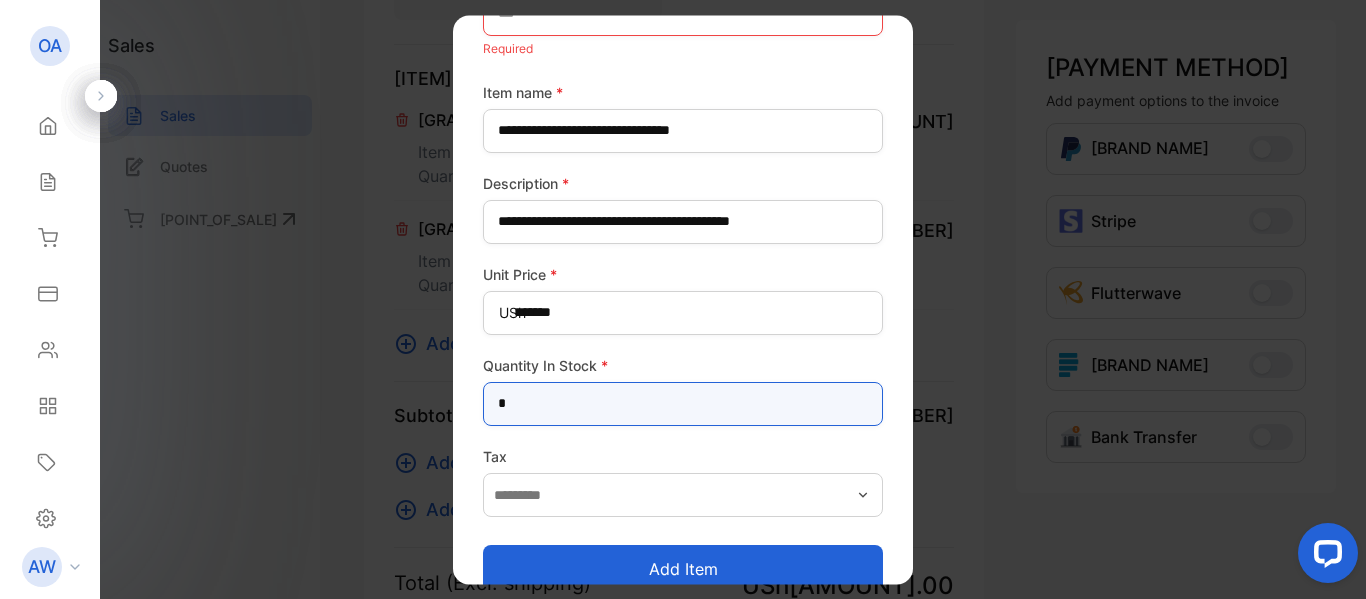 scroll, scrollTop: 273, scrollLeft: 0, axis: vertical 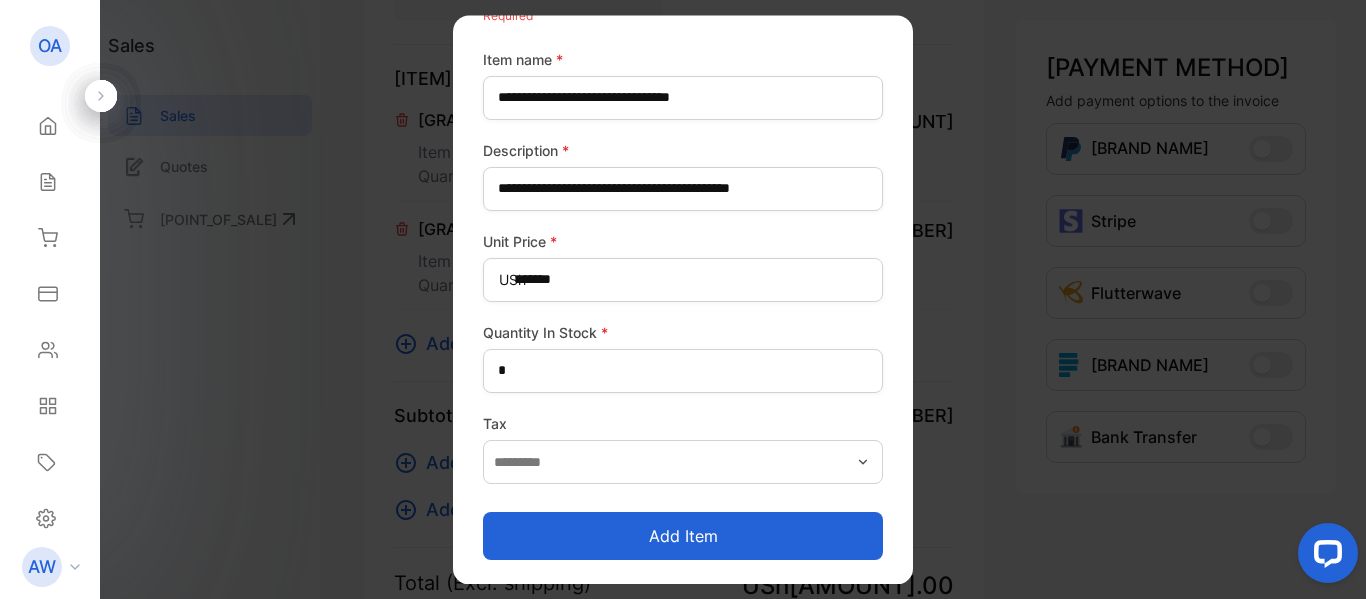 click on "Add item" at bounding box center (683, 536) 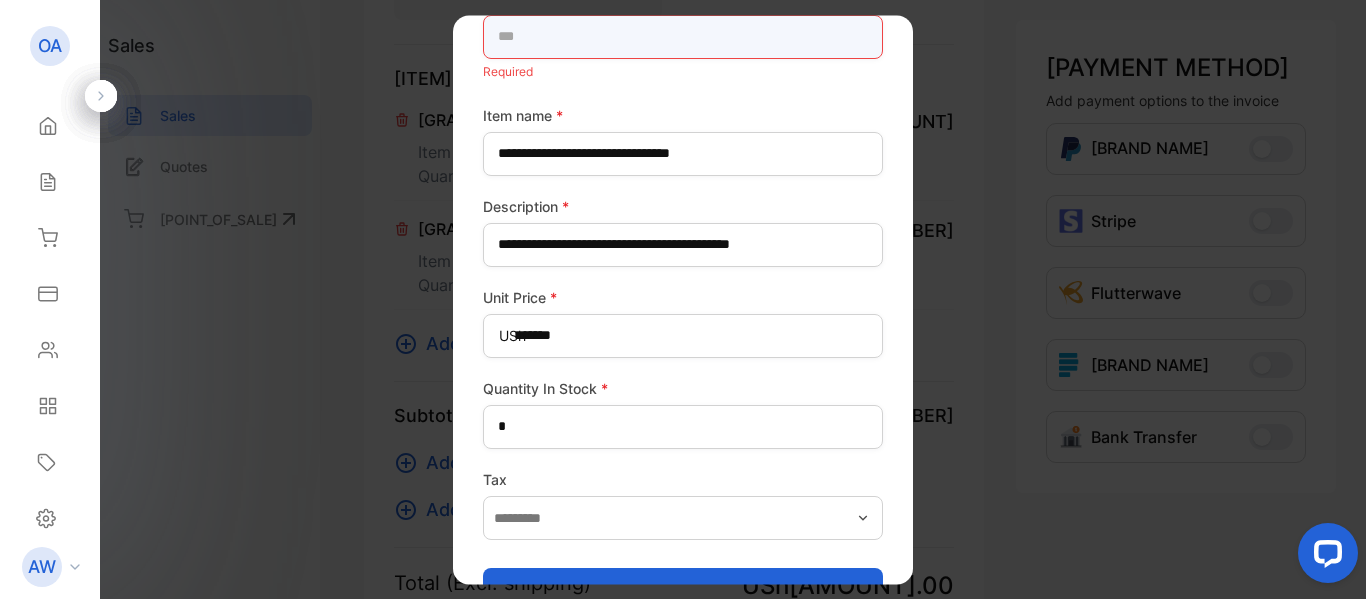 click at bounding box center [683, 37] 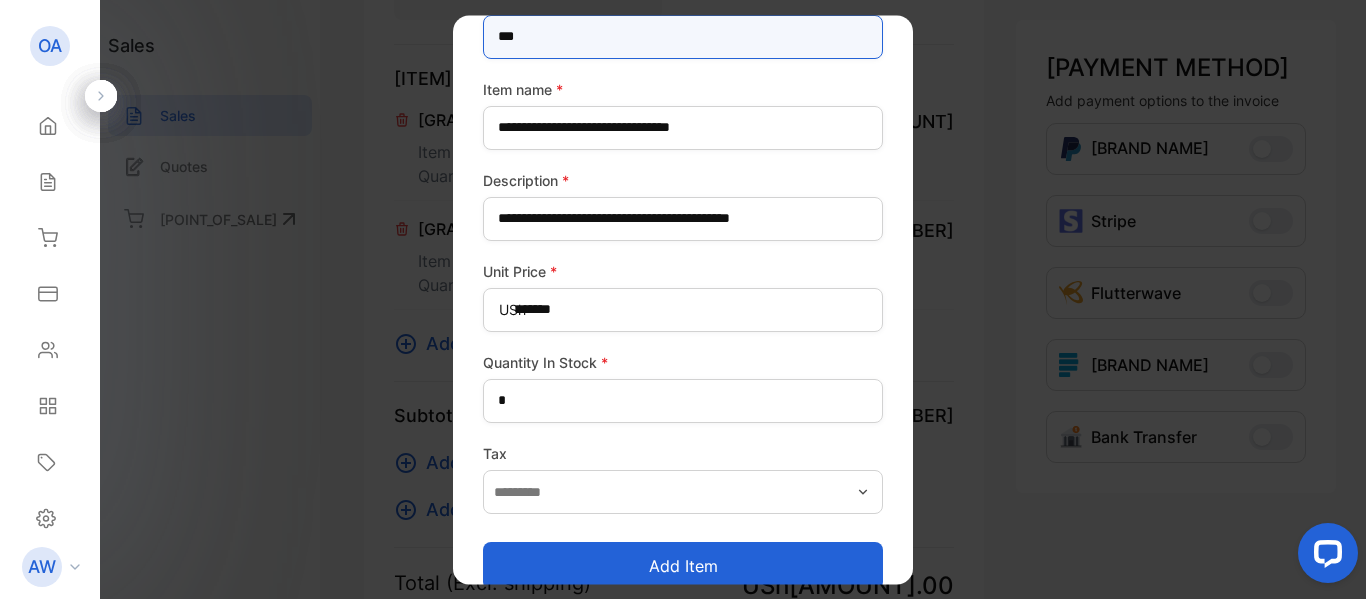 scroll, scrollTop: 247, scrollLeft: 0, axis: vertical 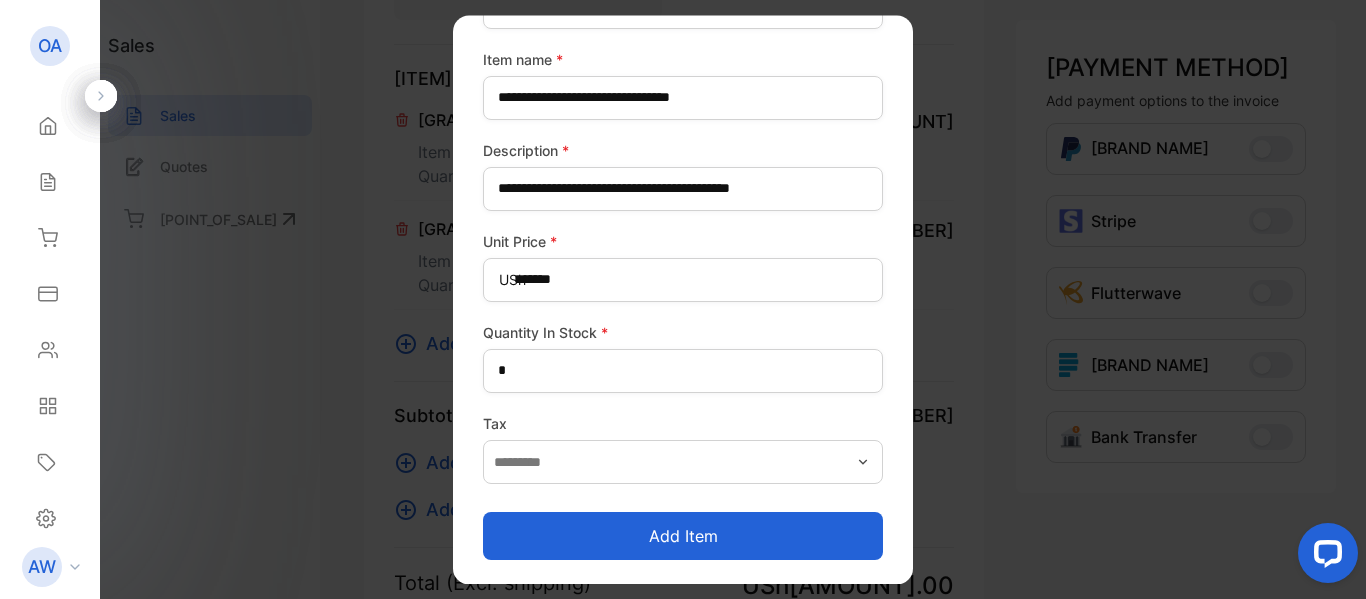 click on "Add item" at bounding box center (683, 536) 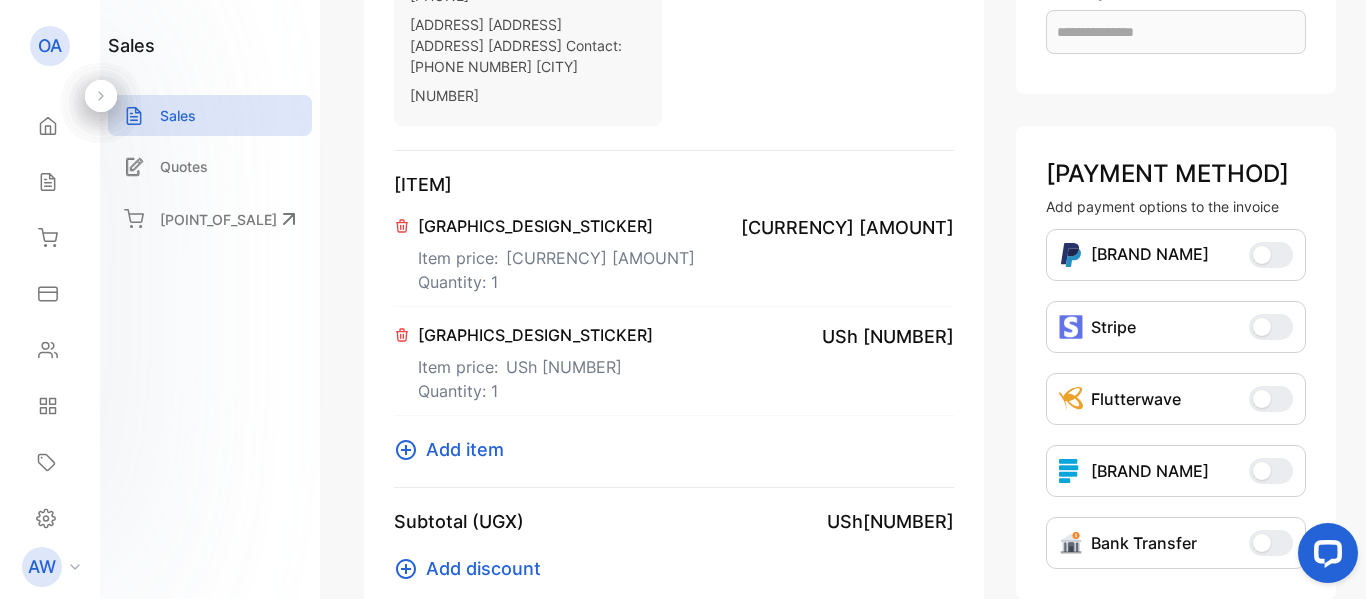 scroll, scrollTop: 420, scrollLeft: 0, axis: vertical 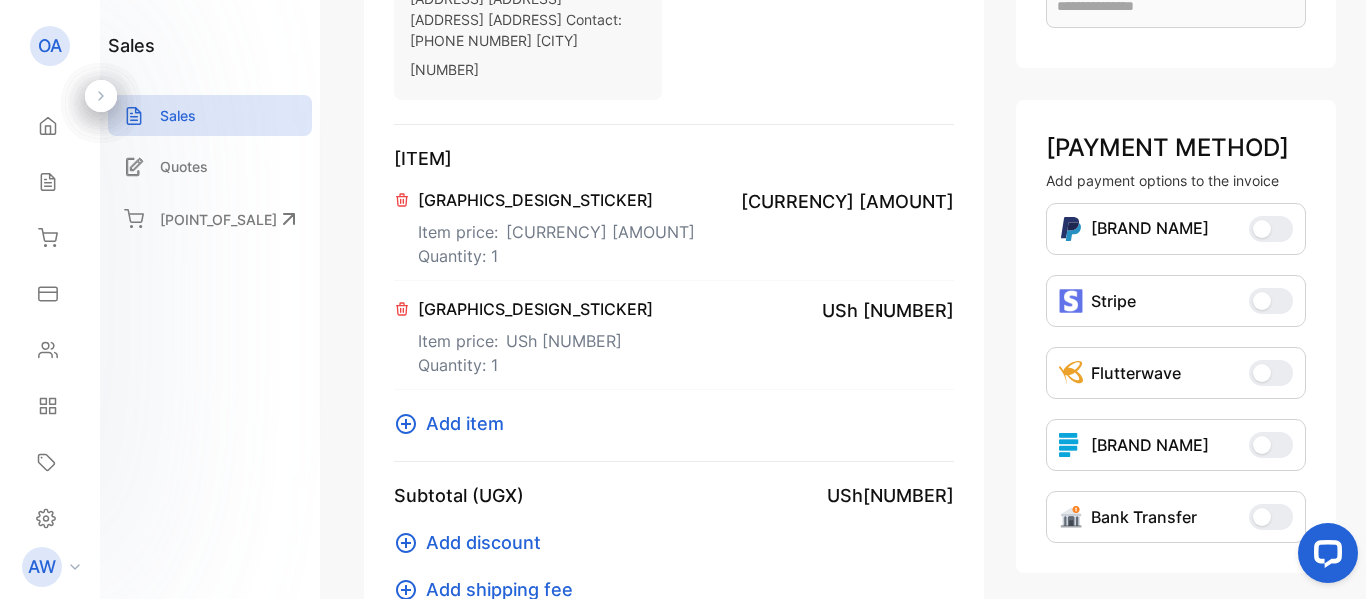 click on "Add item" at bounding box center [465, 423] 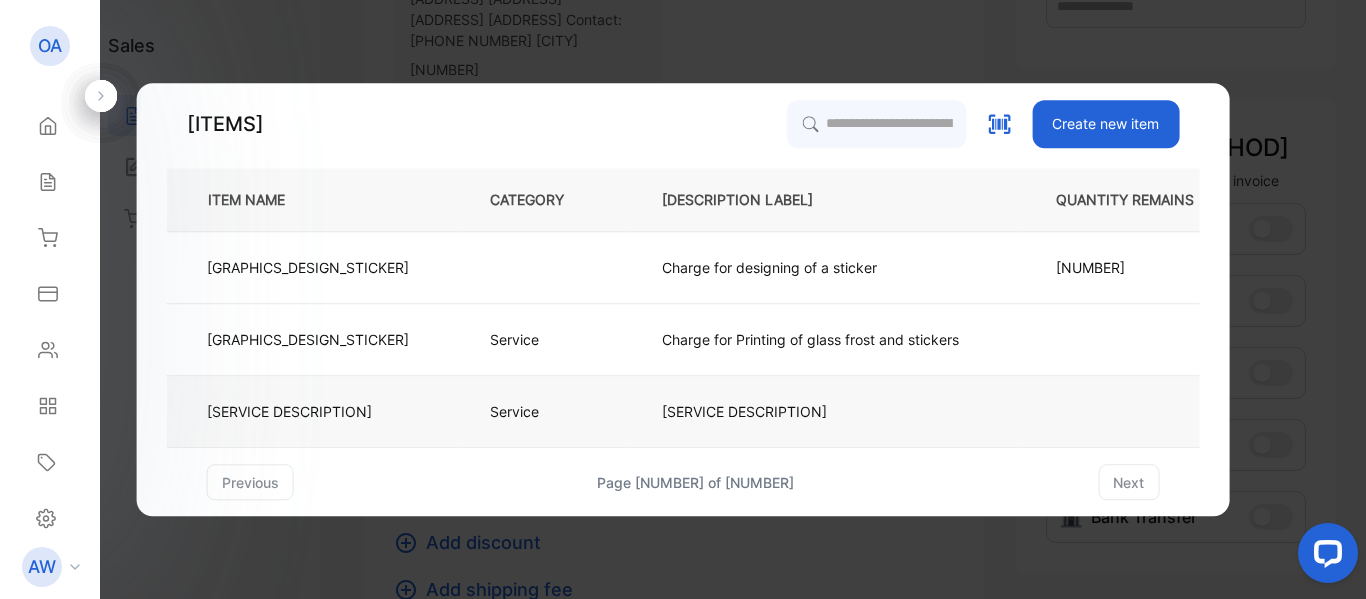 click on "[SERVICE DESCRIPTION]" at bounding box center (513, 268) 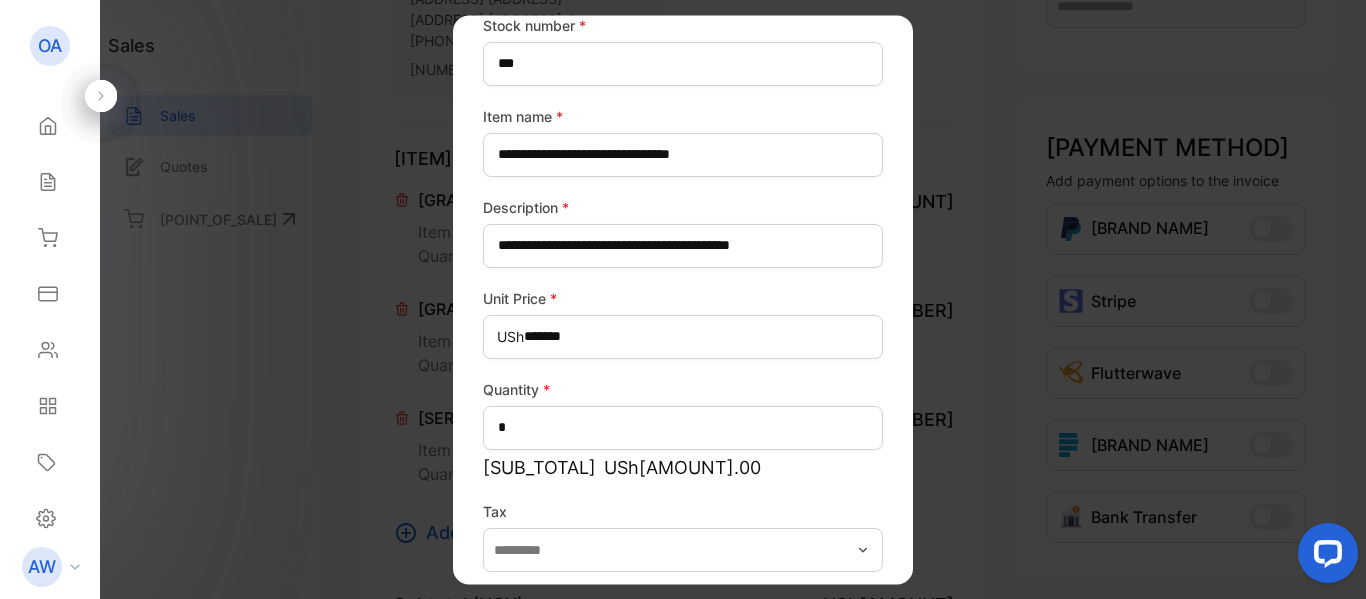 scroll, scrollTop: 196, scrollLeft: 0, axis: vertical 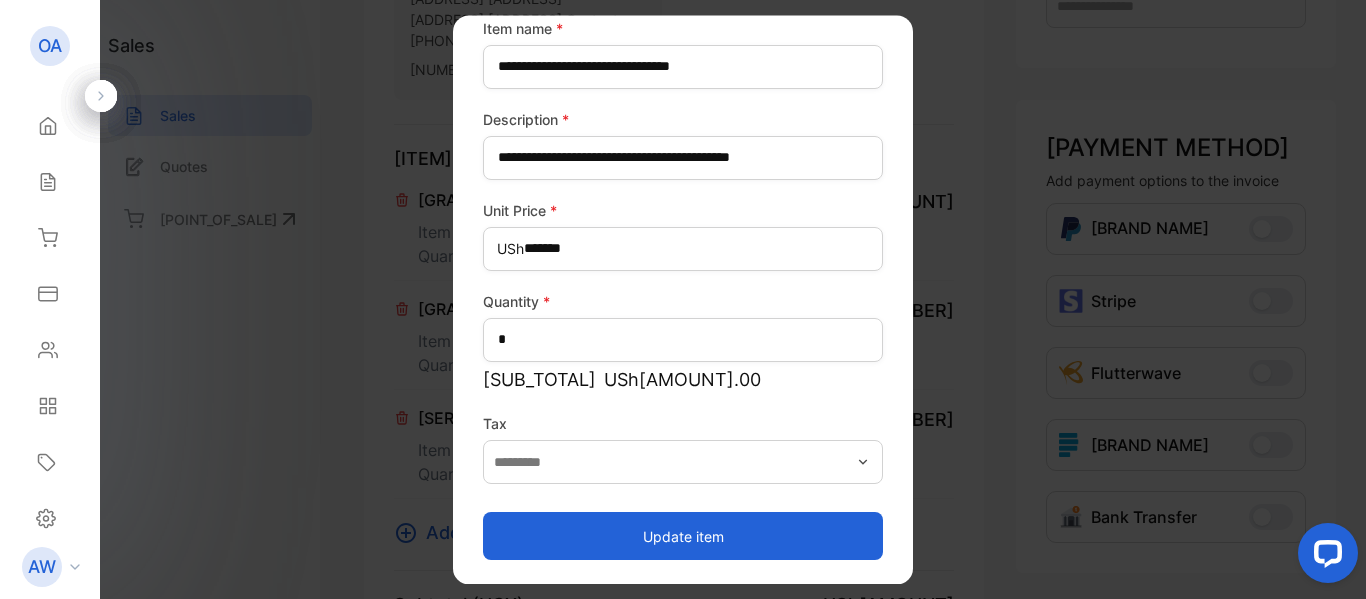 click on "Update item" at bounding box center (683, 536) 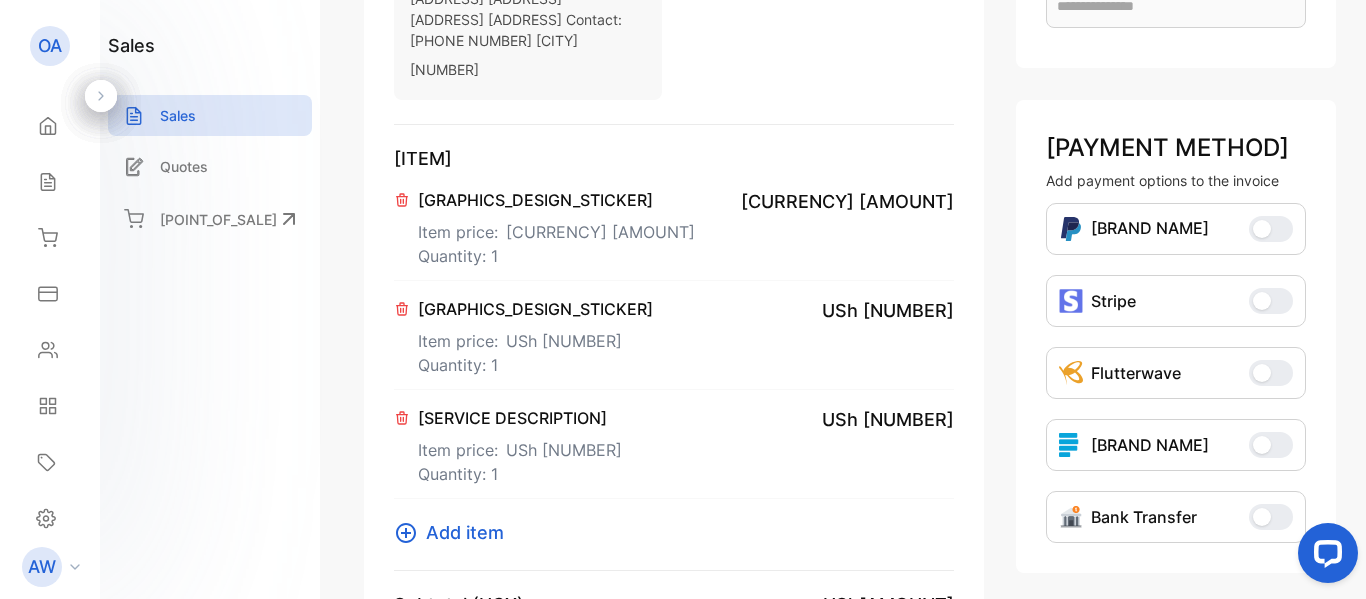 click on "USh [NUMBER]" at bounding box center (847, 201) 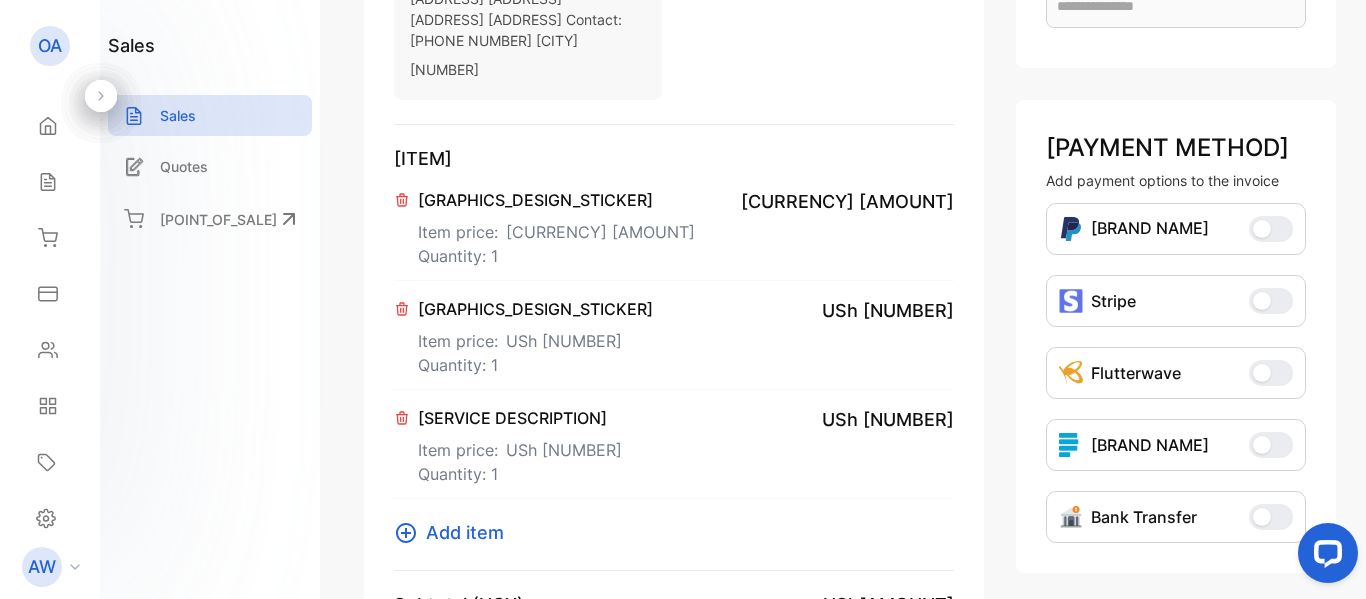 click at bounding box center (402, 200) 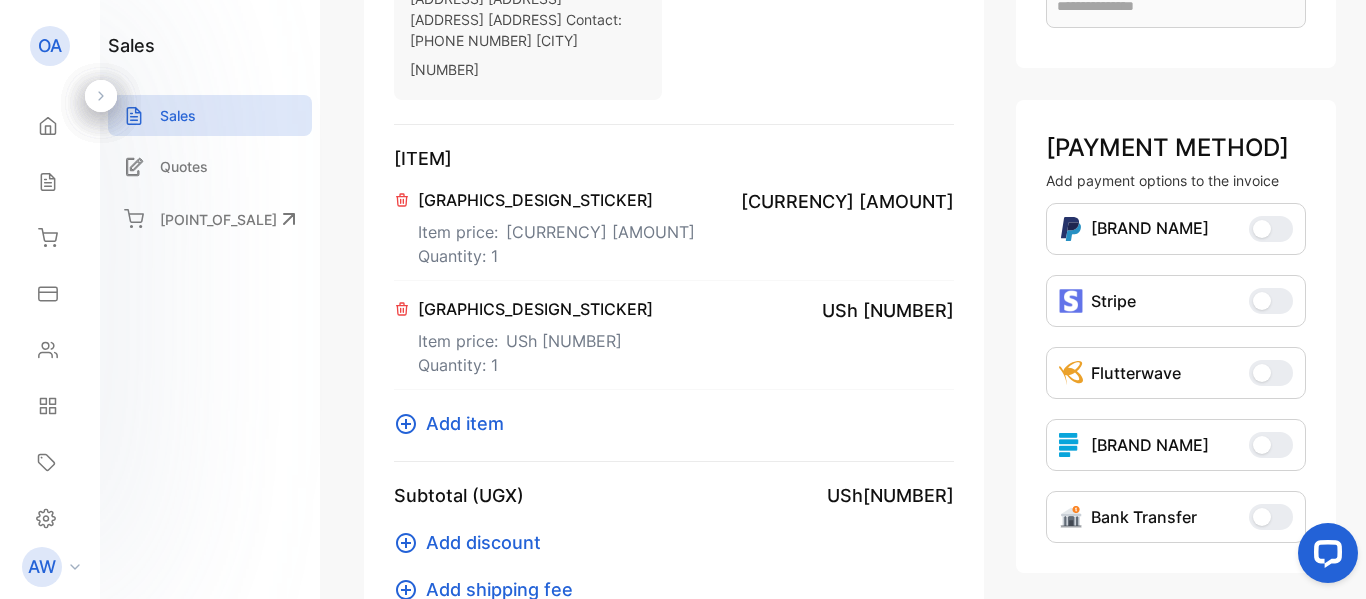 click on "Add item" at bounding box center (465, 423) 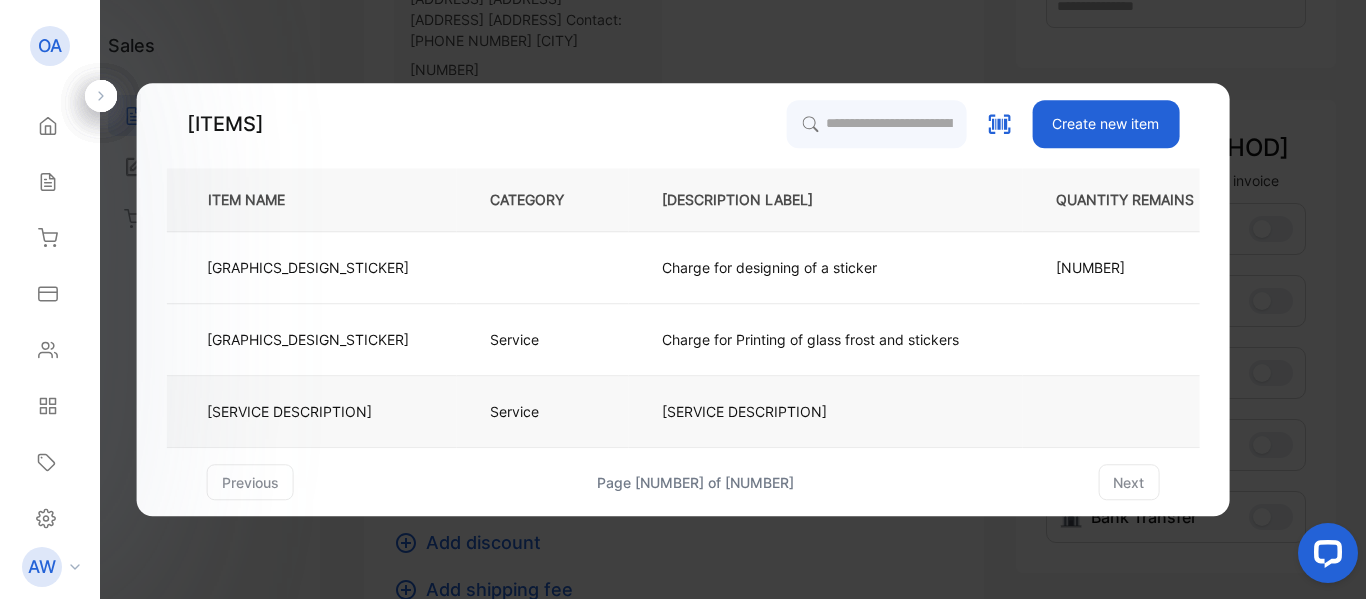 click on "[SERVICE DESCRIPTION]" at bounding box center [513, 268] 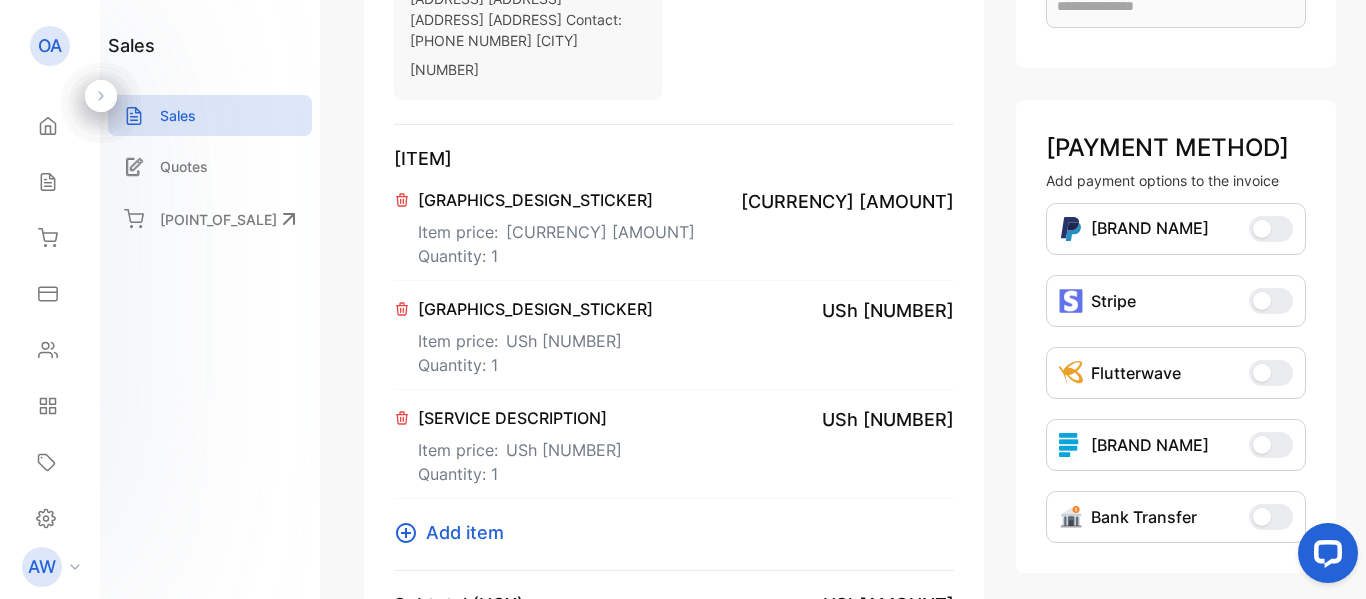 click on "USh [NUMBER]" at bounding box center [847, 201] 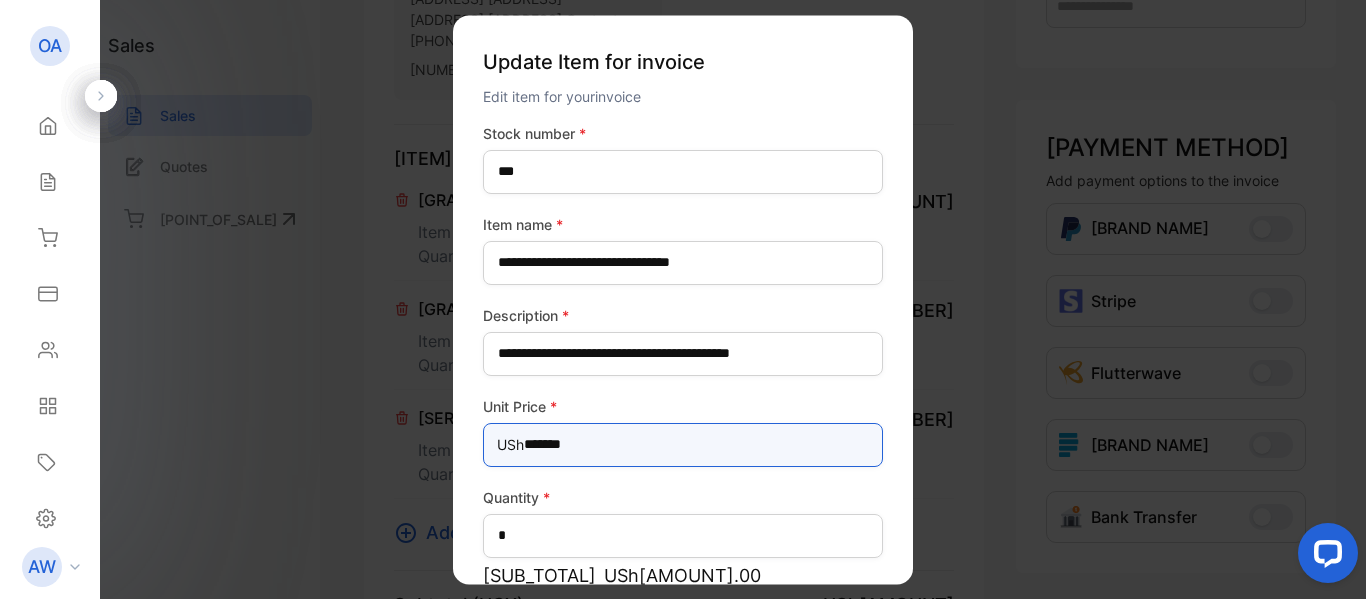 click on "*******" at bounding box center (683, 445) 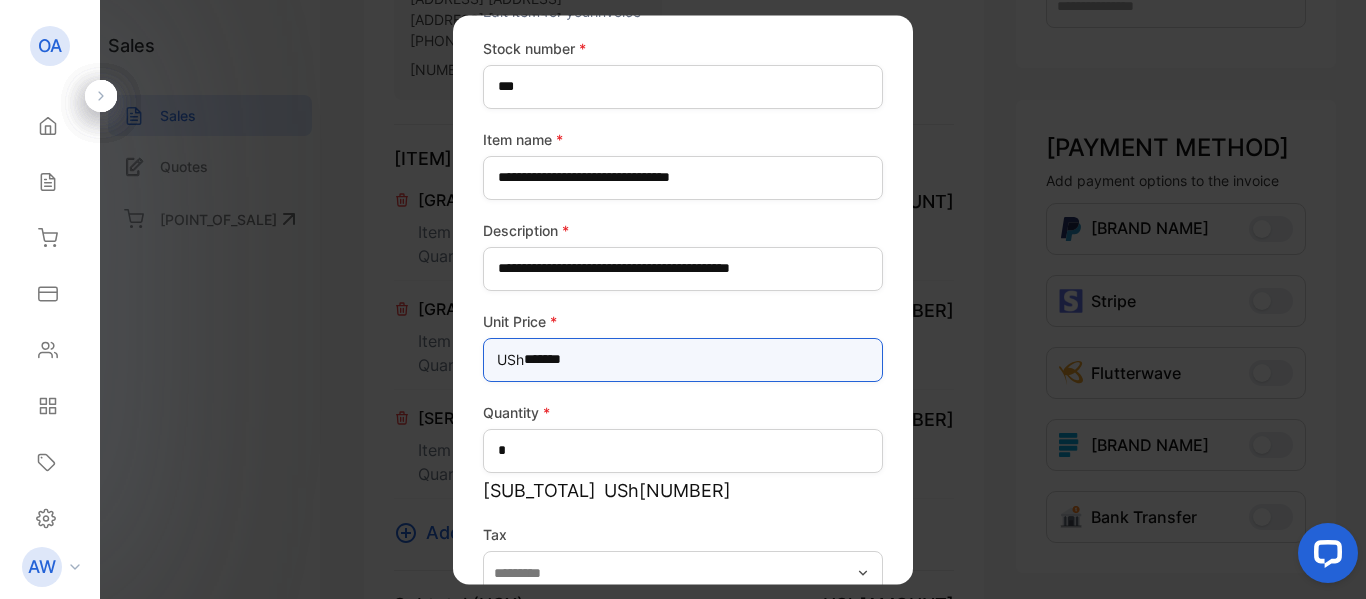 scroll, scrollTop: 196, scrollLeft: 0, axis: vertical 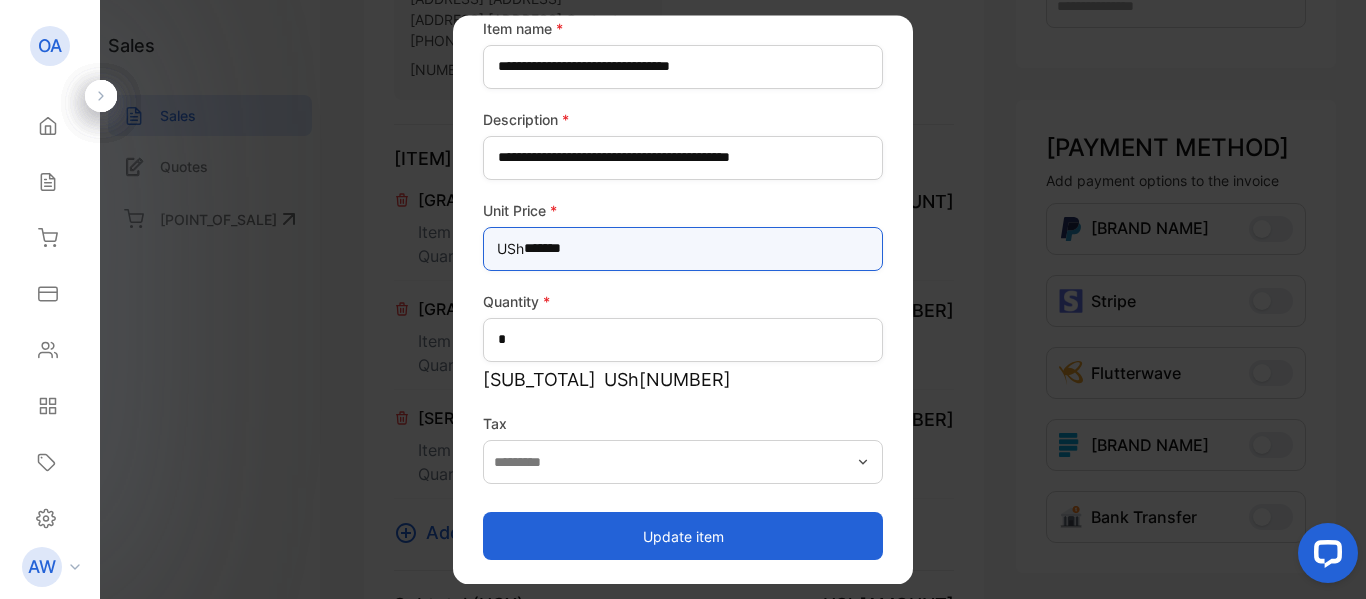type on "*******" 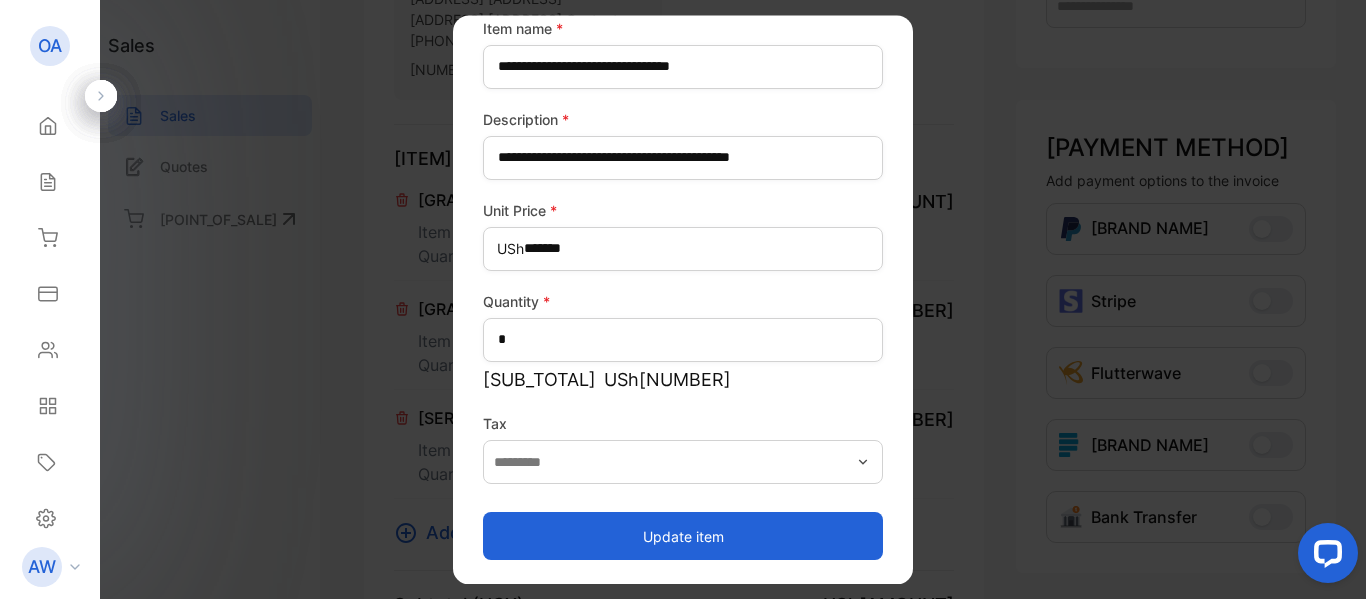 click on "Update item" at bounding box center (683, 536) 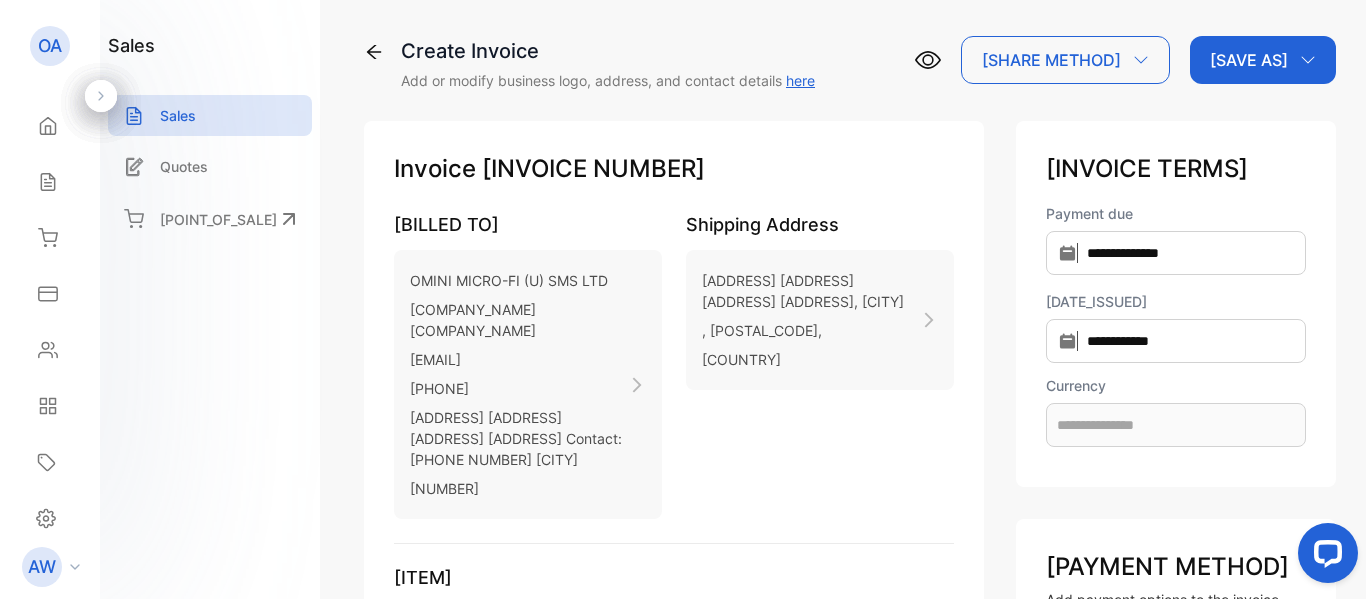 scroll, scrollTop: 0, scrollLeft: 0, axis: both 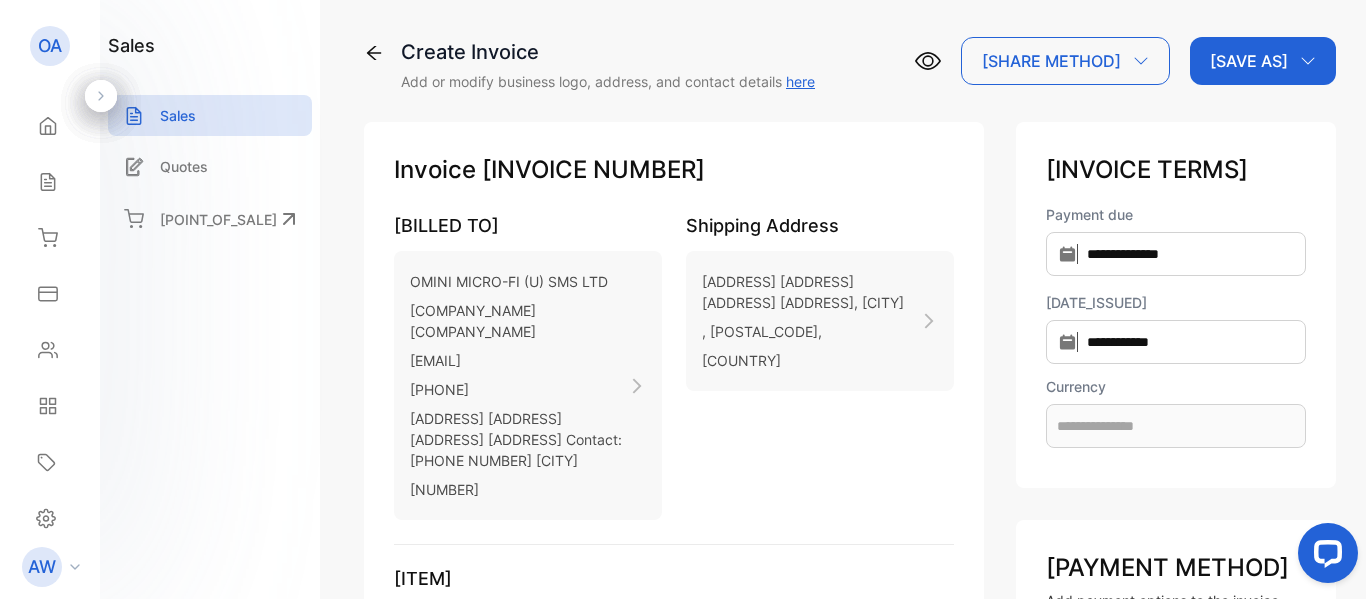 click at bounding box center [928, 61] 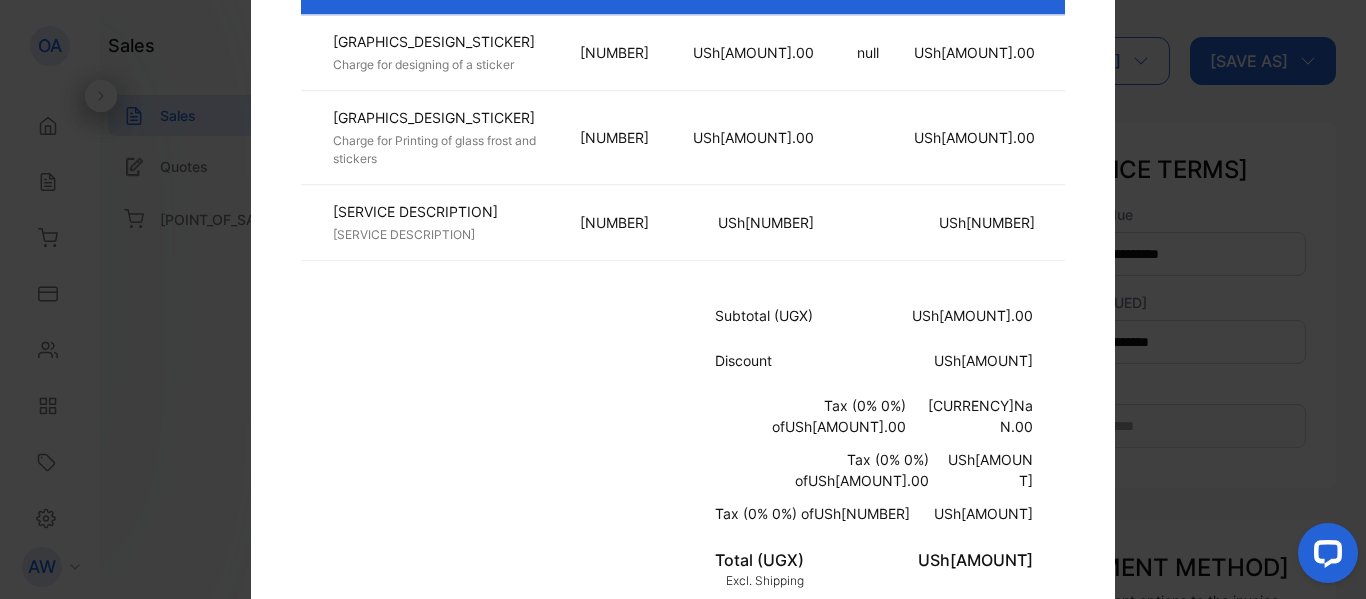 click on "Tax (0% 0%) of  USh100,000.00  : UShNaNaNaN.00 Tax (0% 0%) of  USh550,000.00  : USh0.00 Tax (0% 0%) of  USh220,000.00  : USh0.00" at bounding box center [874, 459] 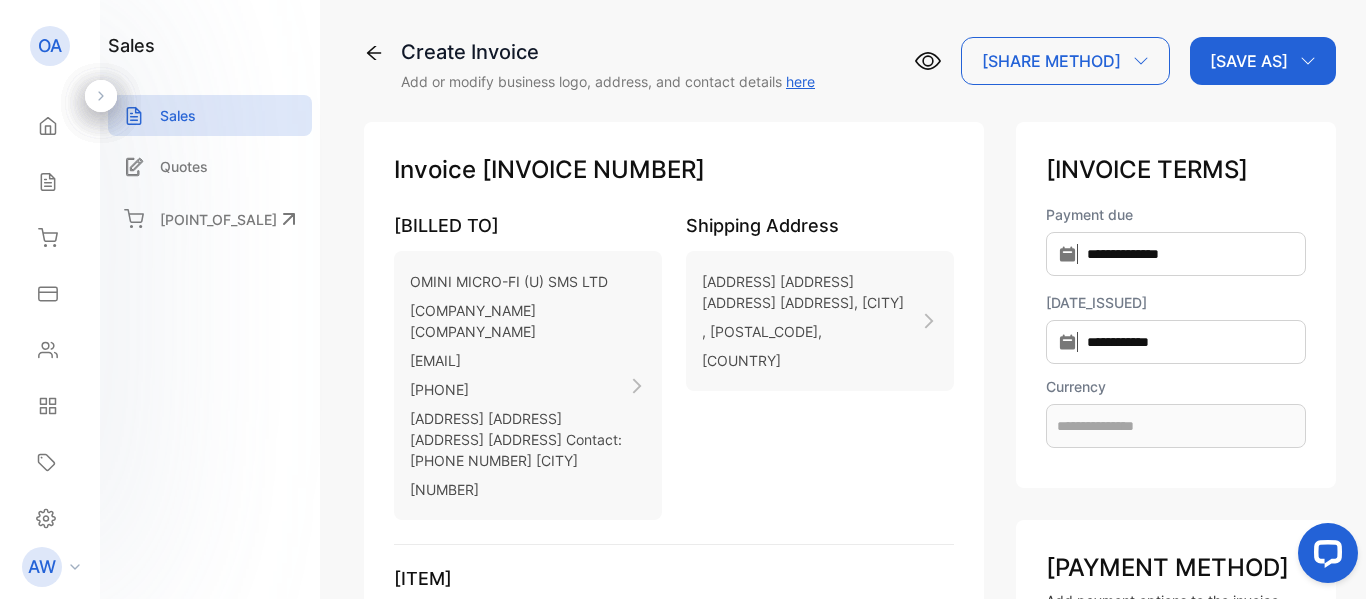click on "Billed To [COMPANY_NAME]  [COMPANY_NAME] [COMPANY_NAME] [EMAIL] [PHONE] [ADDRESS] [ADDRESS] [ADDRESS] [ADDRESS] [PHONE] [CITY] , [POSTAL_CODE],  [COUNTRY]" at bounding box center (674, 378) 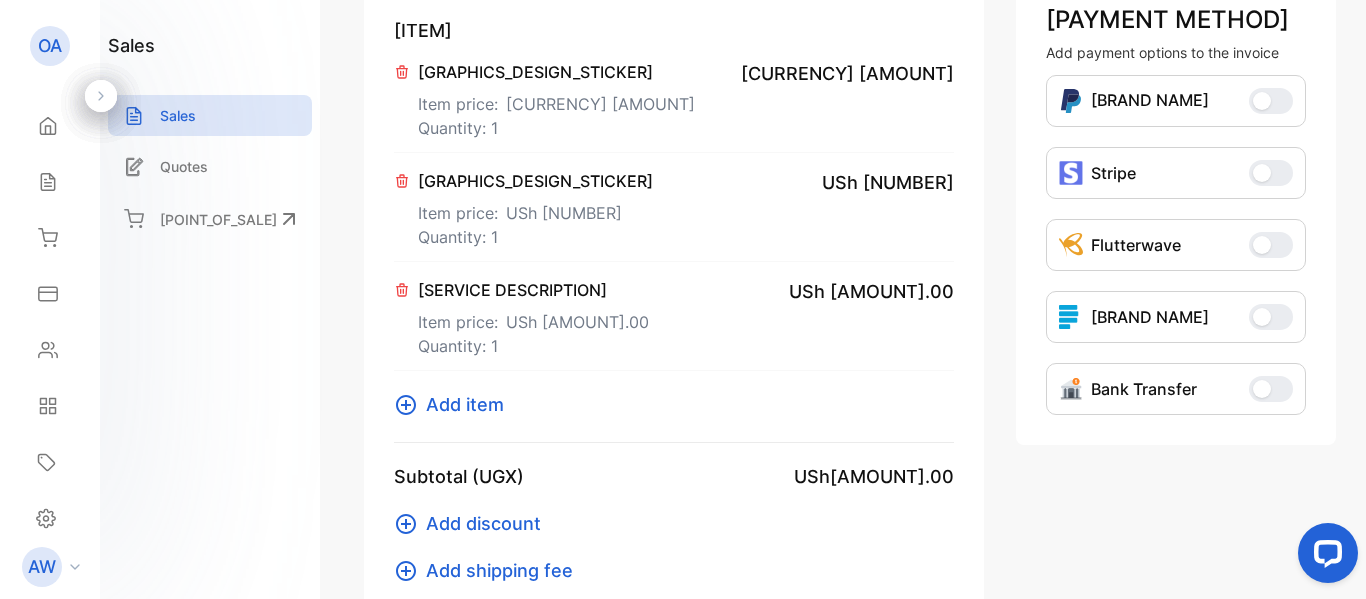 scroll, scrollTop: 529, scrollLeft: 0, axis: vertical 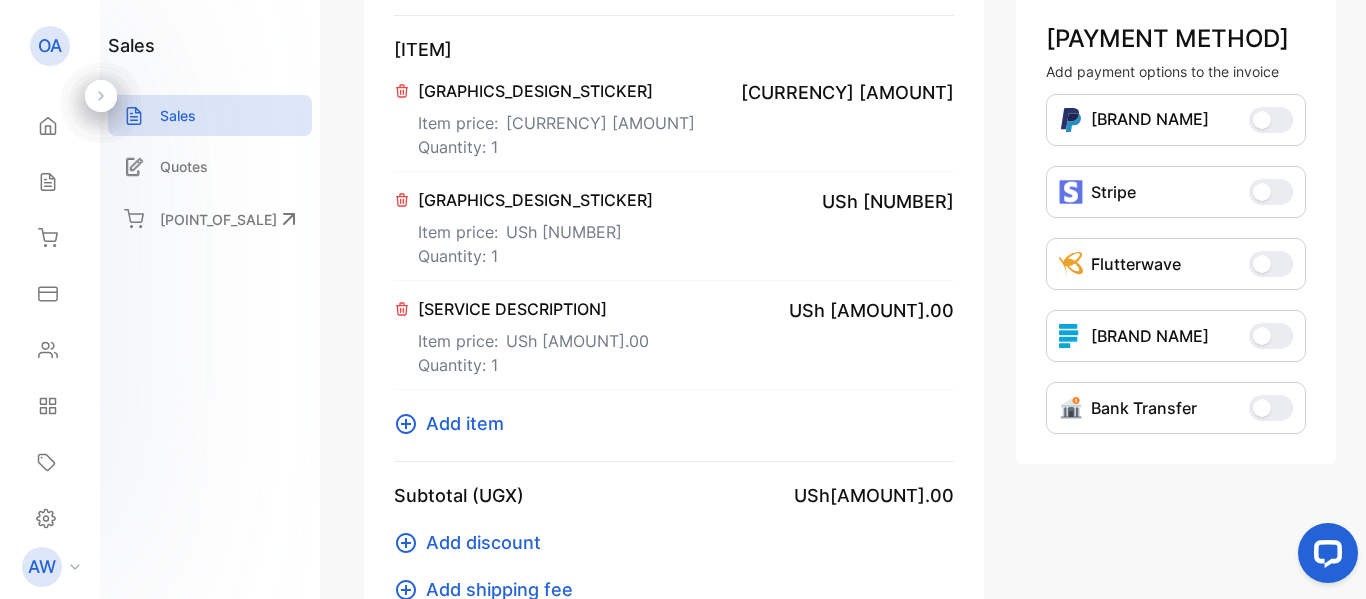 click on "[GRAPHICS_DESIGN_STICKER]" at bounding box center (556, 91) 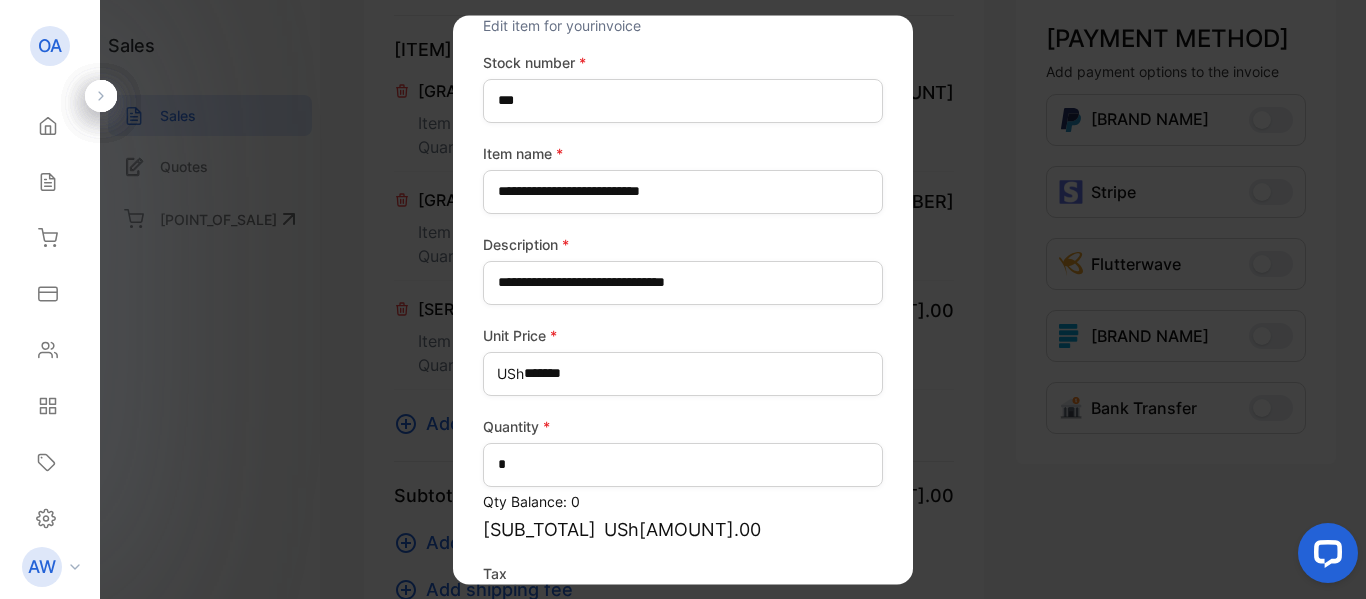 scroll, scrollTop: 221, scrollLeft: 0, axis: vertical 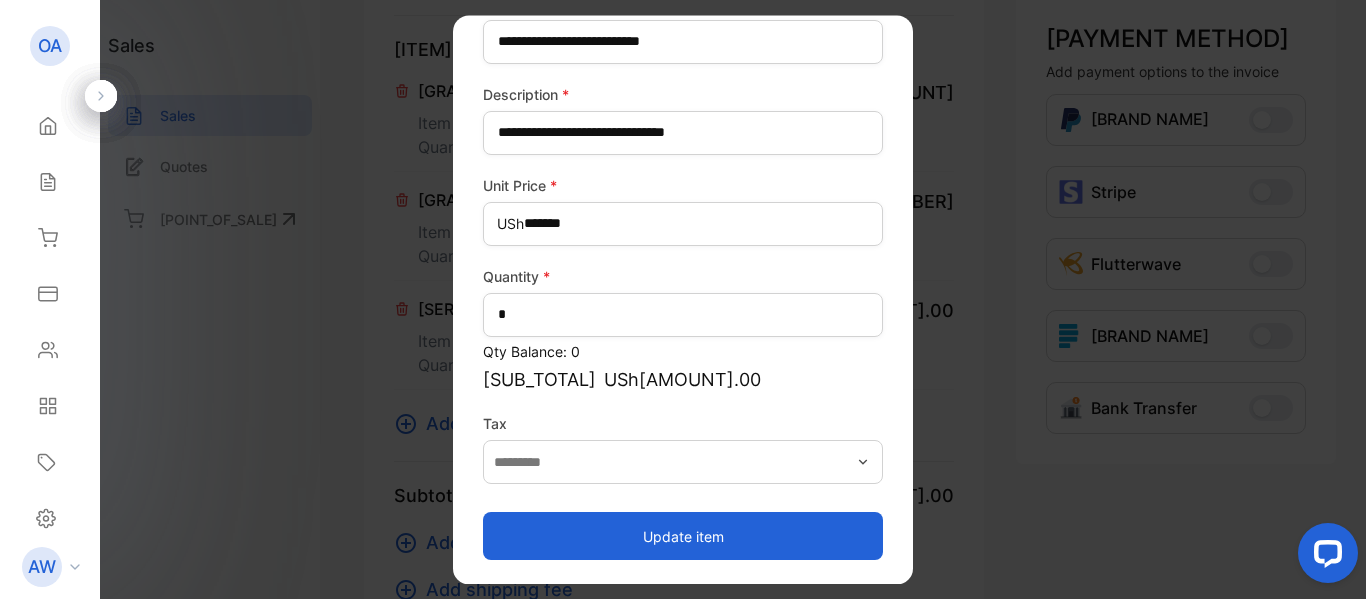 click on "USh[AMOUNT].00" at bounding box center (682, 379) 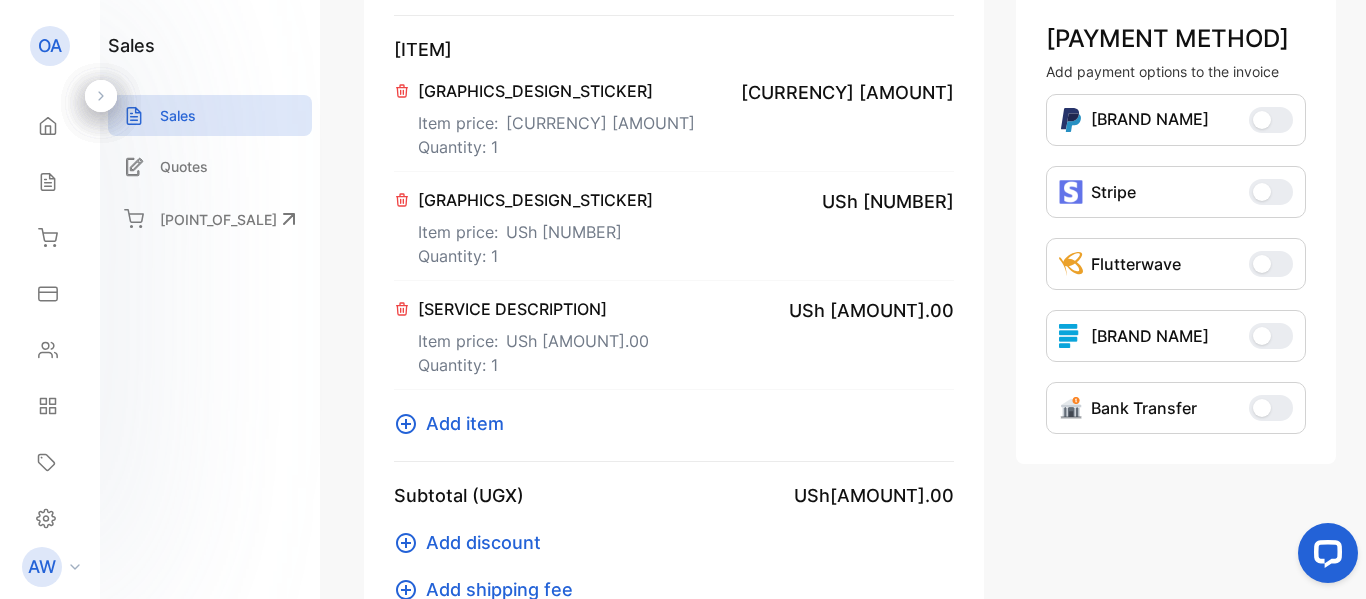 click on "[GRAPHICS_DESIGN_STICKER]" at bounding box center [556, 91] 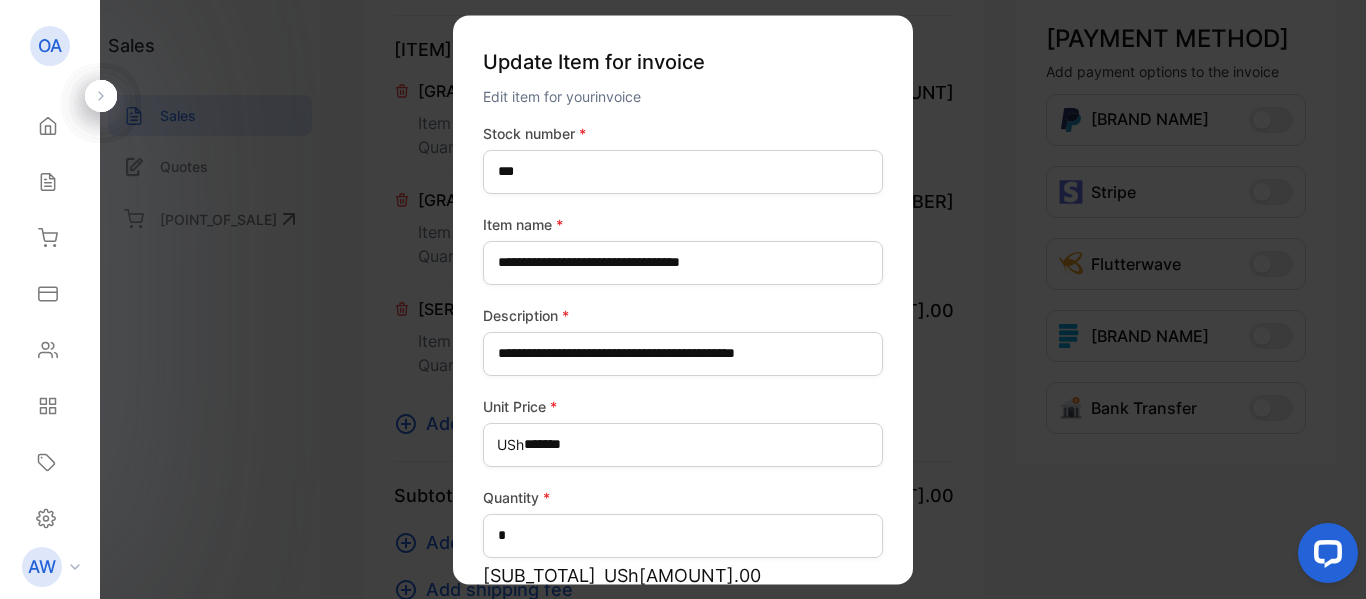 scroll, scrollTop: 196, scrollLeft: 0, axis: vertical 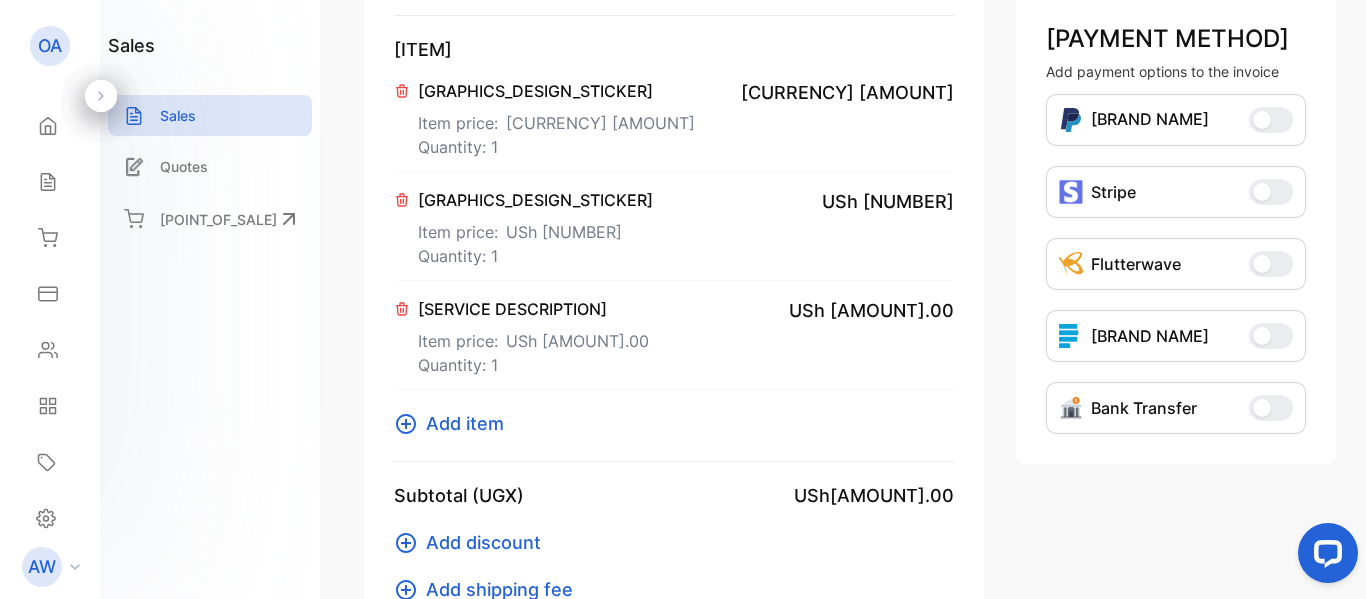 click on "[SERVICE DESCRIPTION]" at bounding box center [556, 91] 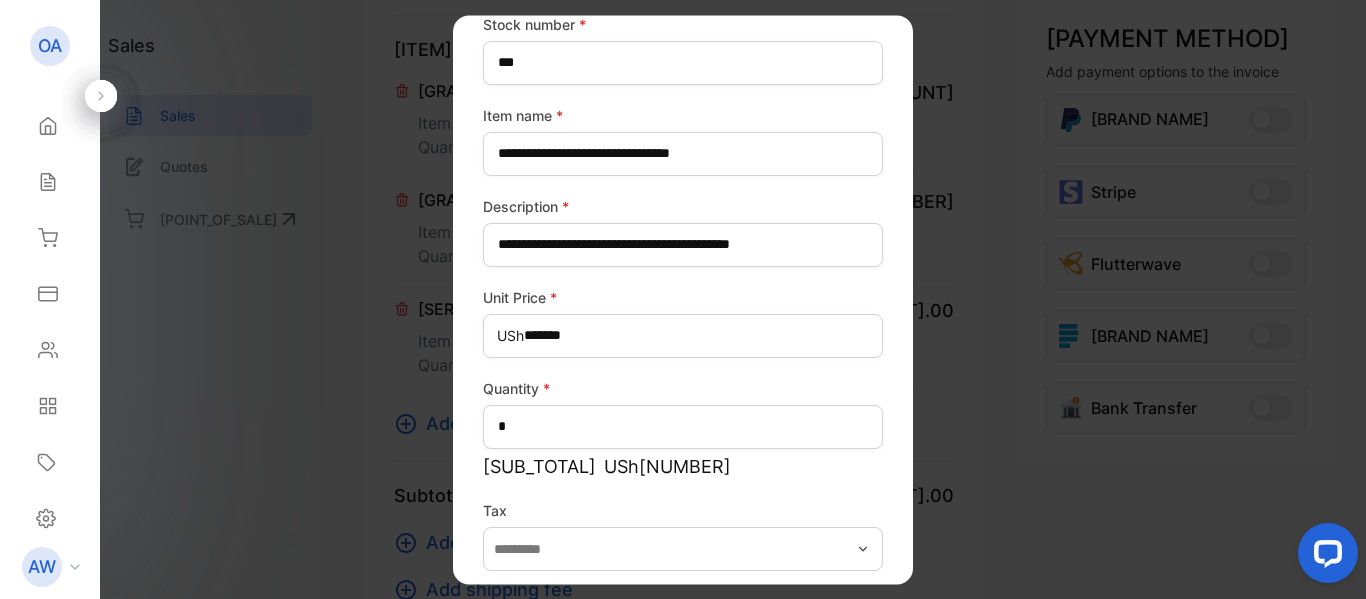 scroll, scrollTop: 196, scrollLeft: 0, axis: vertical 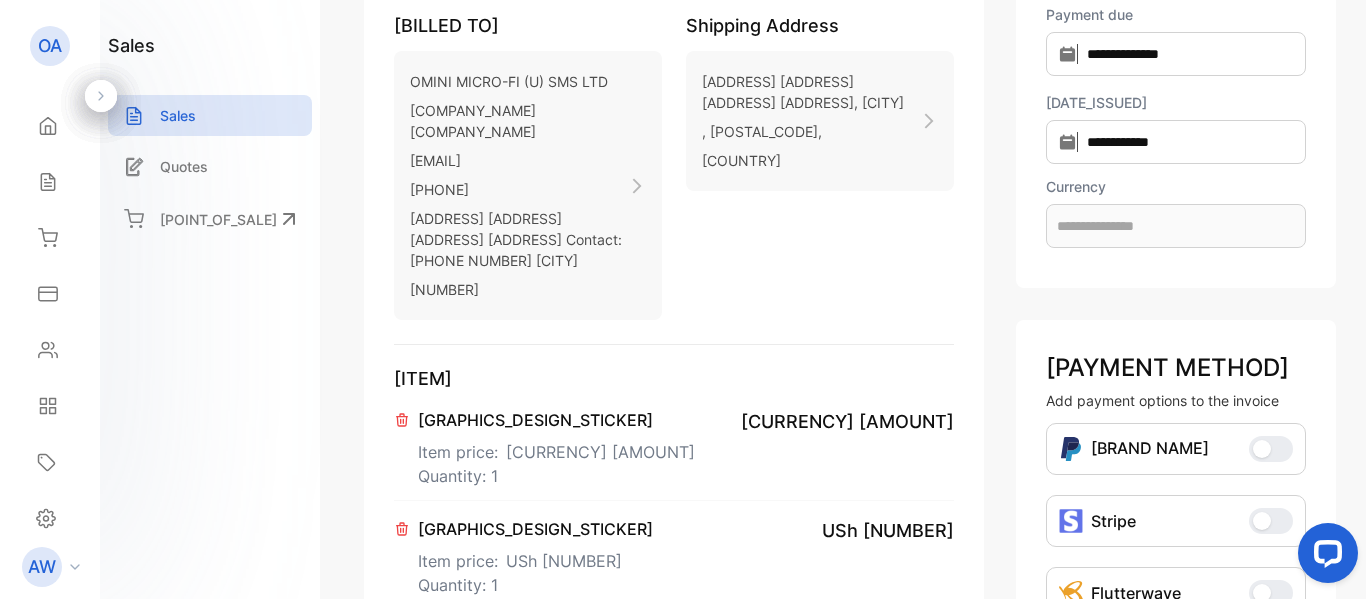 click on "[ADDRESS] [ADDRESS] [ADDRESS] [ADDRESS], [CITY]" at bounding box center [811, 92] 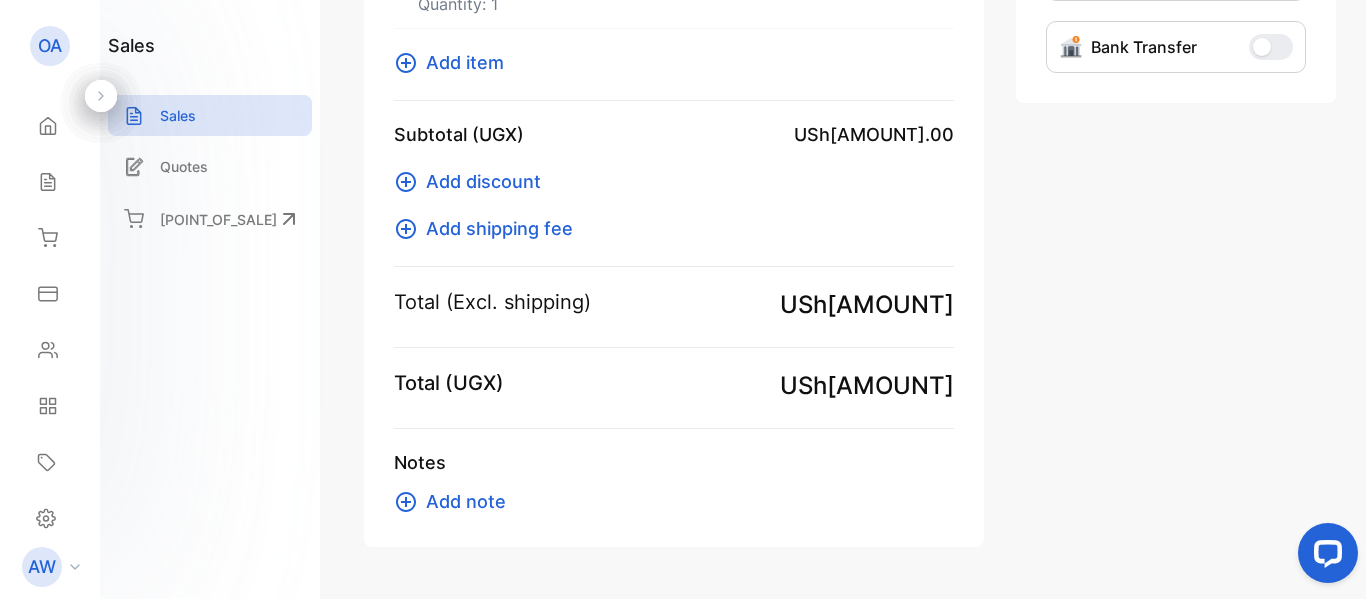 scroll, scrollTop: 900, scrollLeft: 0, axis: vertical 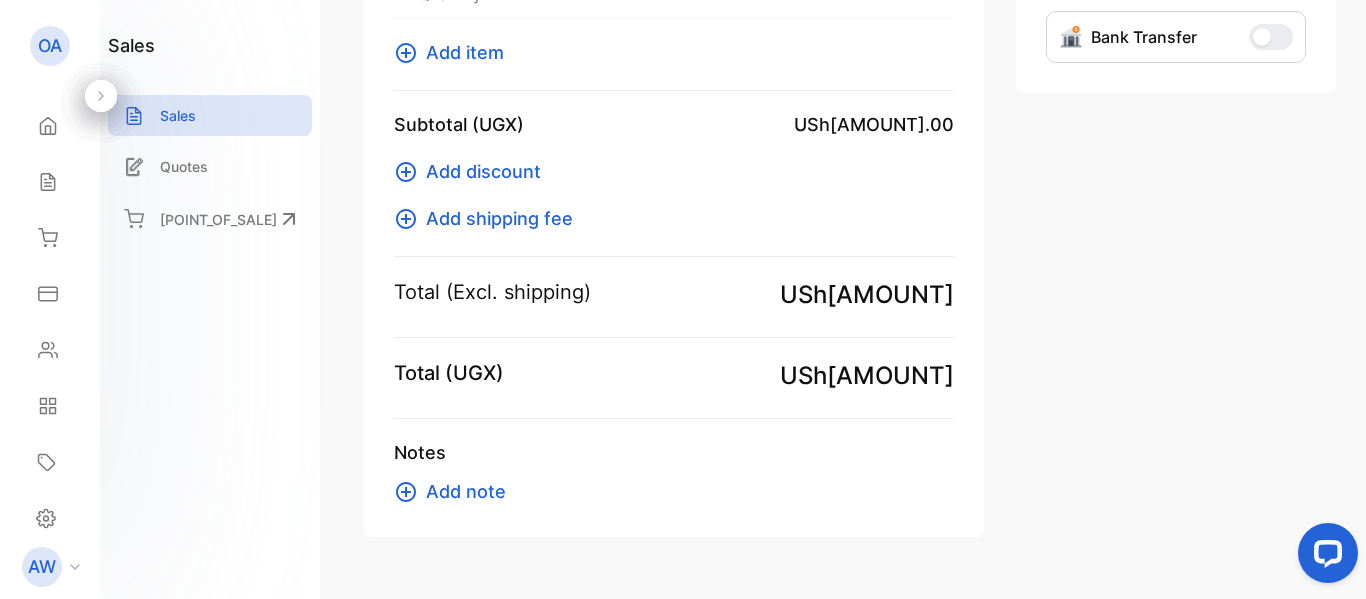 click on "USh[AMOUNT]" at bounding box center (867, 295) 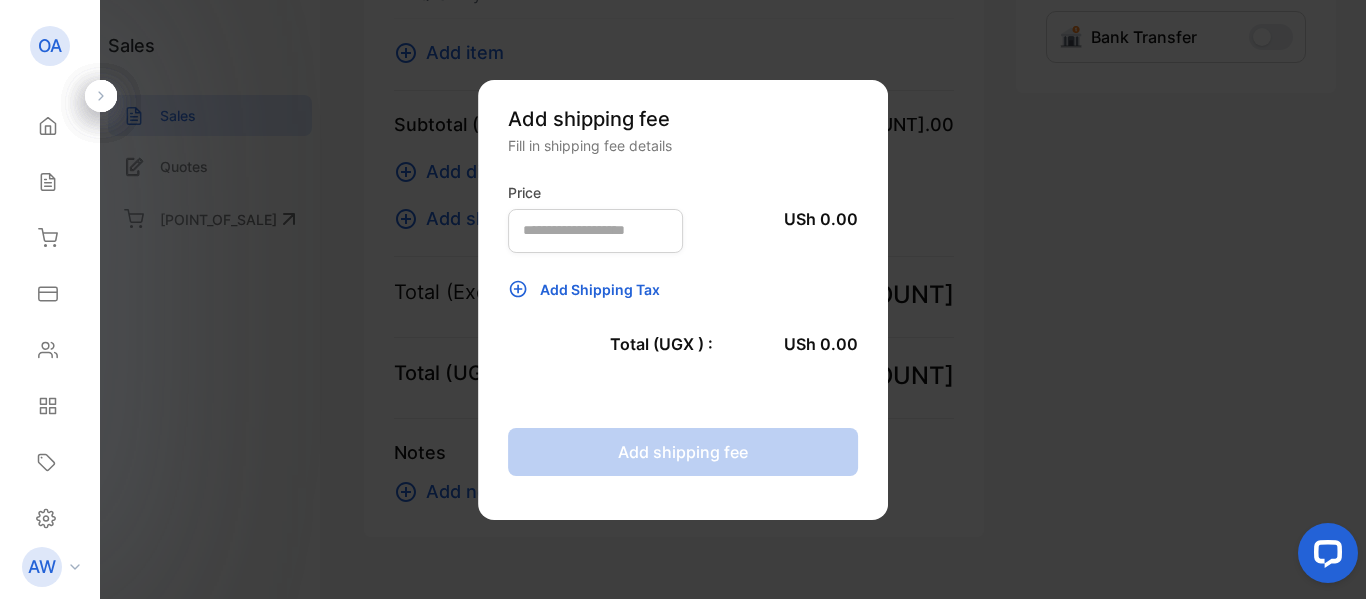 click on "USh 0.00" at bounding box center [821, 344] 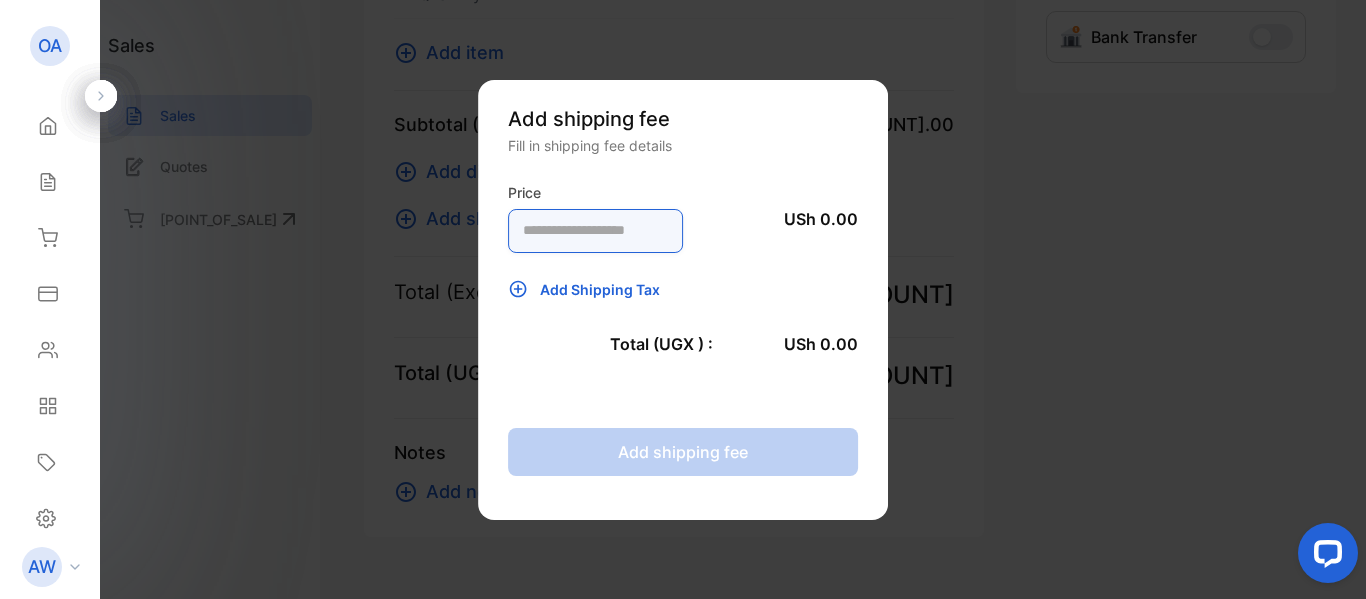 click at bounding box center (595, 231) 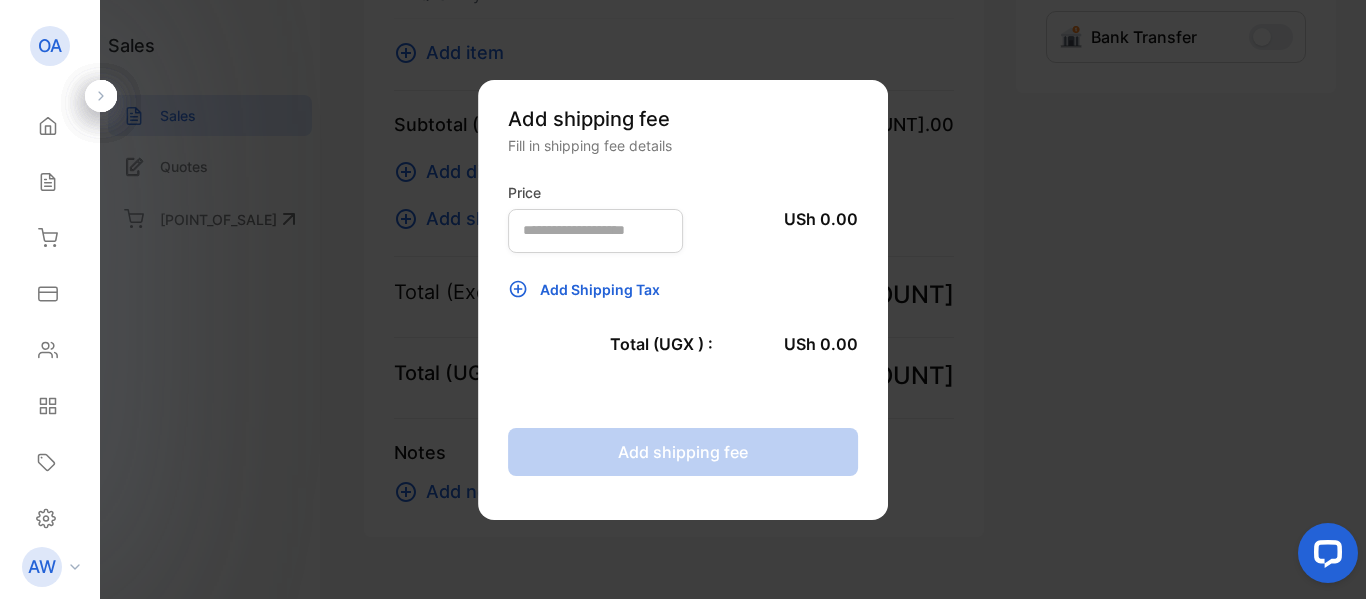 click on "Price   USh [NUMBER]" at bounding box center (683, 217) 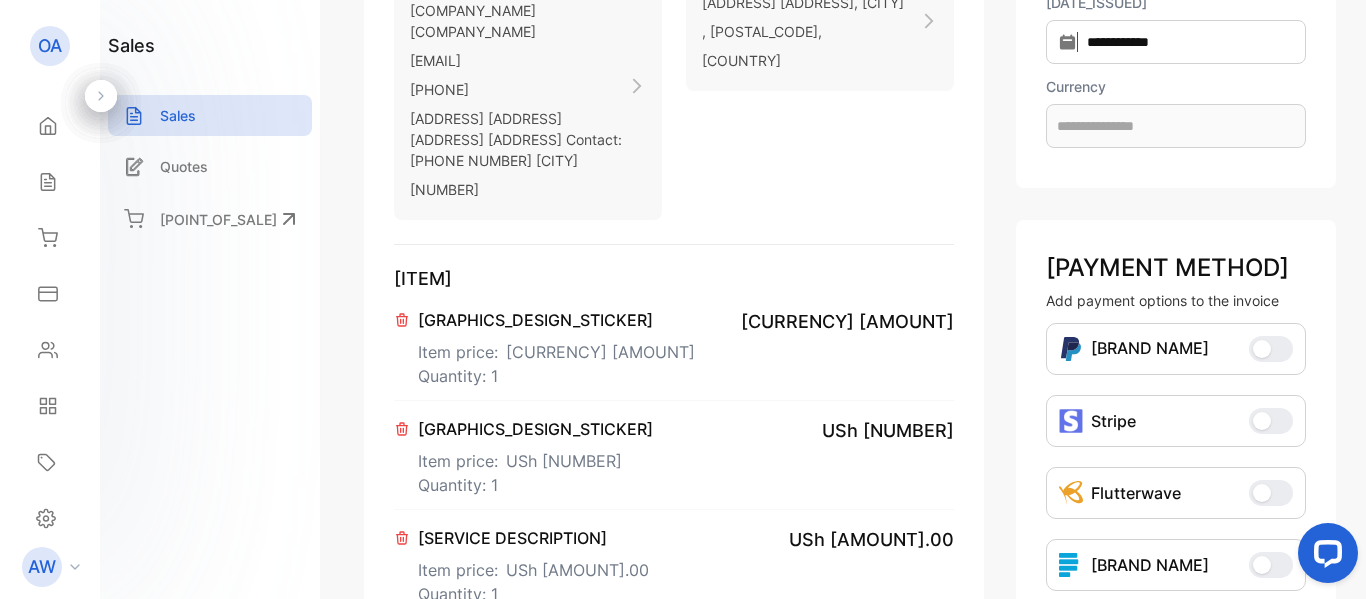 scroll, scrollTop: 0, scrollLeft: 0, axis: both 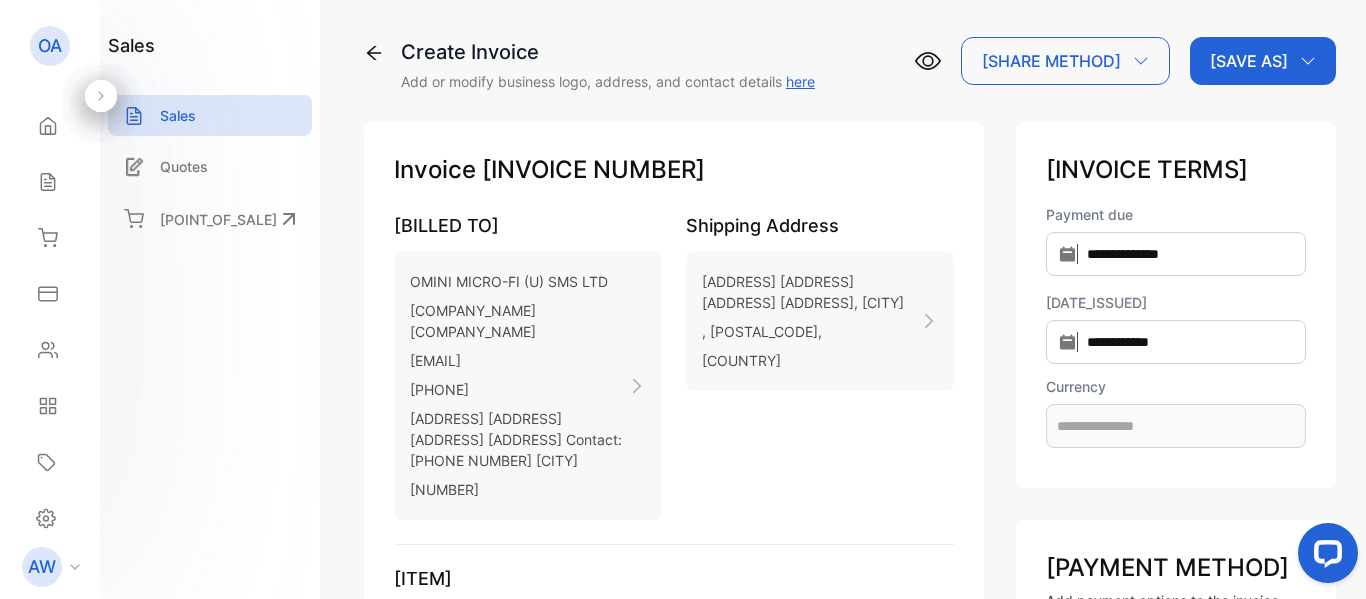 click at bounding box center [928, 61] 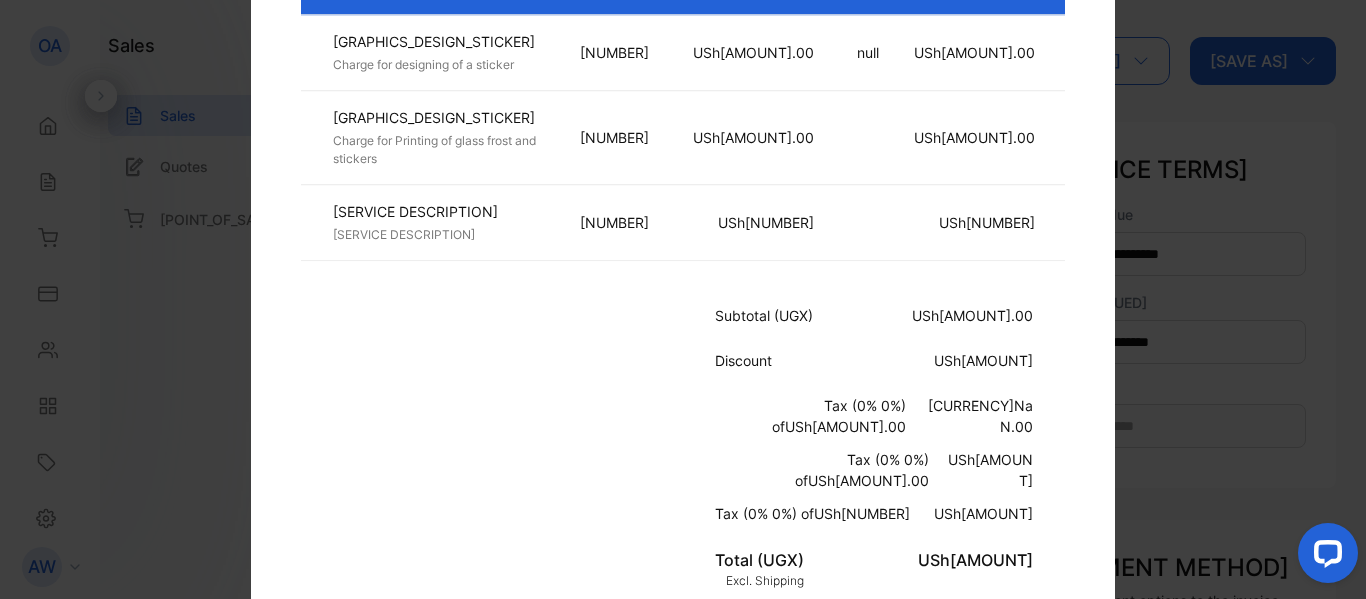 click on "Tax (0% 0%) of  USh220,000.00  : USh0.00" at bounding box center [874, 507] 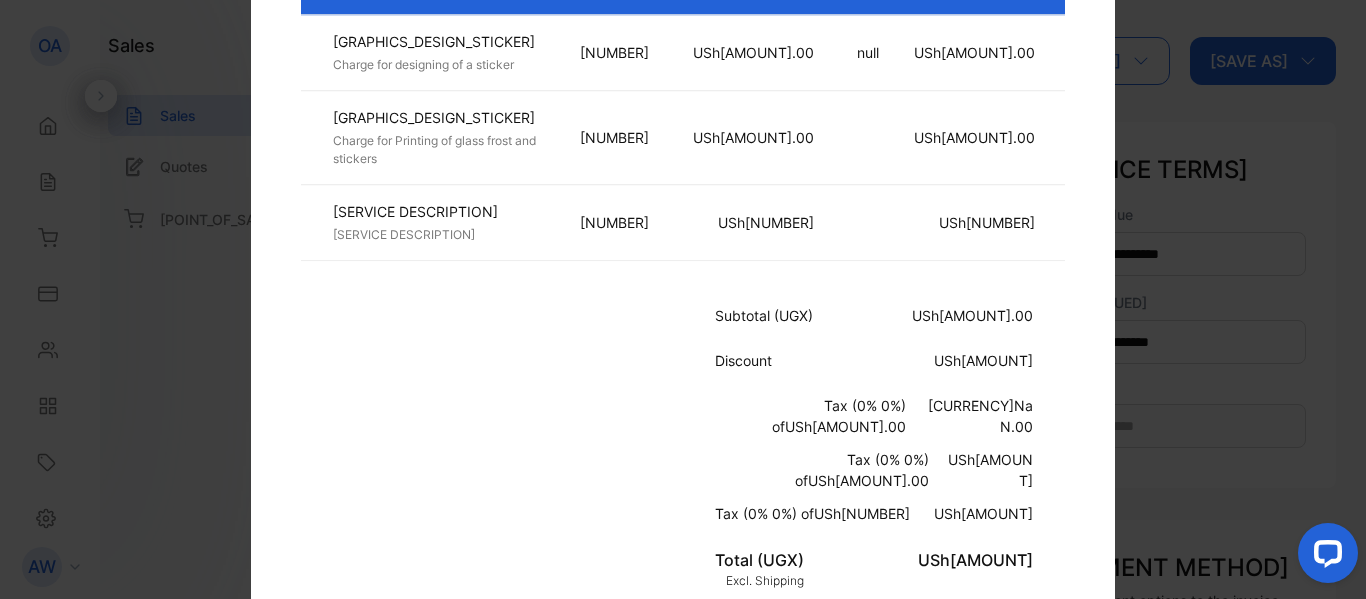click on "Tax (0% 0%) of  USh[AMOUNT]  :" at bounding box center (814, 416) 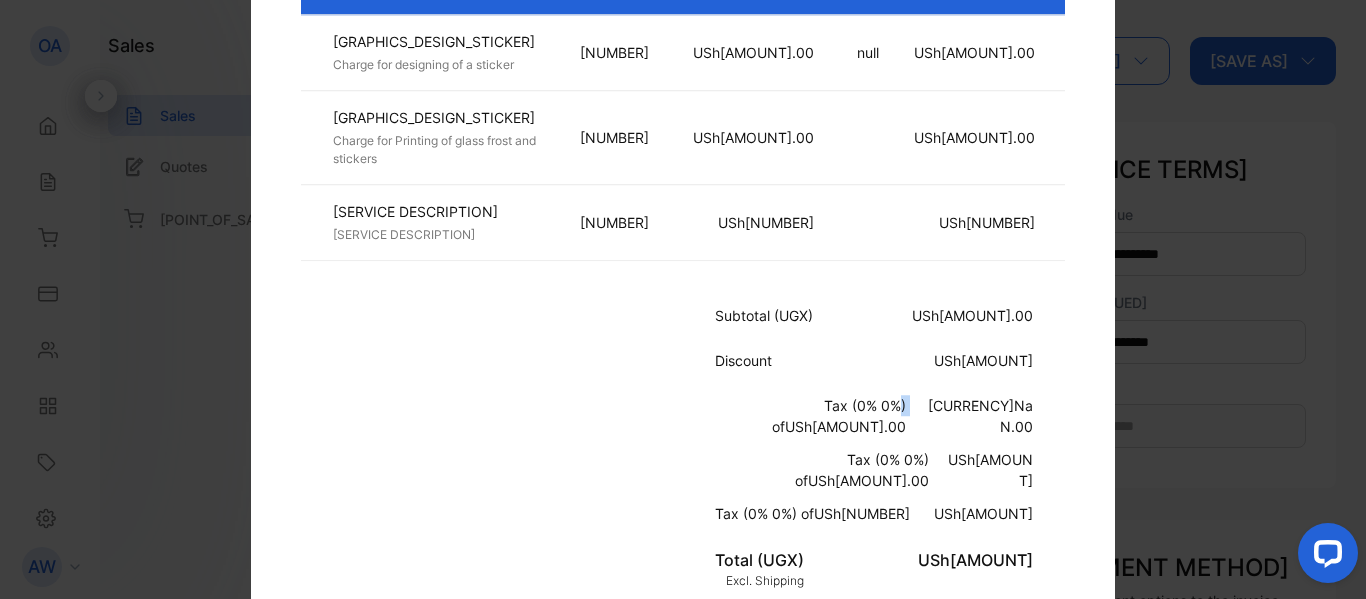 click on "Tax ([PERCENTAGE] [PERCENTAGE]) of  USh[NUMBER]  : [CURRENCY VALUE]" at bounding box center [814, 416] 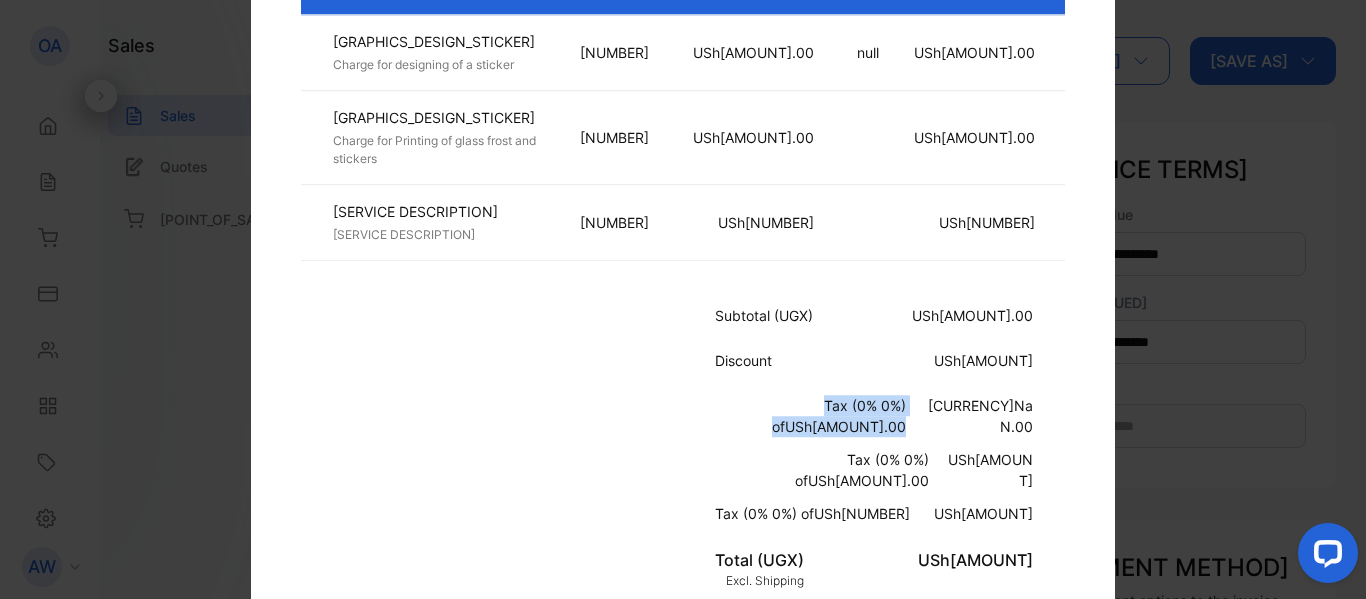 click on "Tax ([PERCENTAGE] [PERCENTAGE]) of  USh[NUMBER]  : [CURRENCY VALUE]" at bounding box center [814, 416] 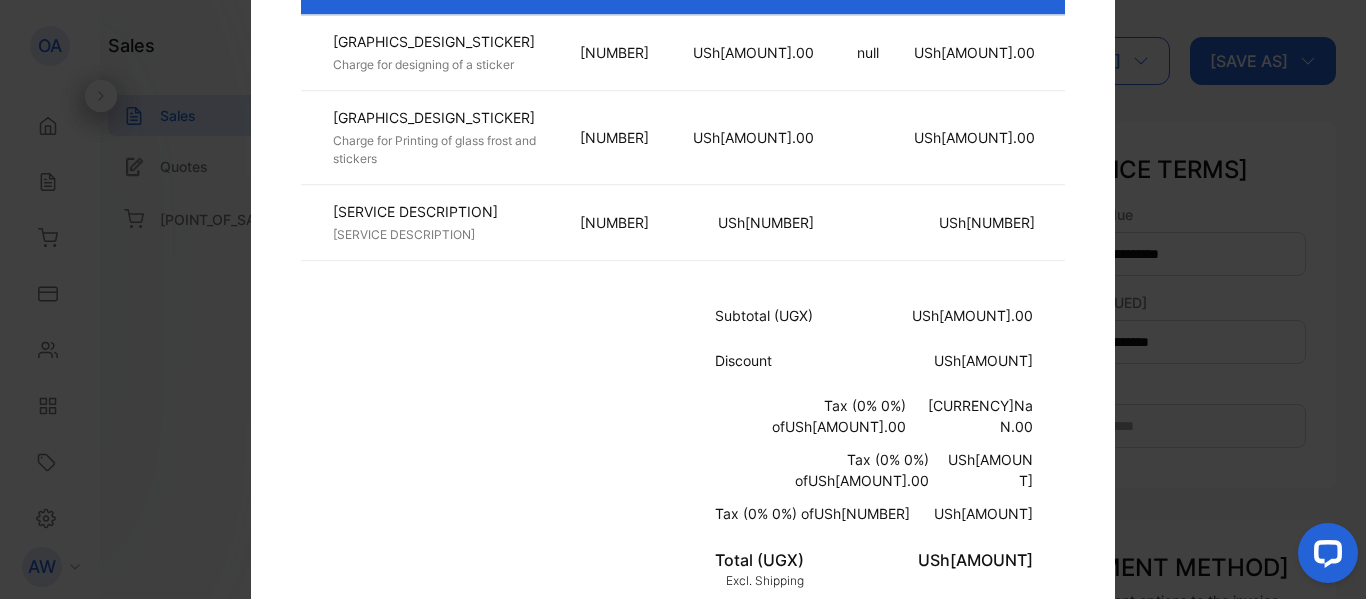 click on "×   Plot [NUMBER], Corporation Rise [EMAIL] [NAME] Bill to: [COMPANY NAME] [COMPANY NAME] [EMAIL] [PHONE NUMBER] [ADDRESS] [ADDRESS] [ADDRESS] [ADDRESS] [CITY]  Ship to: [ADDRESS] [ADDRESS] [ADDRESS] [ADDRESS] [CITY] [COUNTRY] [RECEIPT NUMBER]   [INVOICE NUMBER] Date issued:  [DATE] Due date:  [DATE] Item Quantity Rate Tax Amount Graphics Design of a sticker Charge for designing of a sticker 1 USh[NUMBER] null USh[NUMBER] Printing of glass frost and stickers Charge for Printing of glass frost and stickers 1 USh[NUMBER] USh[NUMBER] Installing of frosting and sticker Installation of frosting and branding stickers 1 USh[NUMBER] USh[NUMBER] Subtotal (UGX) USh[NUMBER] Discount  USh[NUMBER] Tax ([PERCENTAGE] [PERCENTAGE]) of  USh[NUMBER]  : USh[NUMBER] Tax ([PERCENTAGE] [PERCENTAGE]) of  USh[NUMBER]  : USh[NUMBER] Tax ([PERCENTAGE] [PERCENTAGE]) of  USh[NUMBER]  : USh[NUMBER] Total (UGX) Excl. Shipping USh[NUMBER]   Shipping Fee USh[NUMBER] USh[NUMBER]" at bounding box center [683, 300] 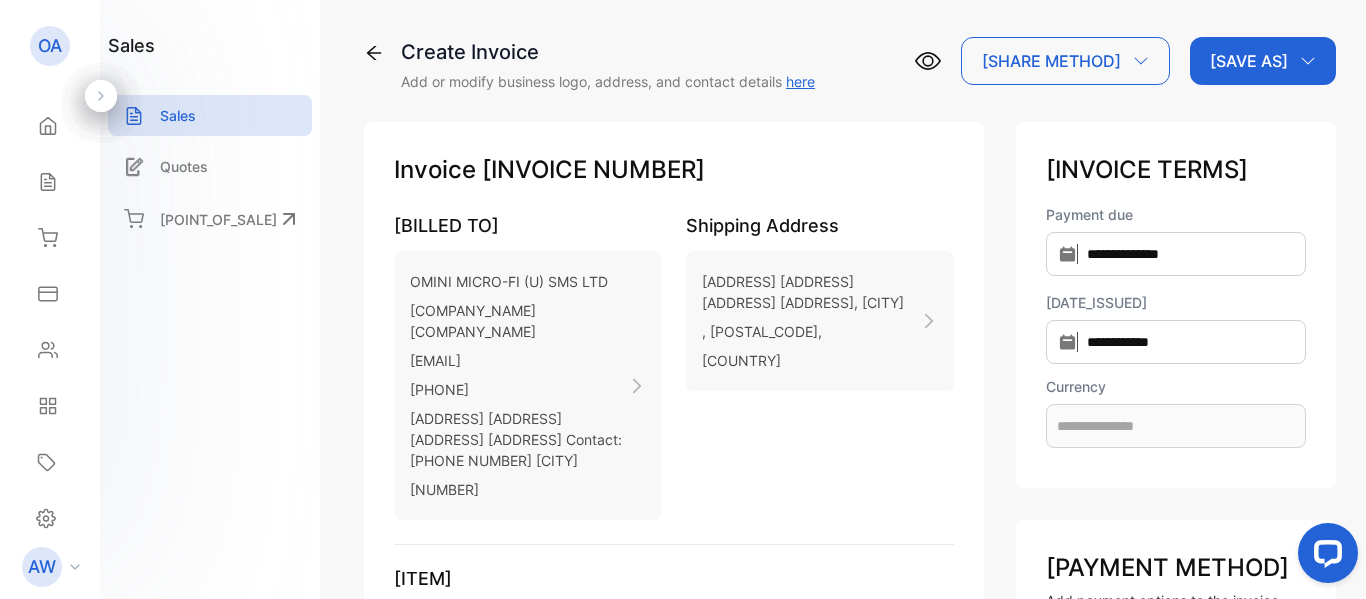 click at bounding box center [1308, 61] 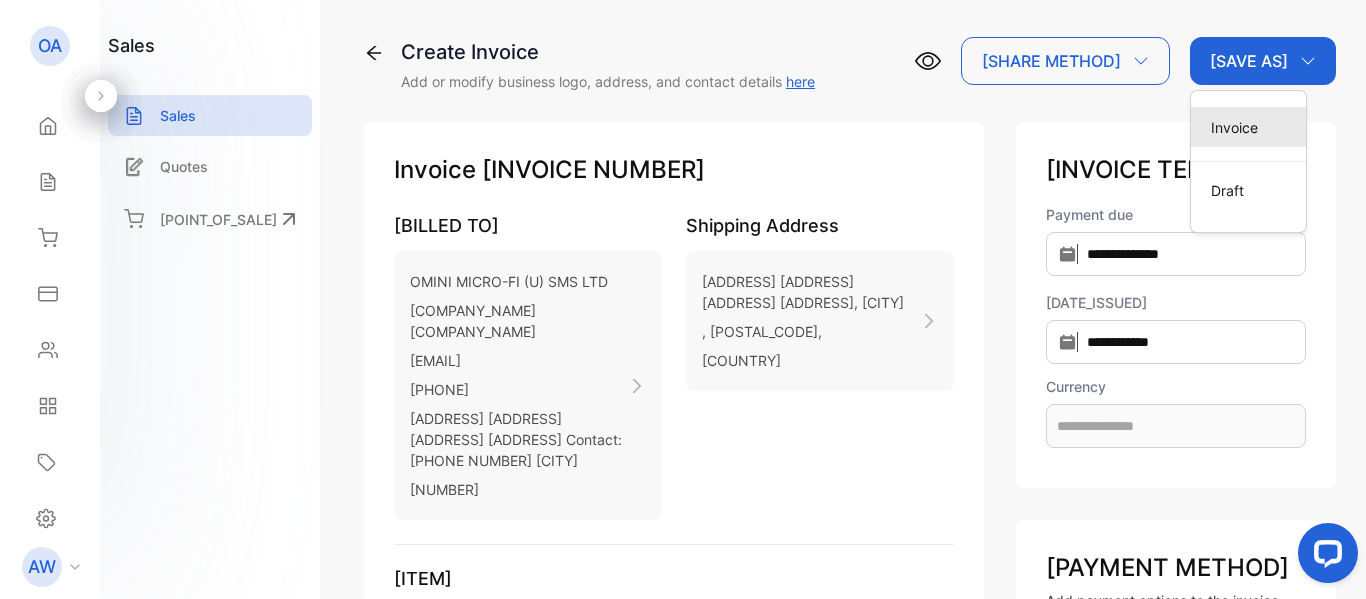 click on "Invoice" at bounding box center (1248, 127) 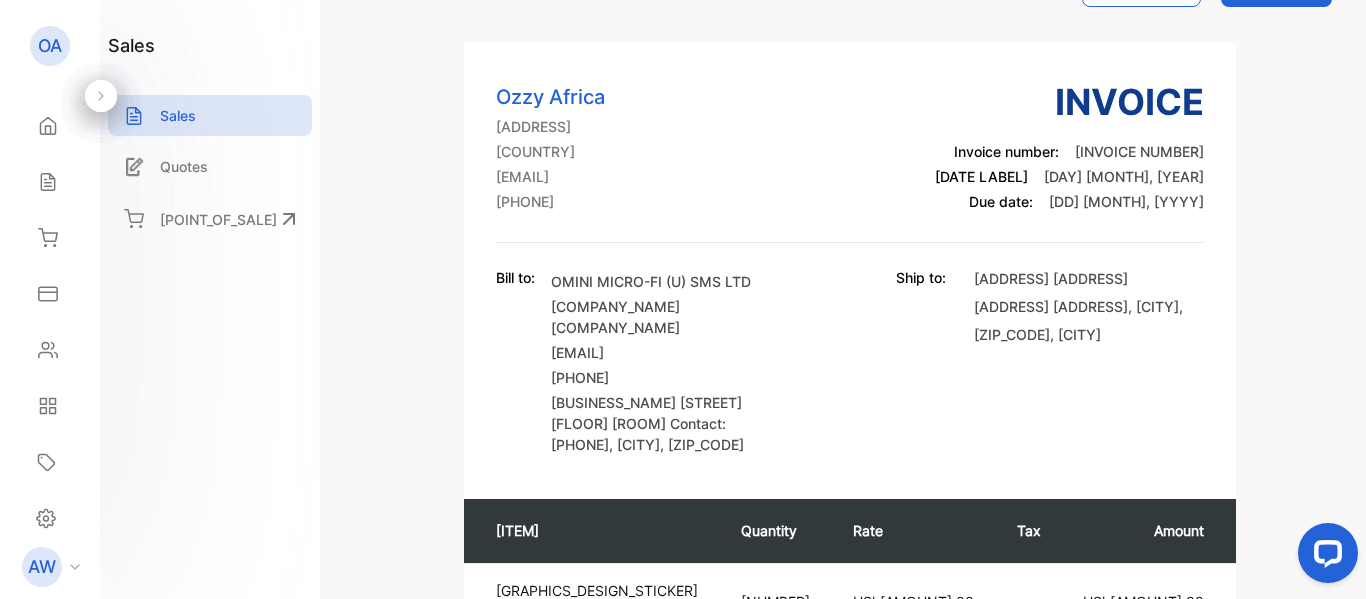 scroll, scrollTop: 0, scrollLeft: 0, axis: both 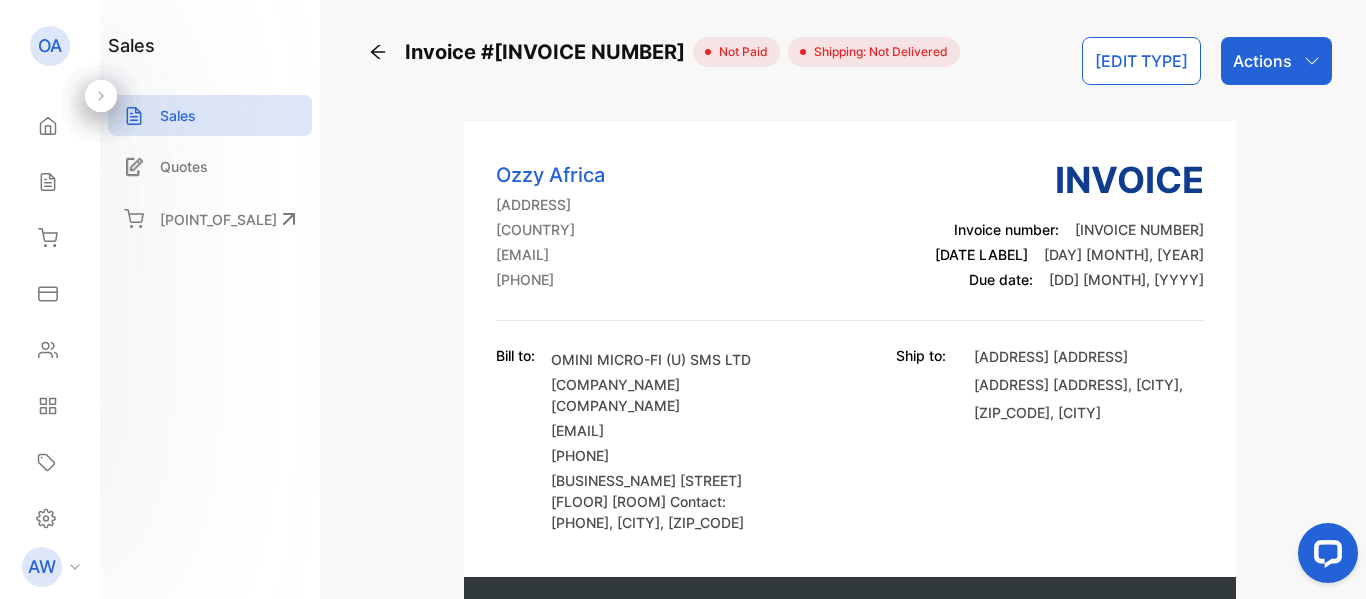 click on "Actions" at bounding box center [1276, 61] 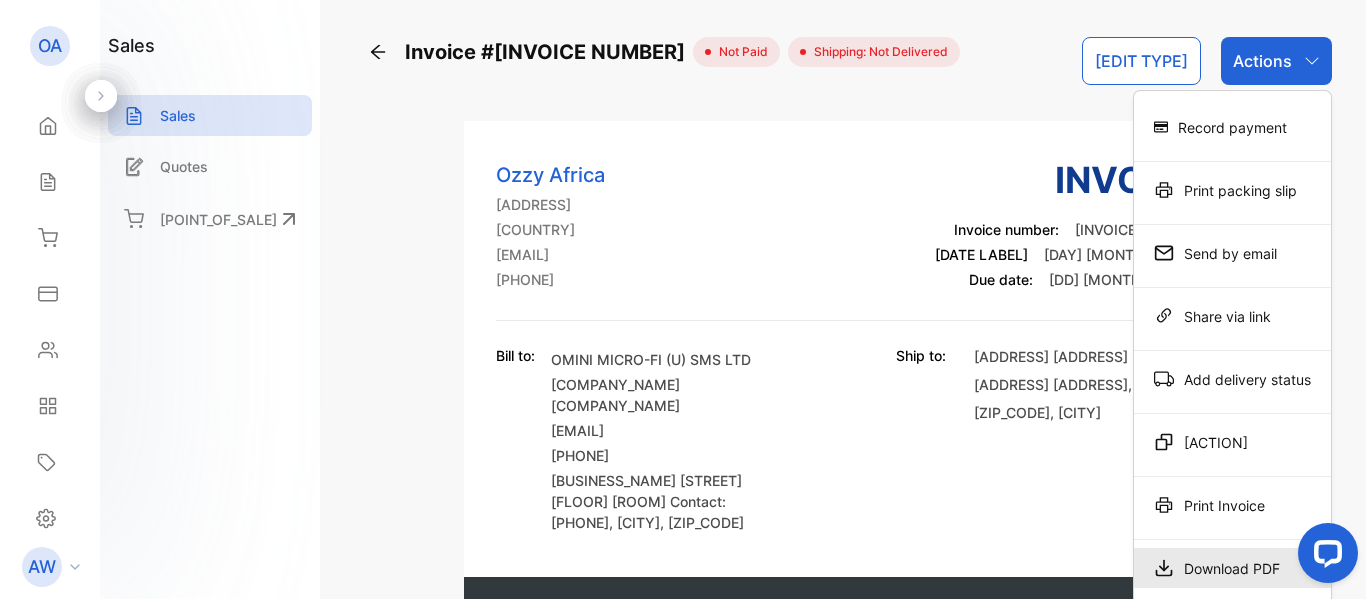 click on "Download PDF" at bounding box center (1232, 127) 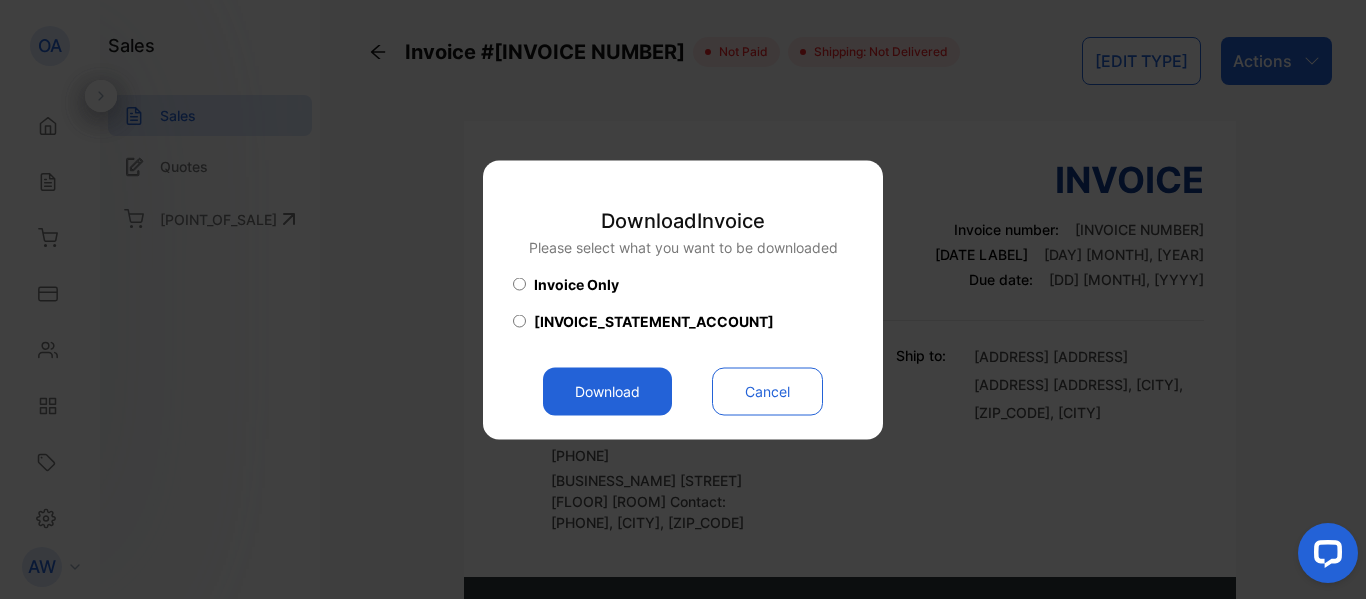 click on "Cancel" at bounding box center (767, 391) 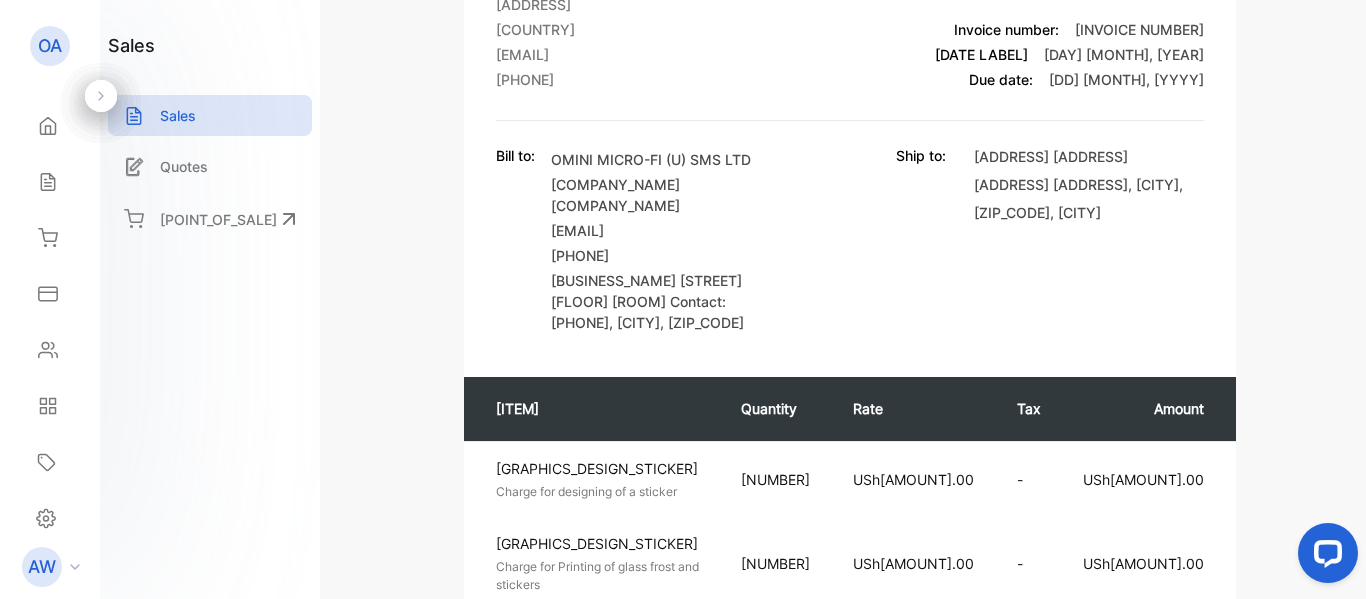 scroll, scrollTop: 0, scrollLeft: 0, axis: both 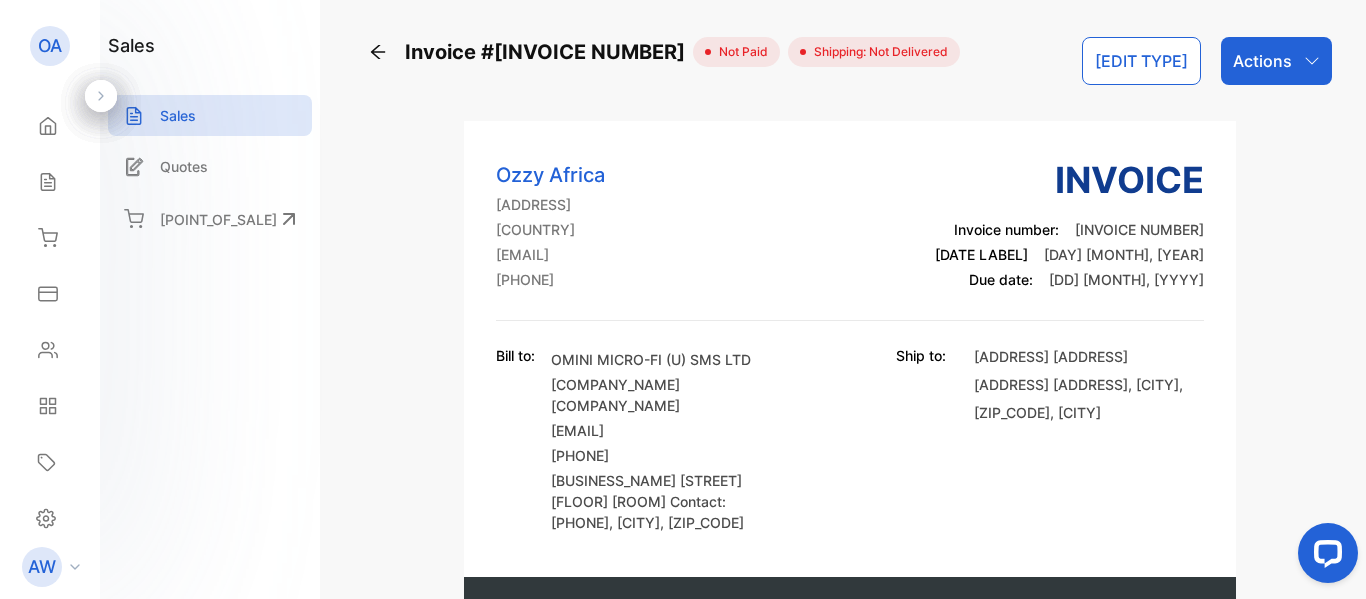 click on "[EDIT TYPE]" at bounding box center [1141, 61] 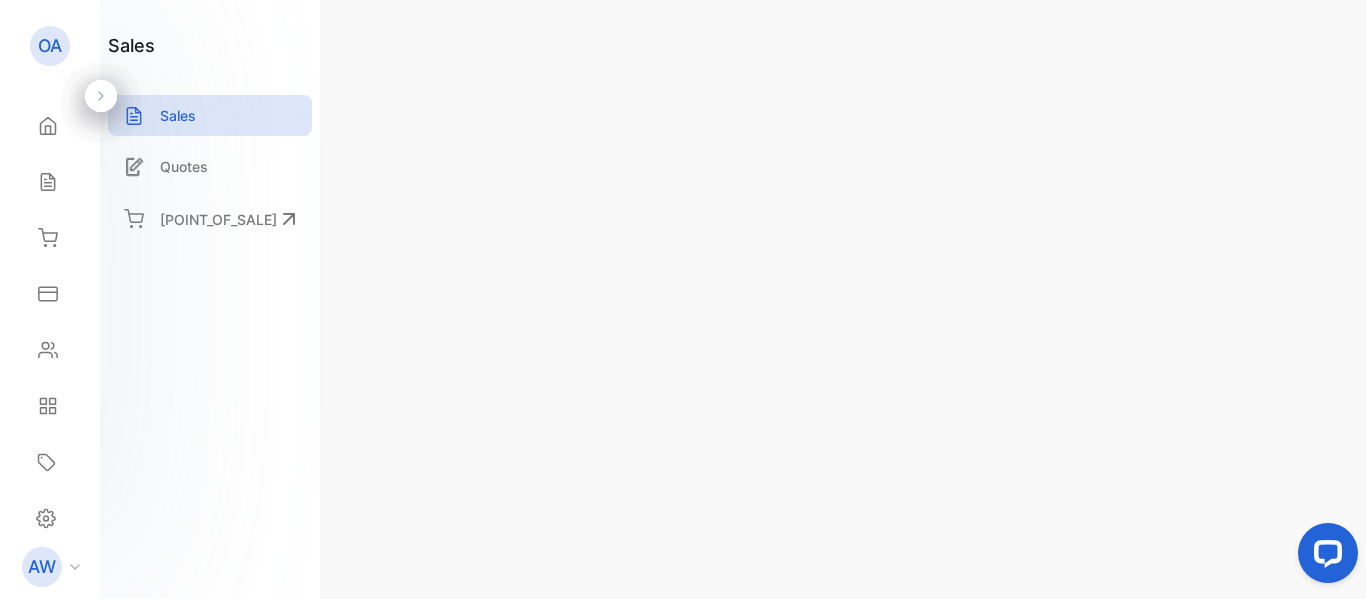 scroll, scrollTop: 929, scrollLeft: 0, axis: vertical 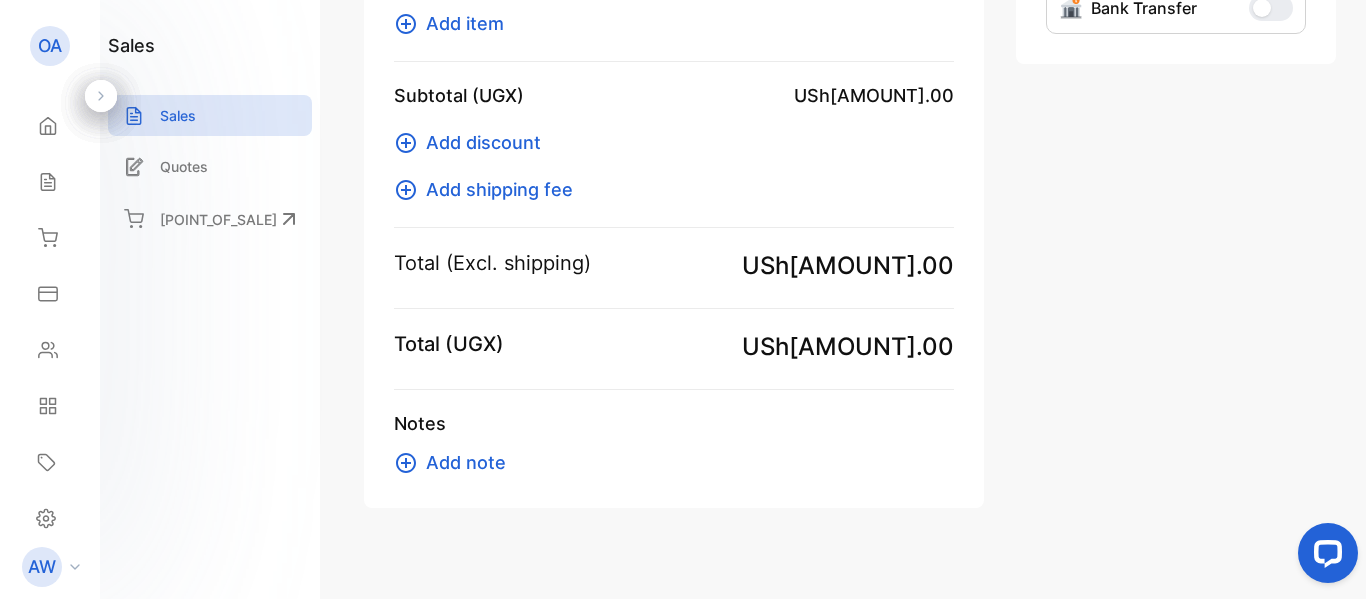 click on "Add note" at bounding box center [466, 462] 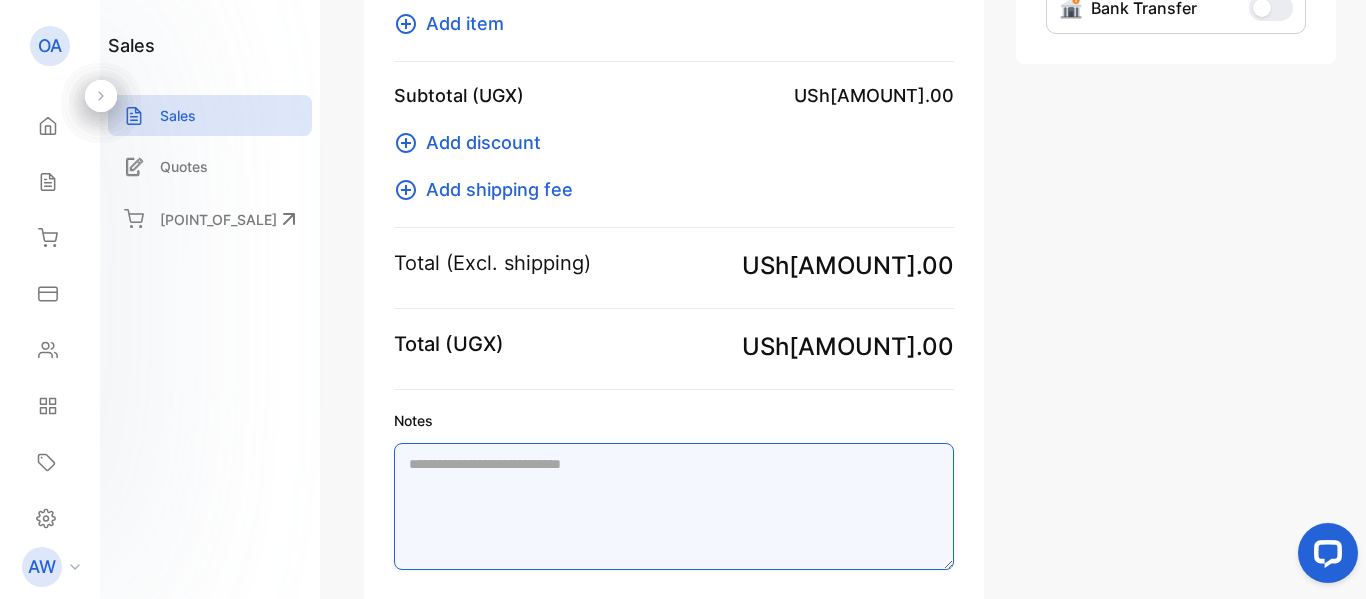 click on "Notes" at bounding box center (674, 506) 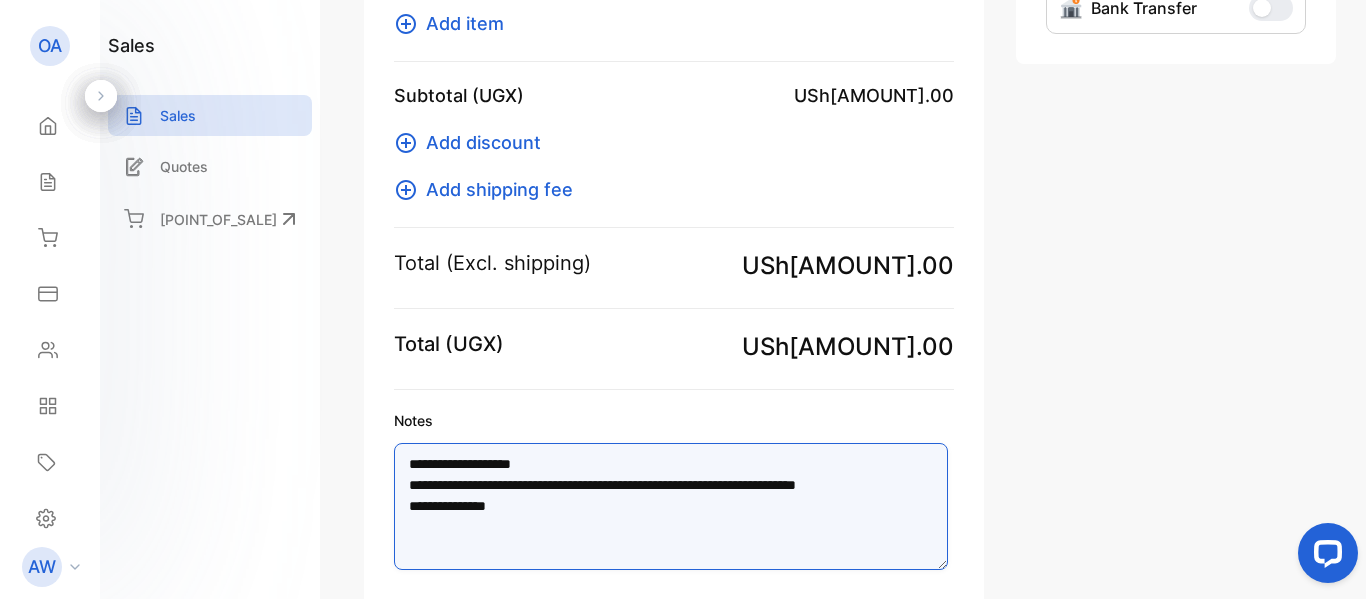 click on "**********" at bounding box center [671, 506] 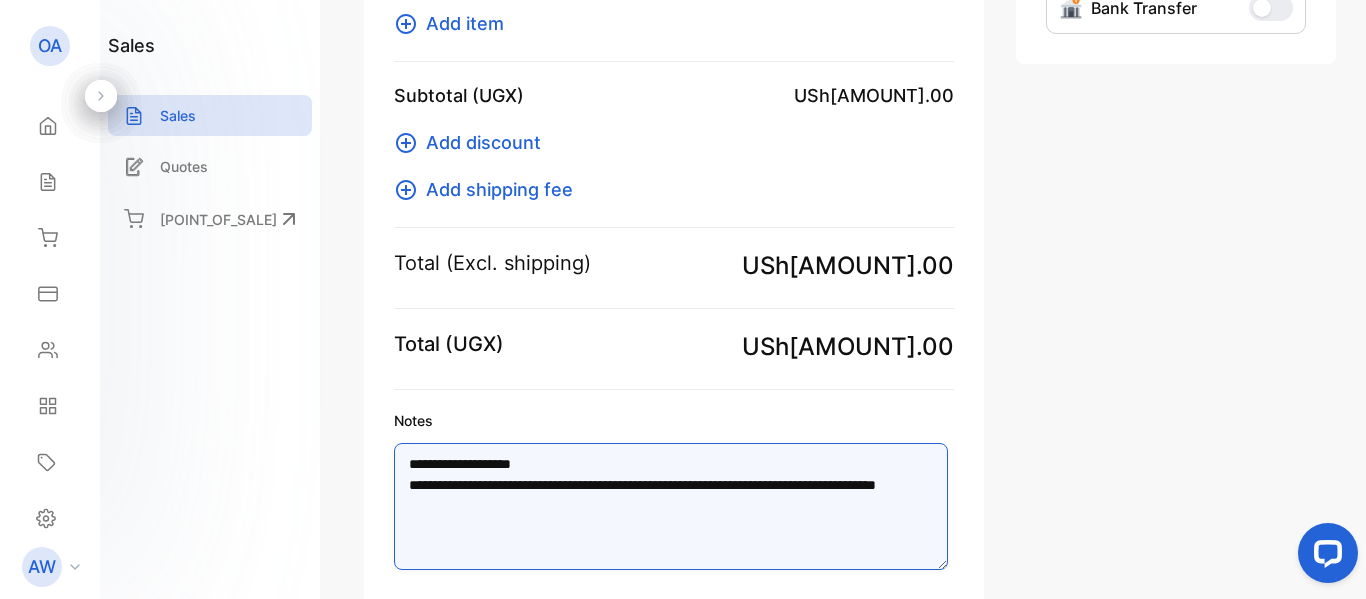 click on "**********" at bounding box center (671, 506) 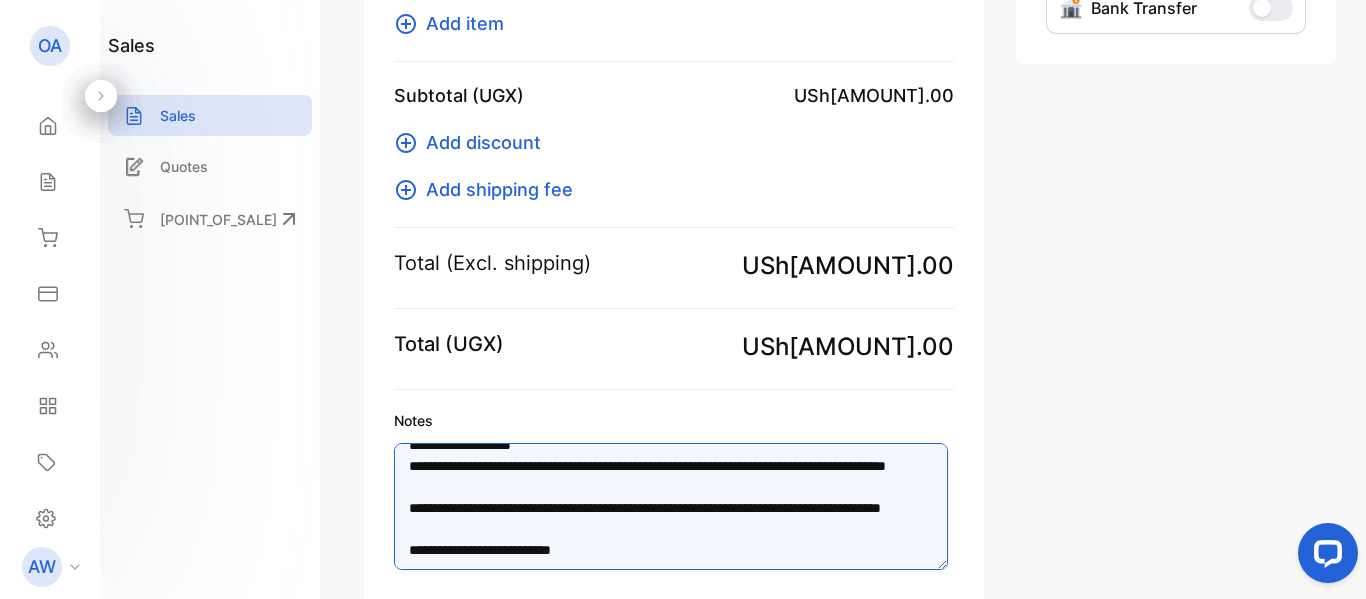 scroll, scrollTop: 0, scrollLeft: 0, axis: both 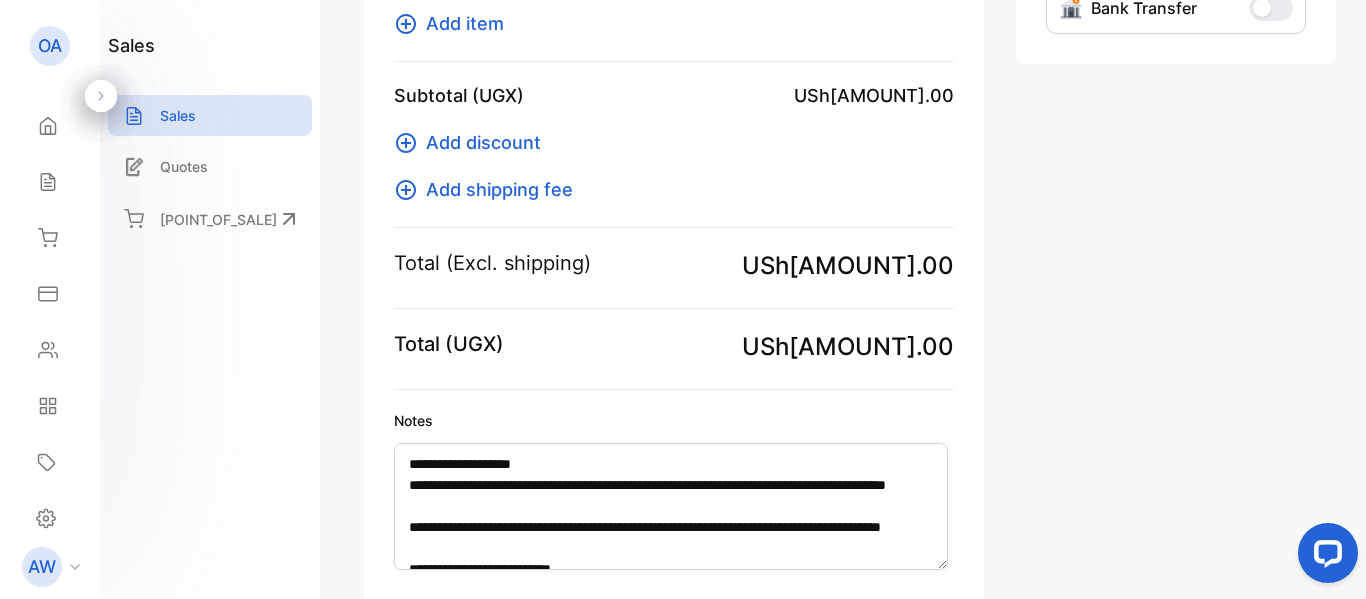 click on "**********" at bounding box center [674, -101] 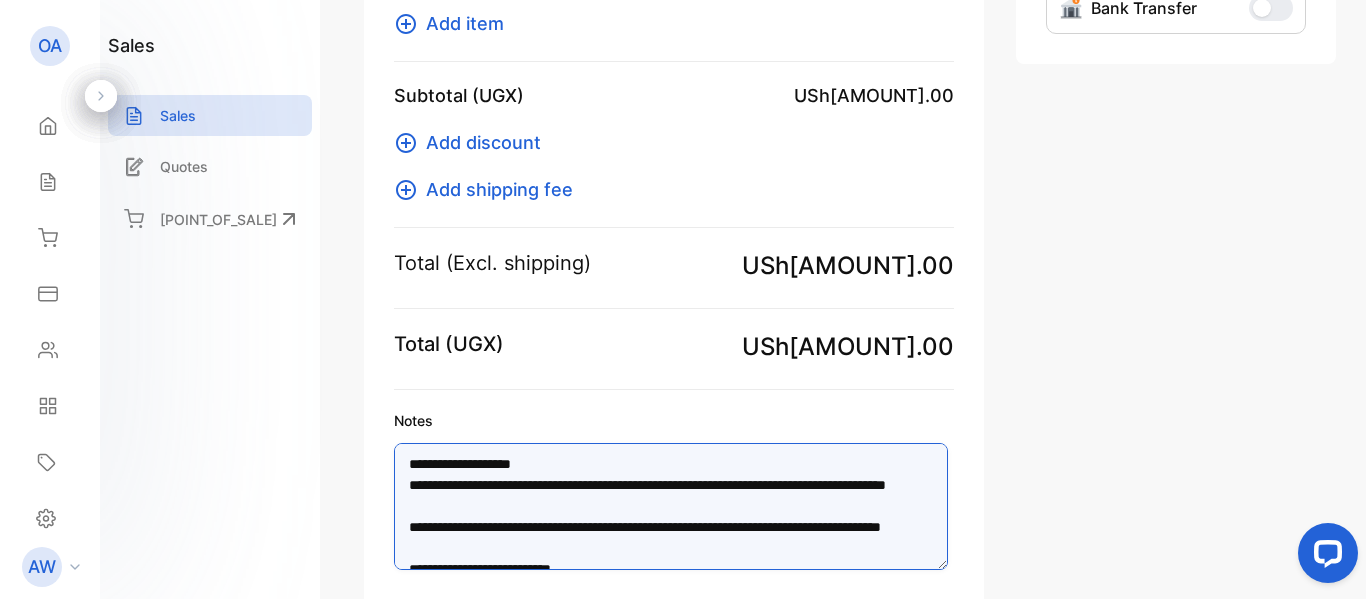 click on "**********" at bounding box center (671, 506) 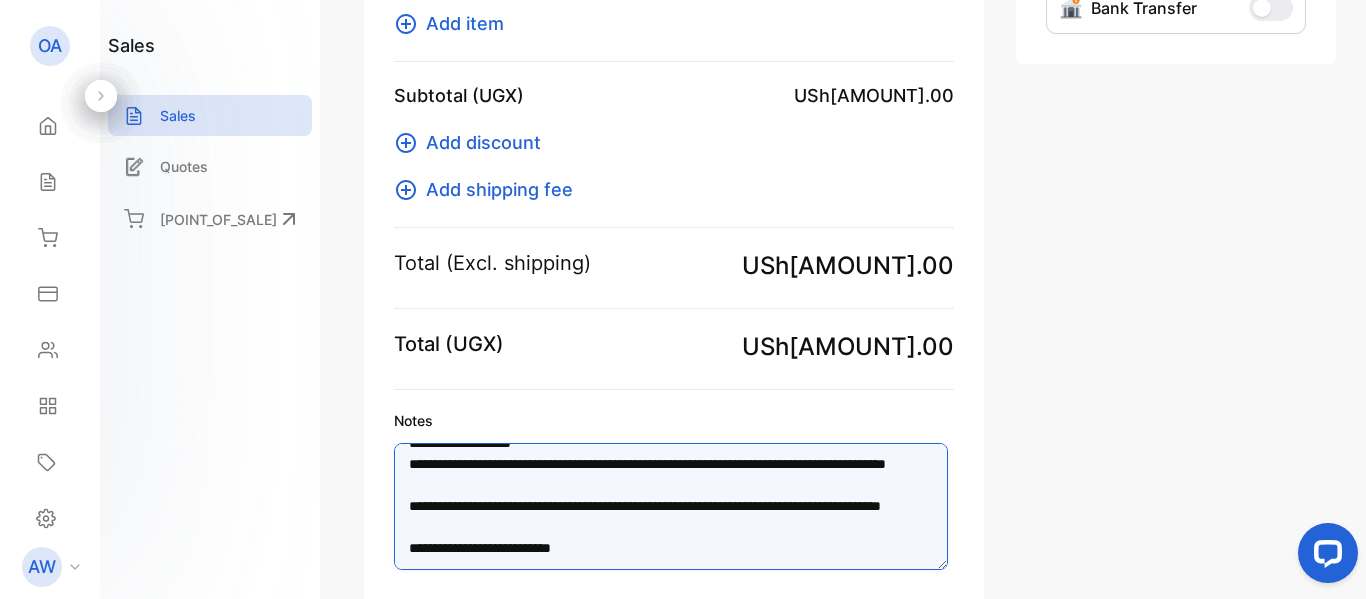 scroll, scrollTop: 63, scrollLeft: 0, axis: vertical 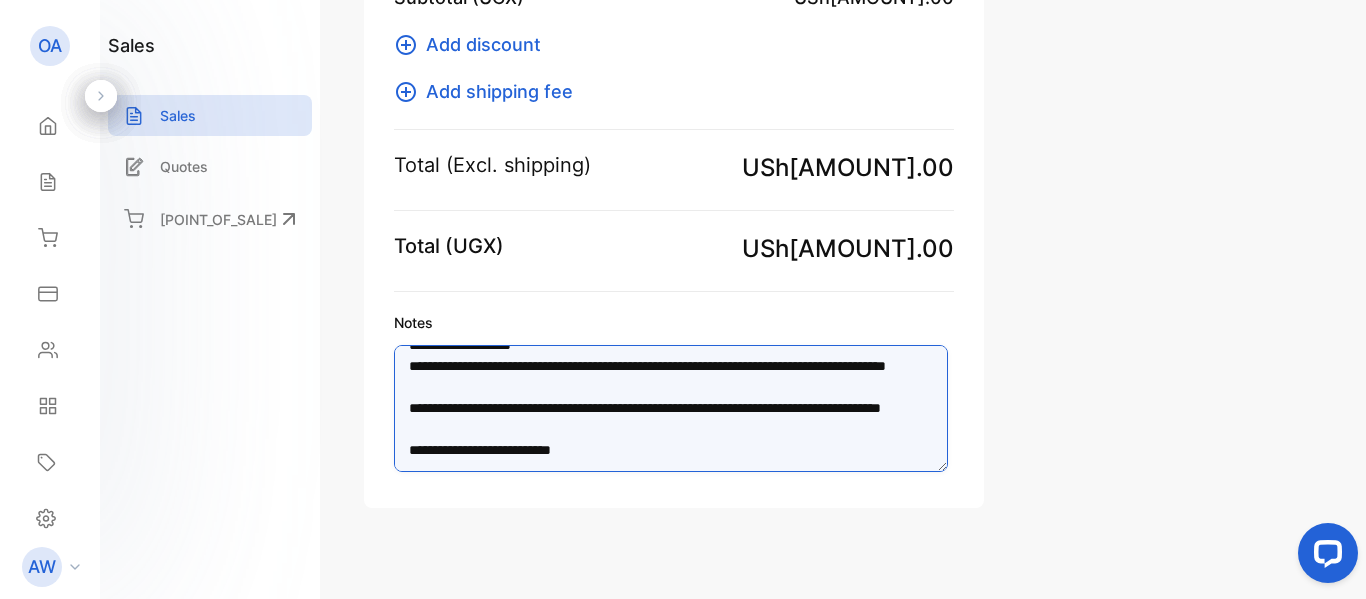 click on "**********" at bounding box center [671, 408] 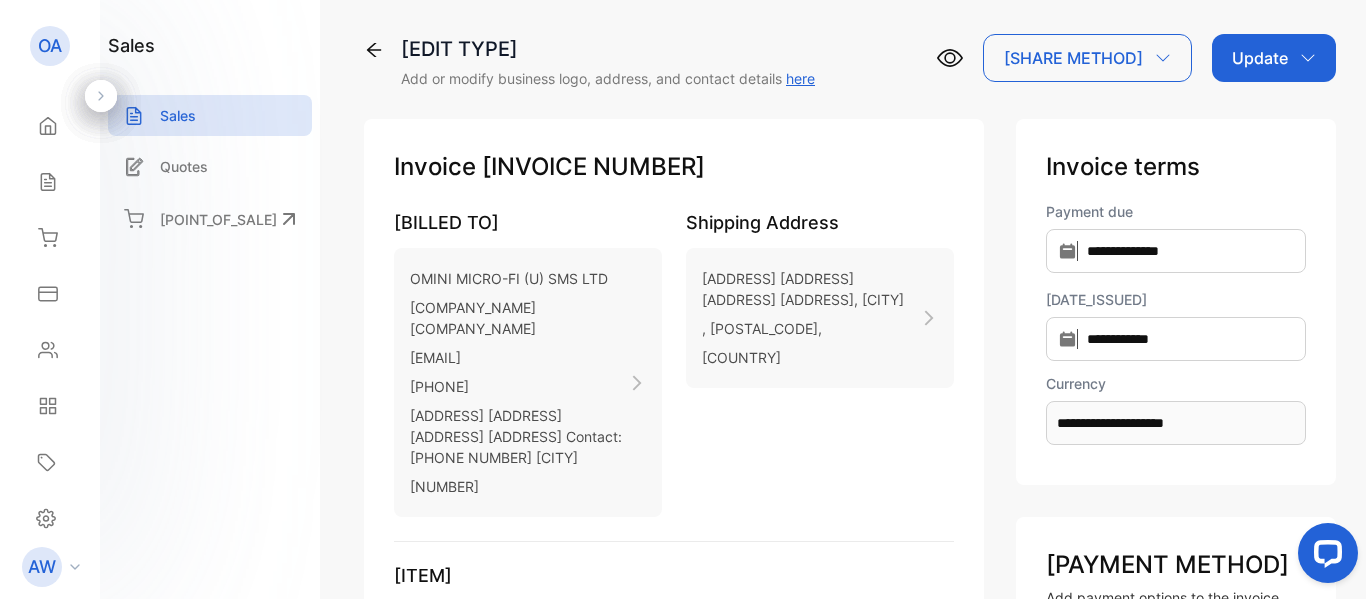scroll, scrollTop: 0, scrollLeft: 0, axis: both 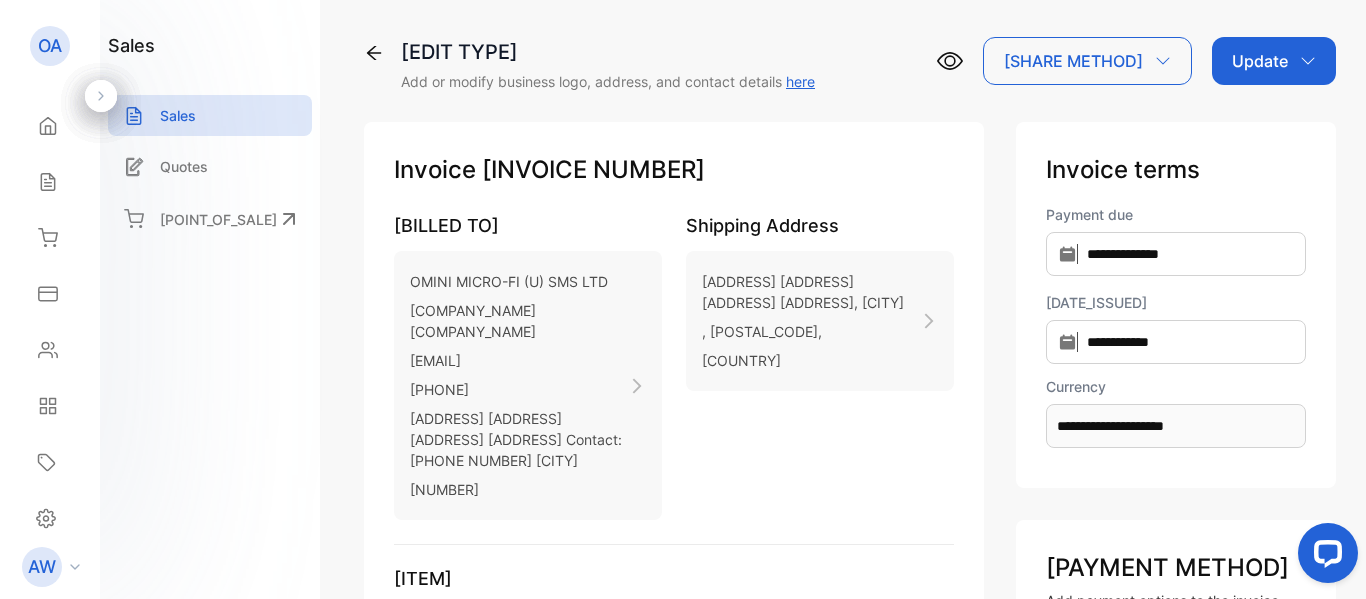 click on "Update" at bounding box center (1260, 61) 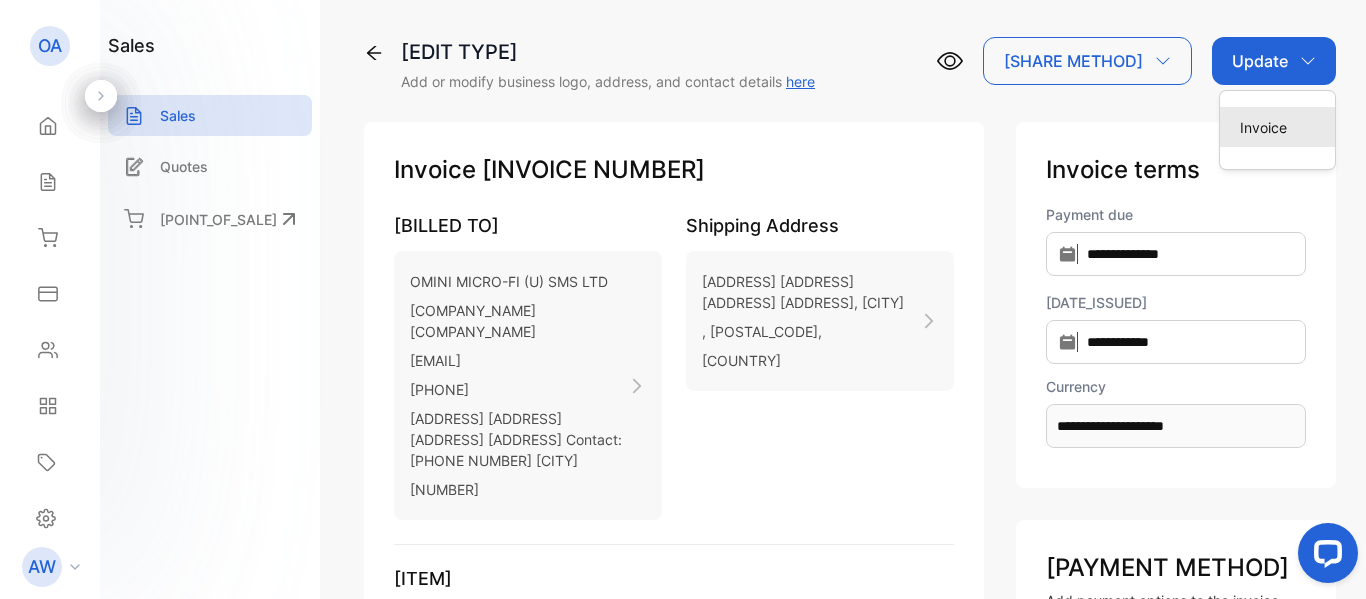 click on "Invoice" at bounding box center (1277, 127) 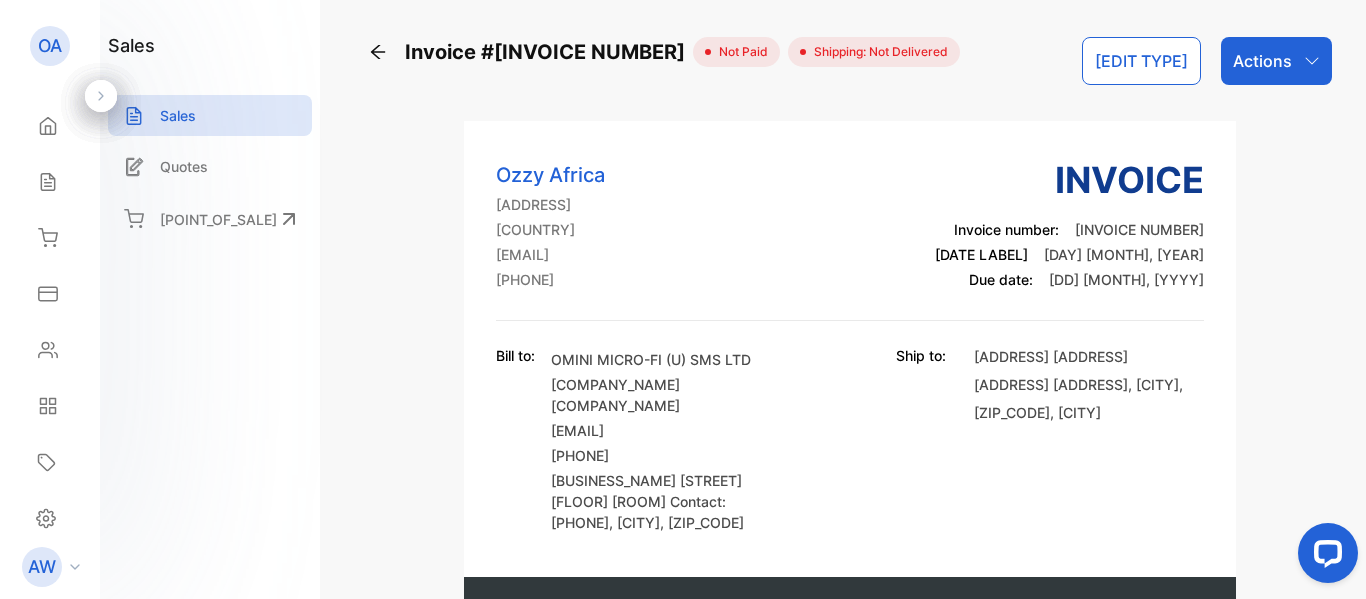 click on "Actions" at bounding box center (1276, 61) 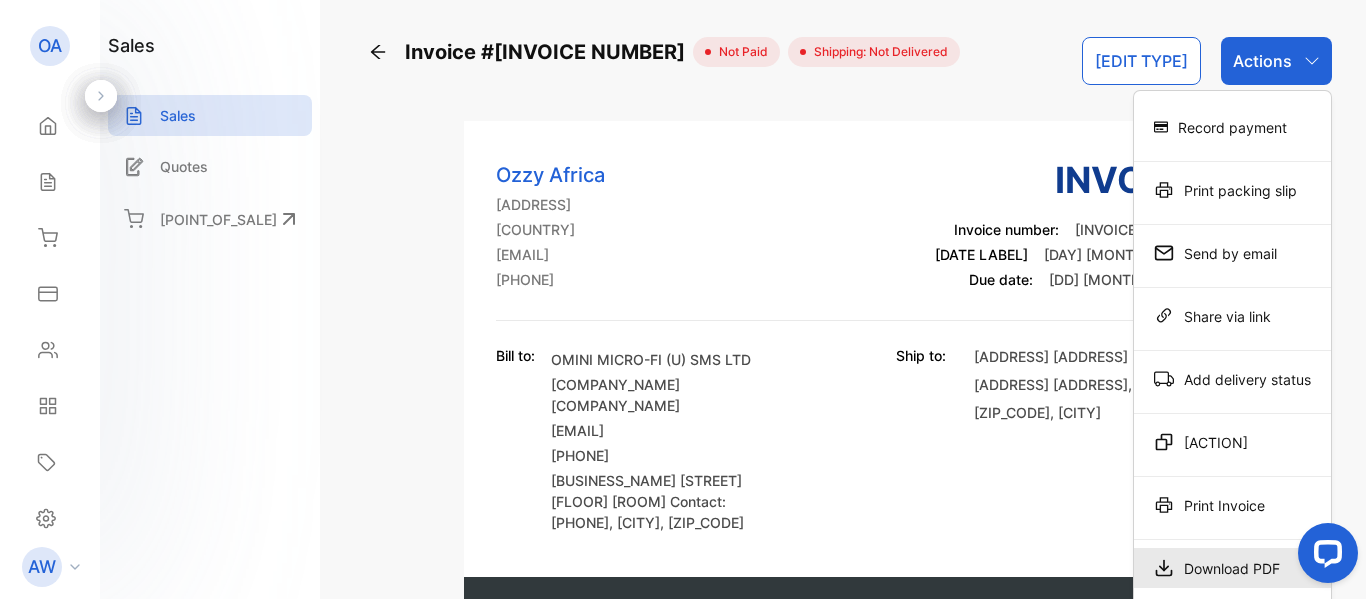 click on "Download PDF" at bounding box center [1232, 127] 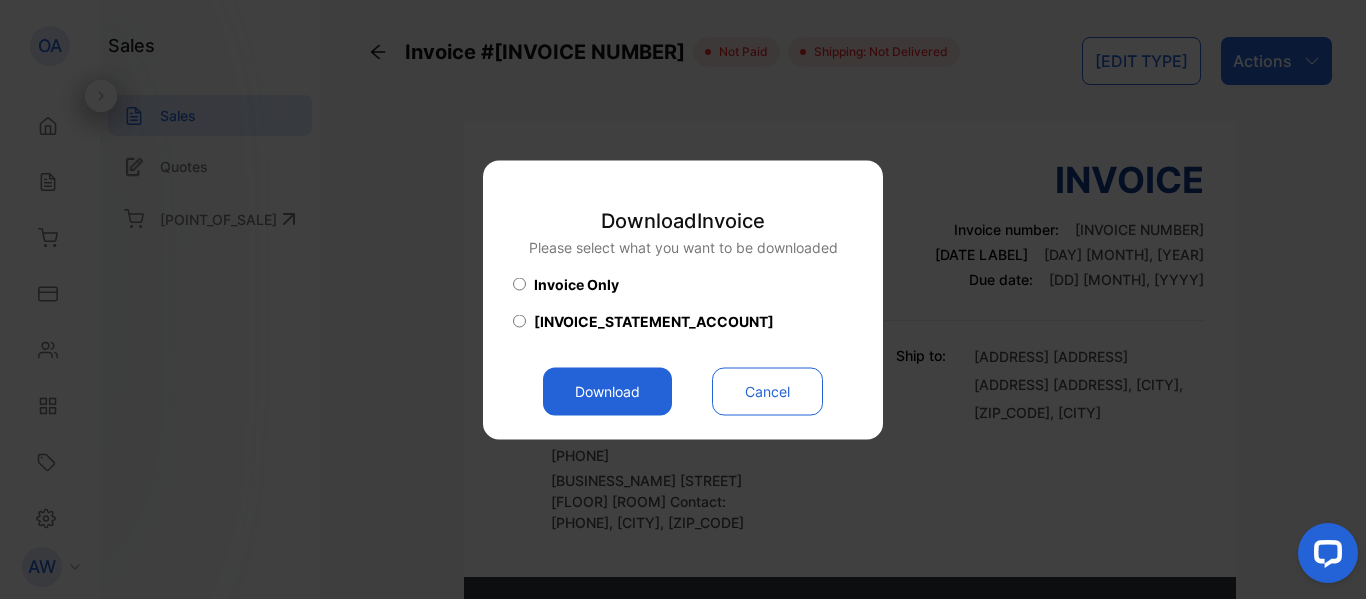 click on "Download" at bounding box center [607, 391] 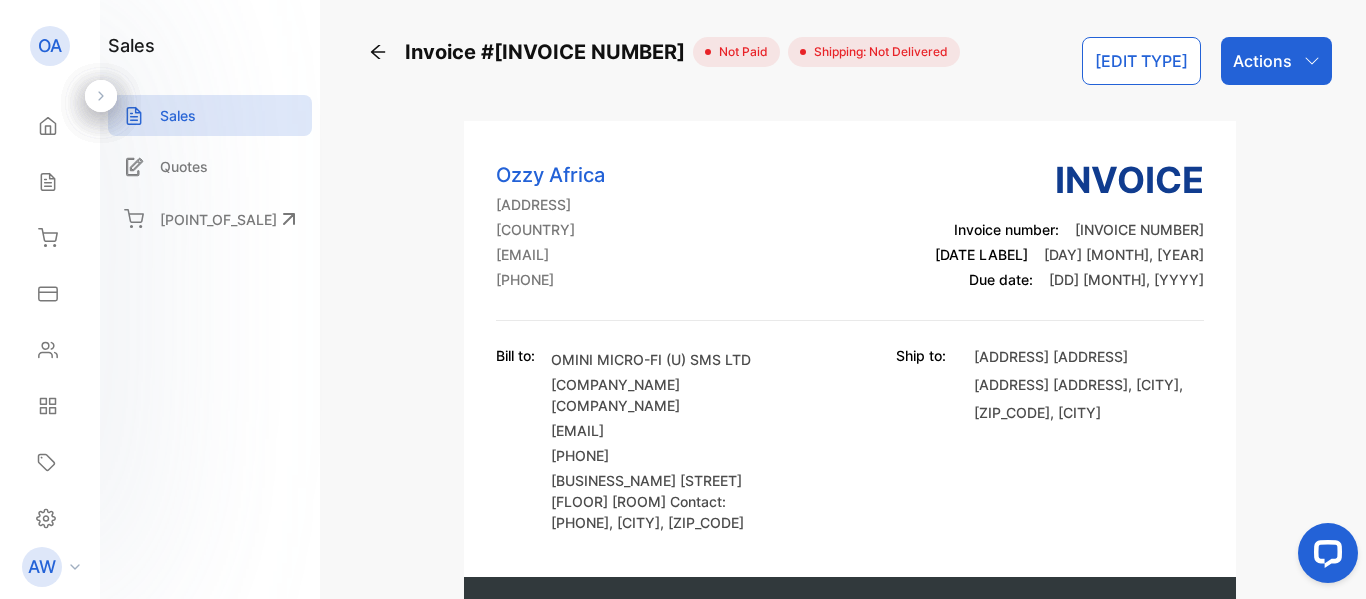 click on "Actions" at bounding box center (1262, 61) 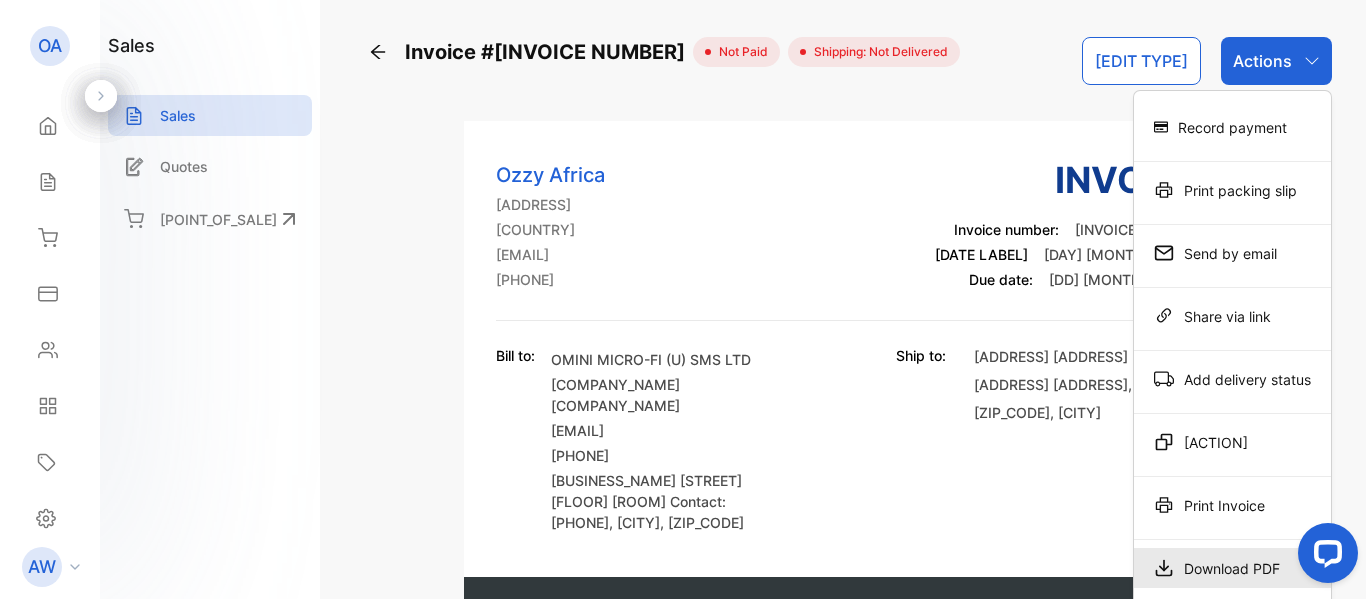click on "Download PDF" at bounding box center [1232, 127] 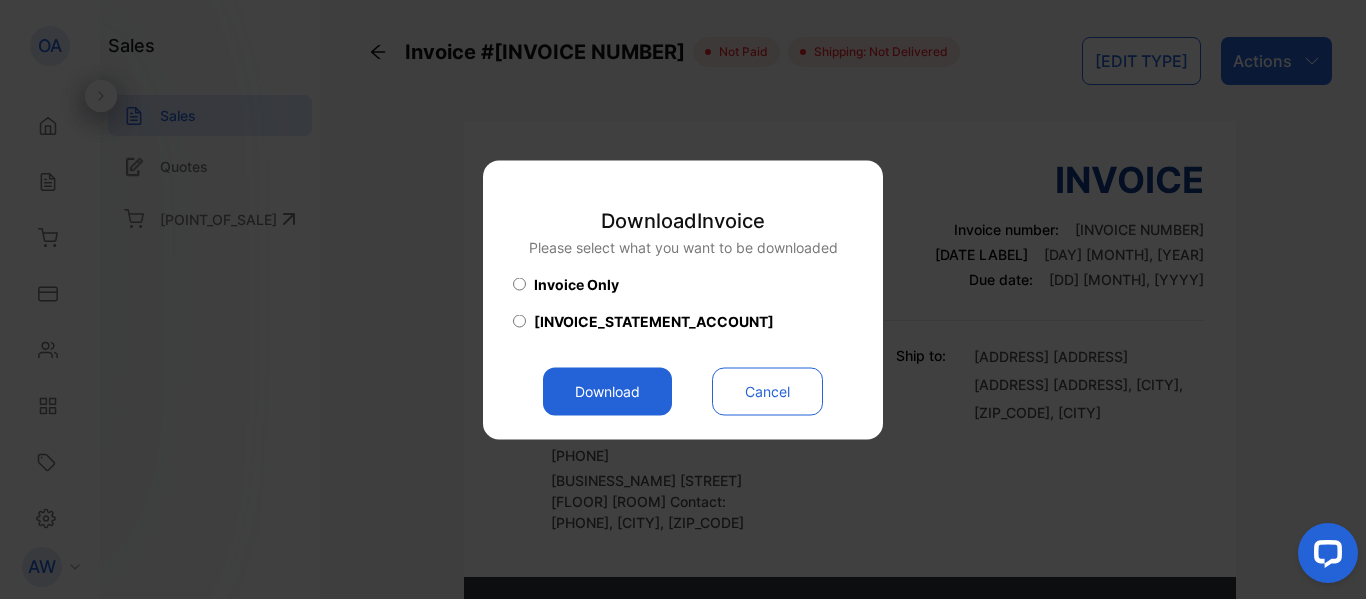 click on "Download" at bounding box center [607, 391] 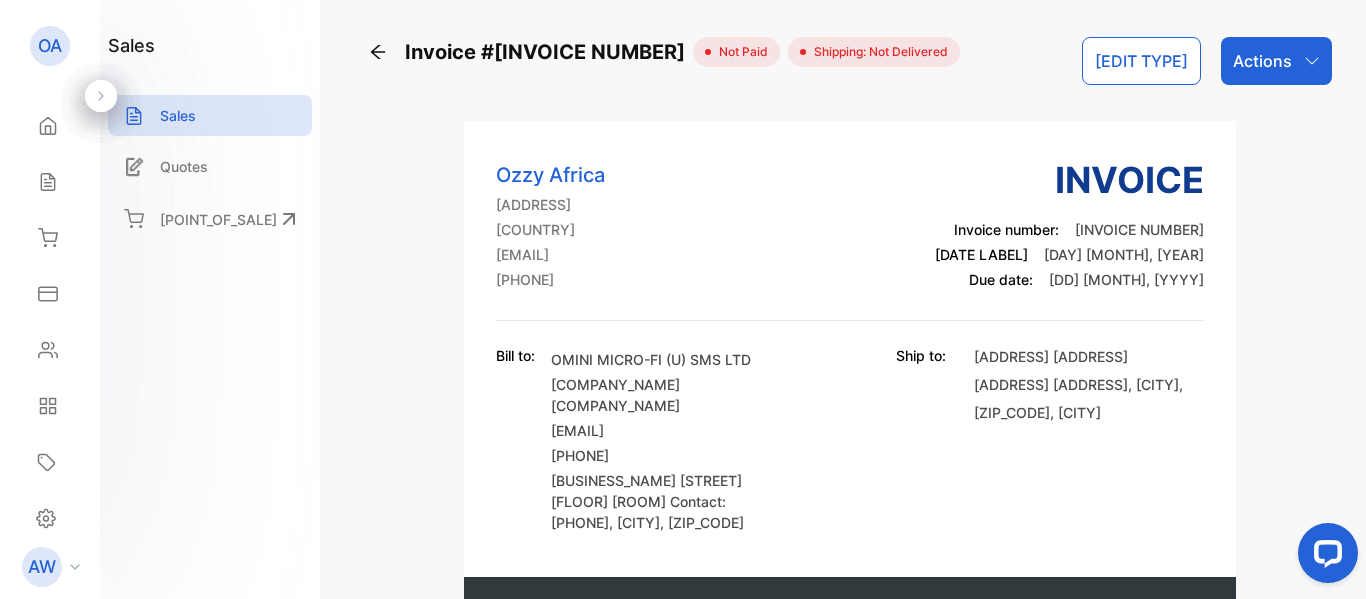 scroll, scrollTop: 0, scrollLeft: 0, axis: both 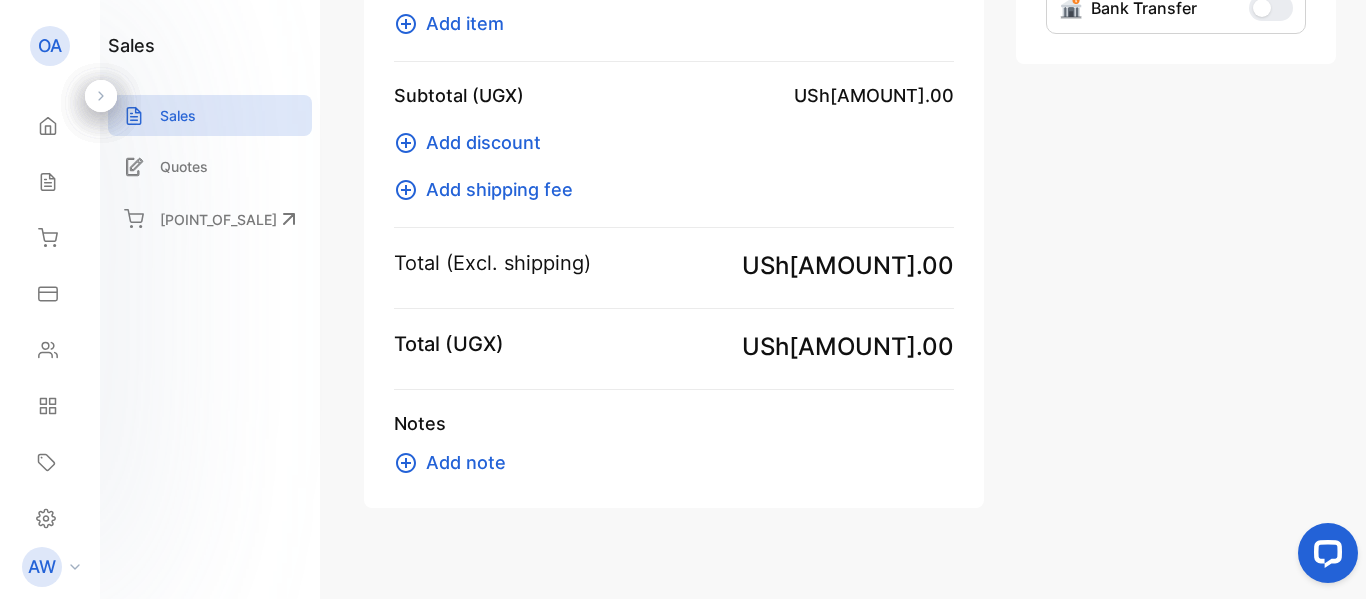 click on "Add note" at bounding box center [466, 462] 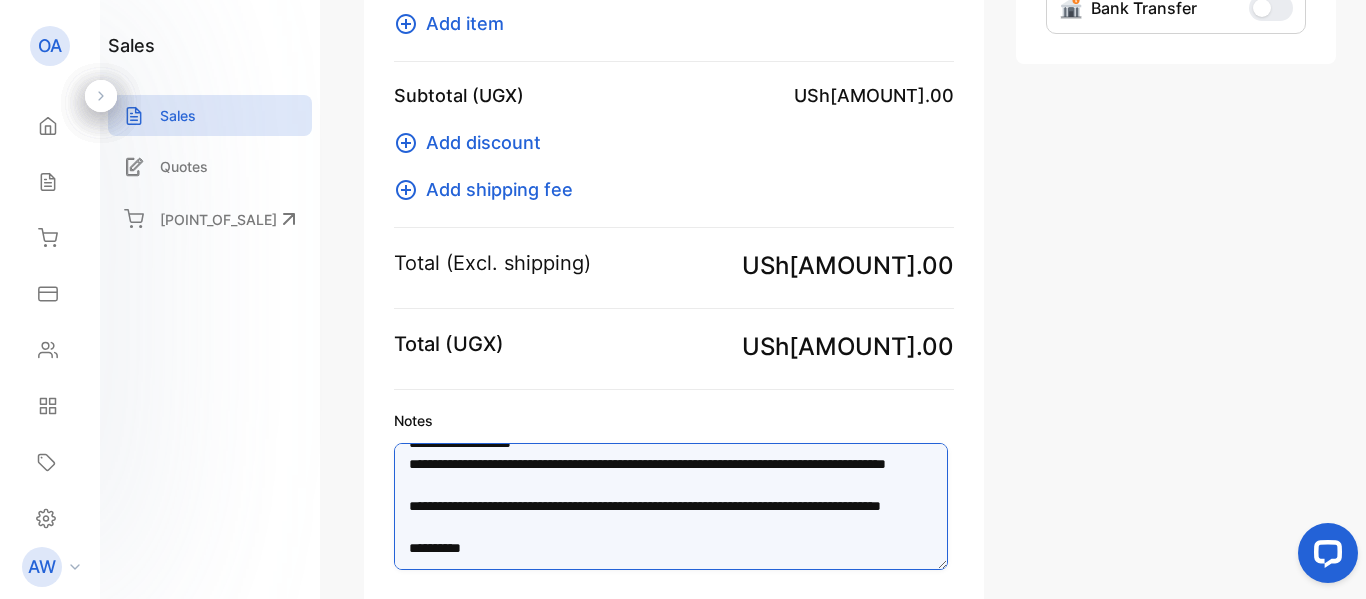scroll, scrollTop: 63, scrollLeft: 0, axis: vertical 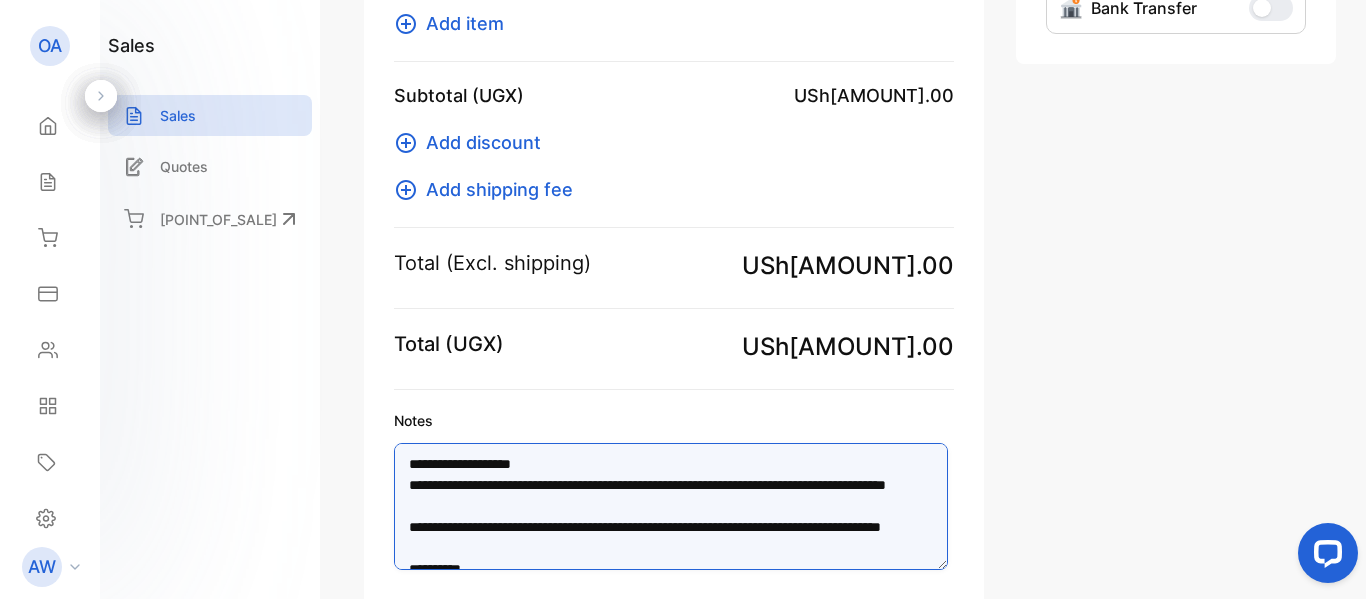 click on "**********" at bounding box center (671, 506) 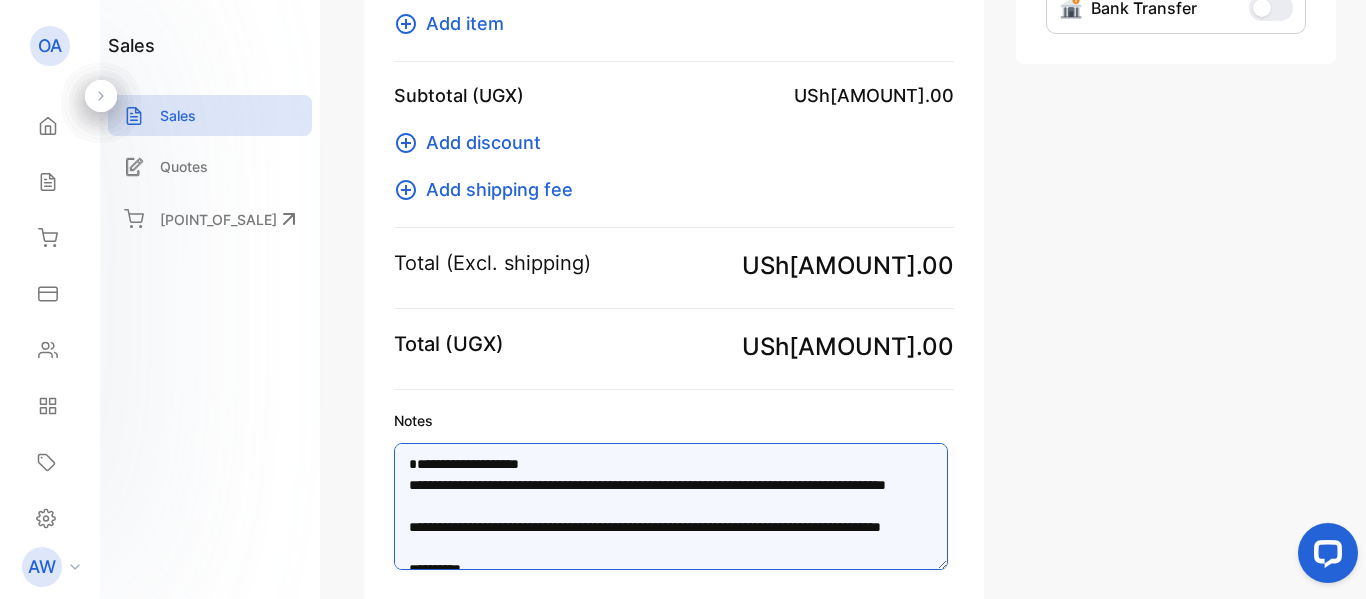 click on "**********" at bounding box center (671, 506) 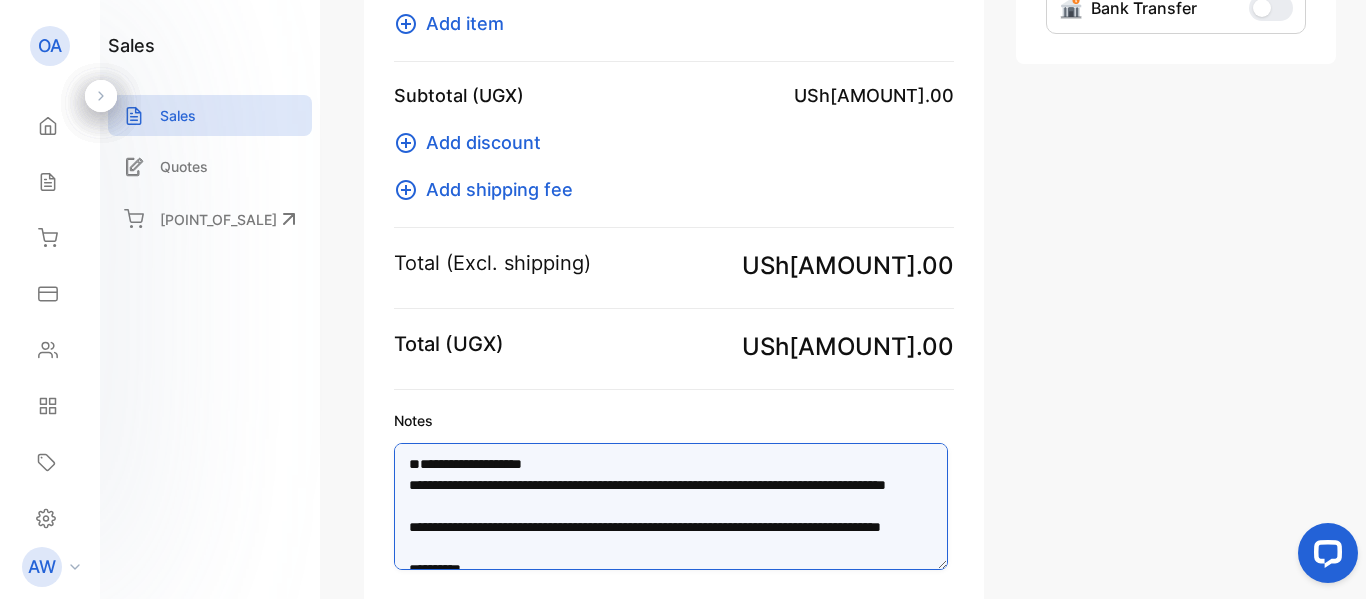 type on "**********" 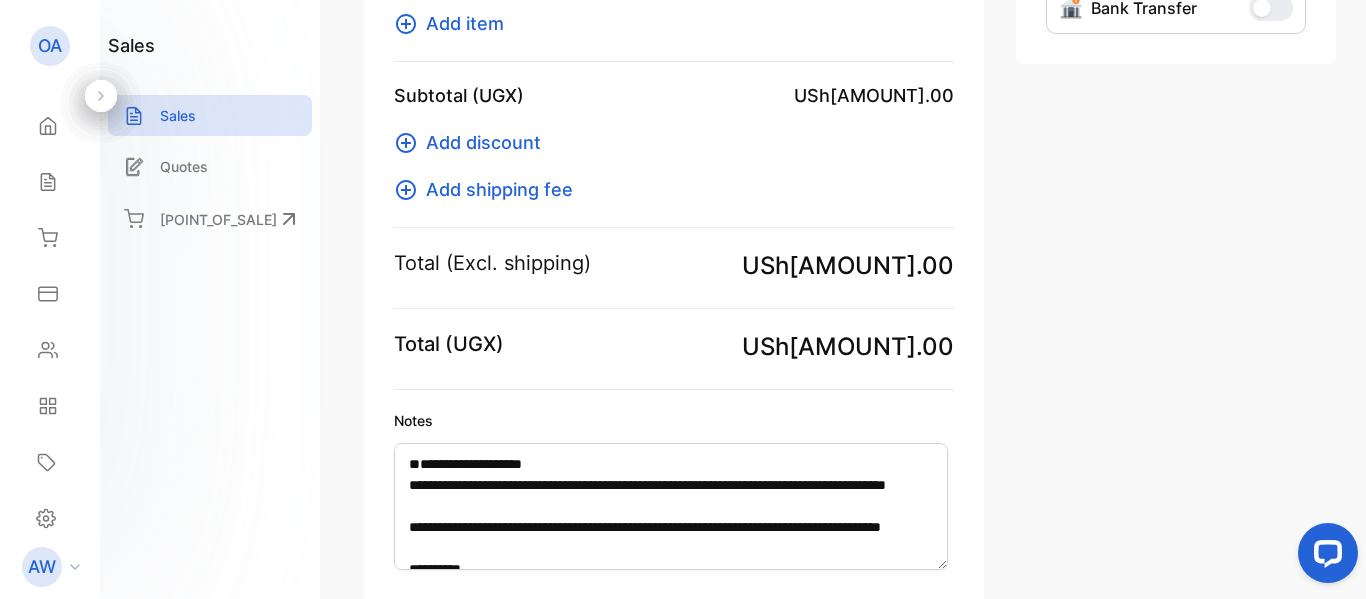 click on "Notes" at bounding box center [674, 420] 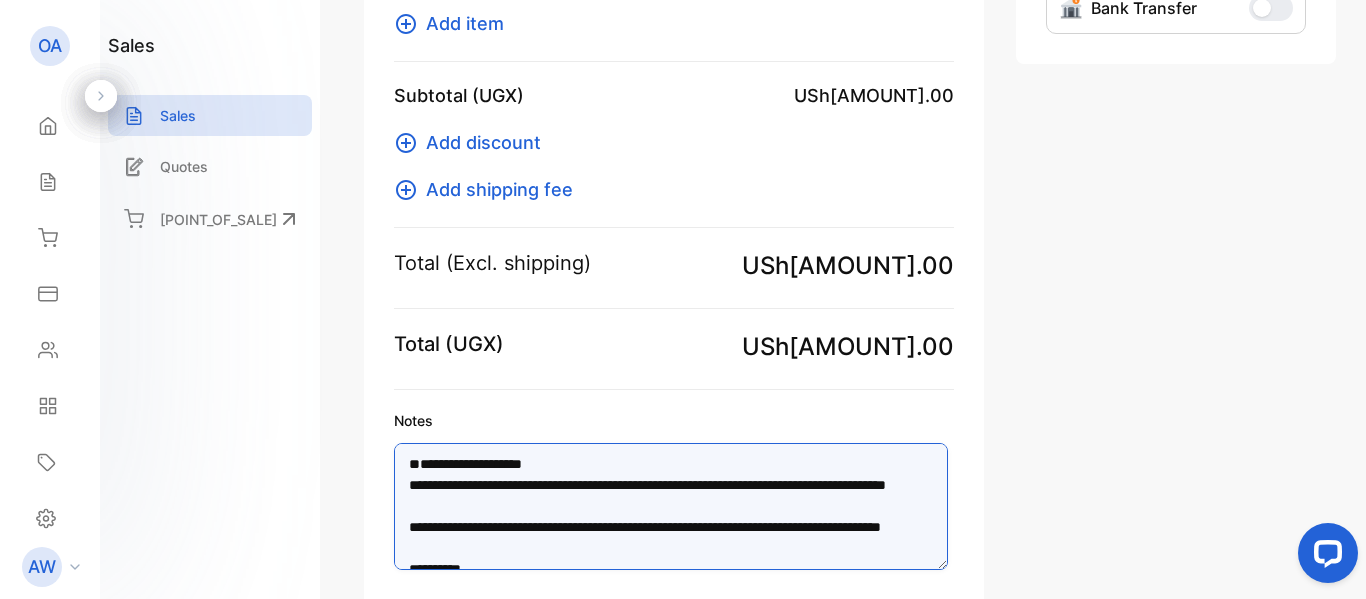 click on "**********" at bounding box center [671, 506] 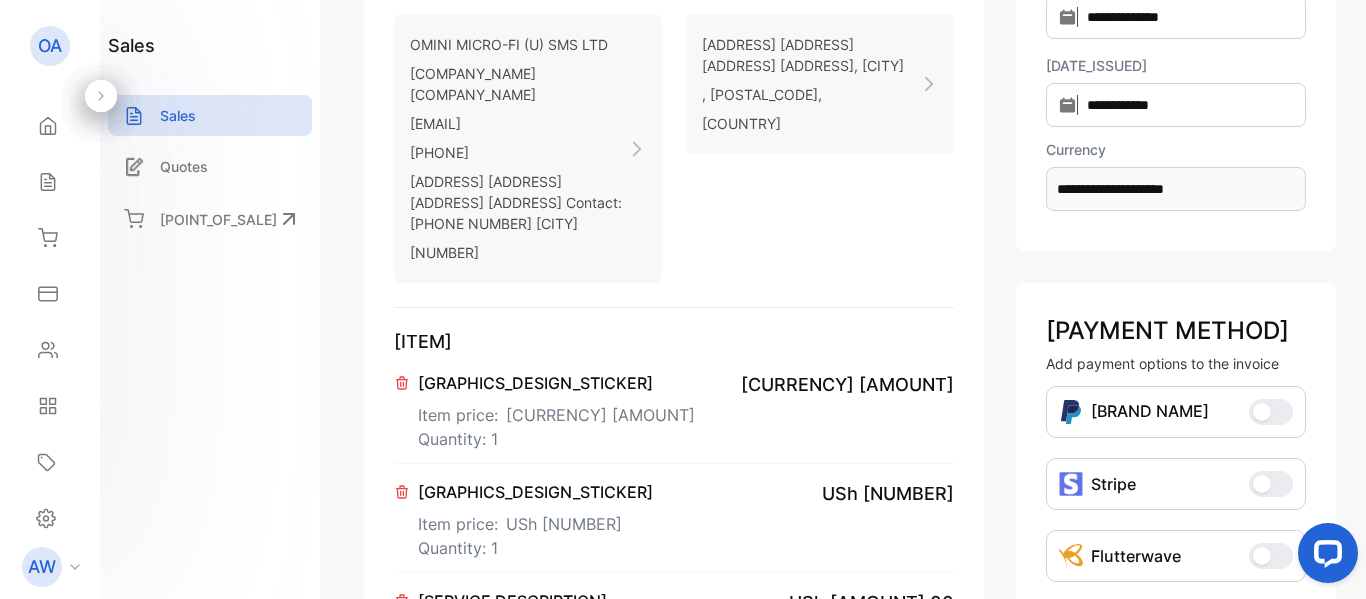 scroll, scrollTop: 0, scrollLeft: 0, axis: both 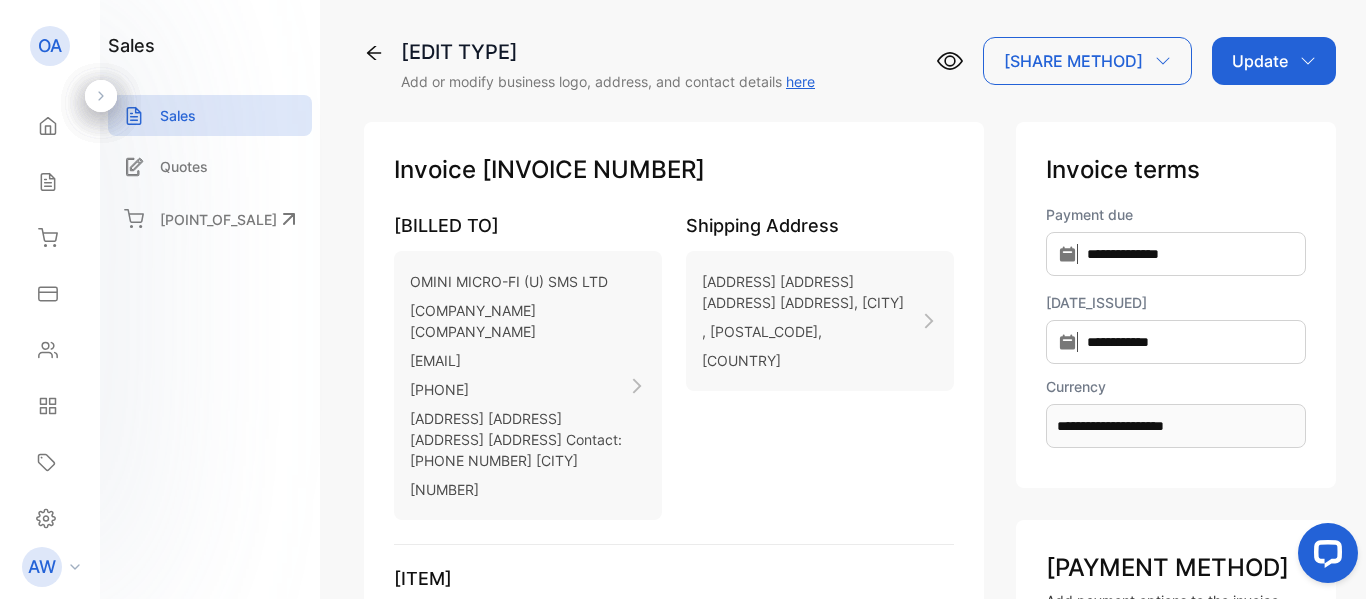 click on "Update" at bounding box center [1274, 61] 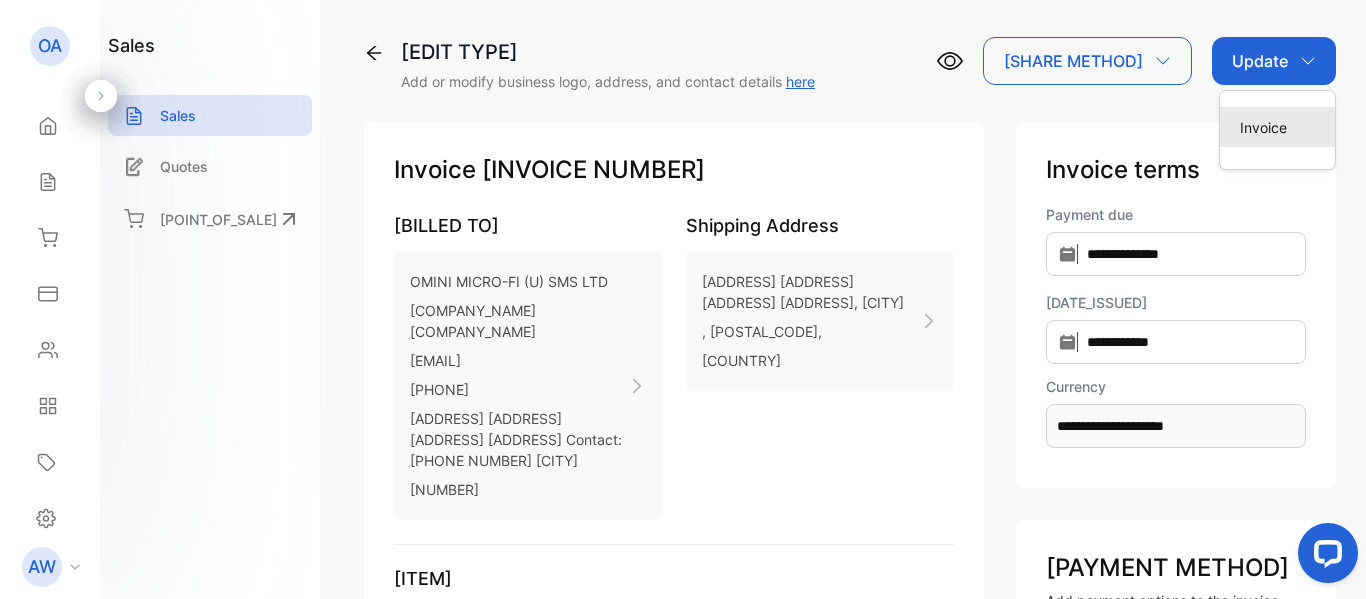 click on "Invoice" at bounding box center [1277, 127] 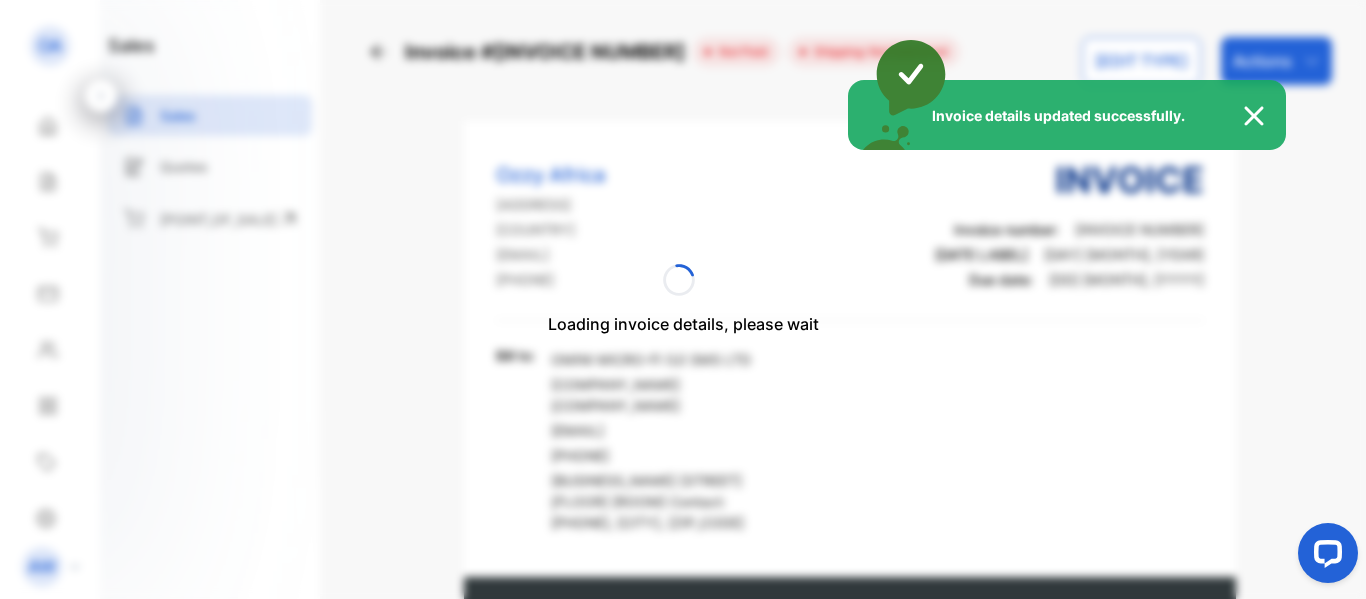 click at bounding box center [1264, 116] 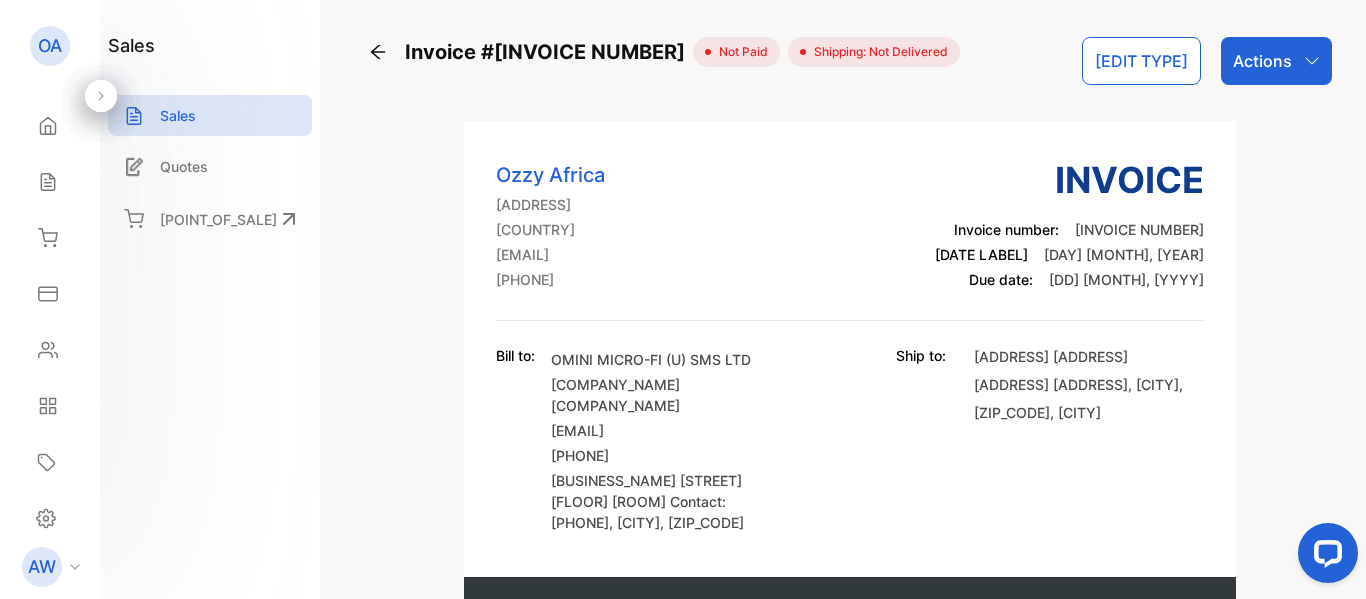 click on "Actions" at bounding box center (1276, 61) 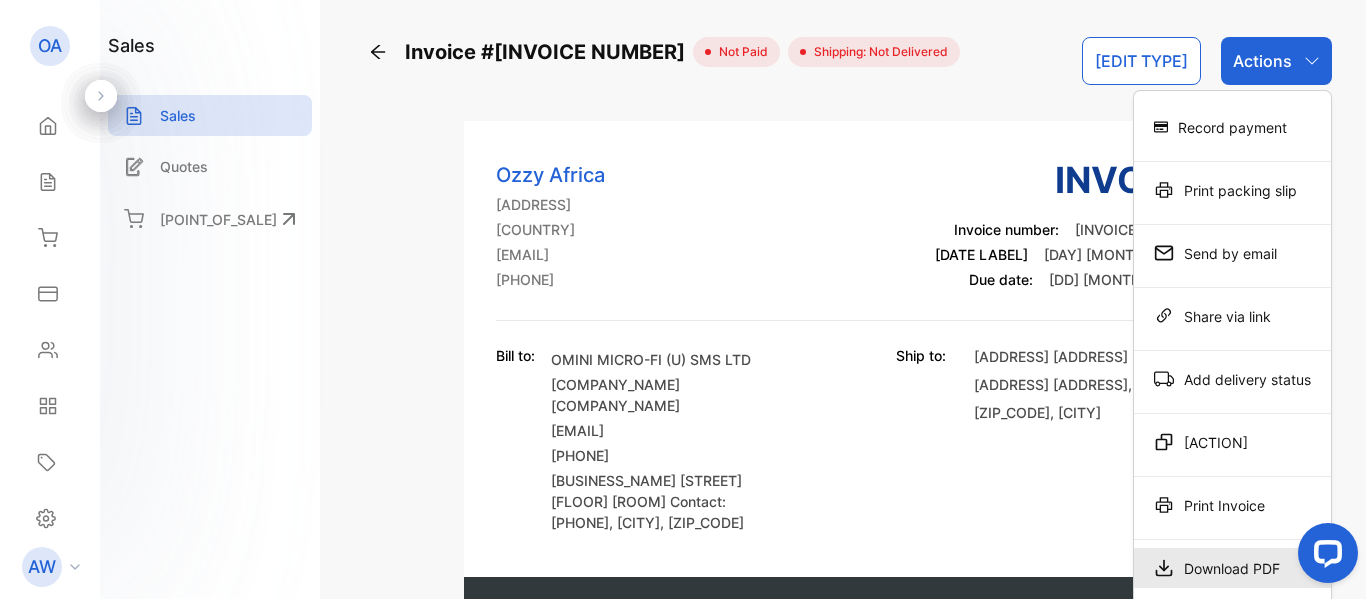 click on "Download PDF" at bounding box center [1232, 127] 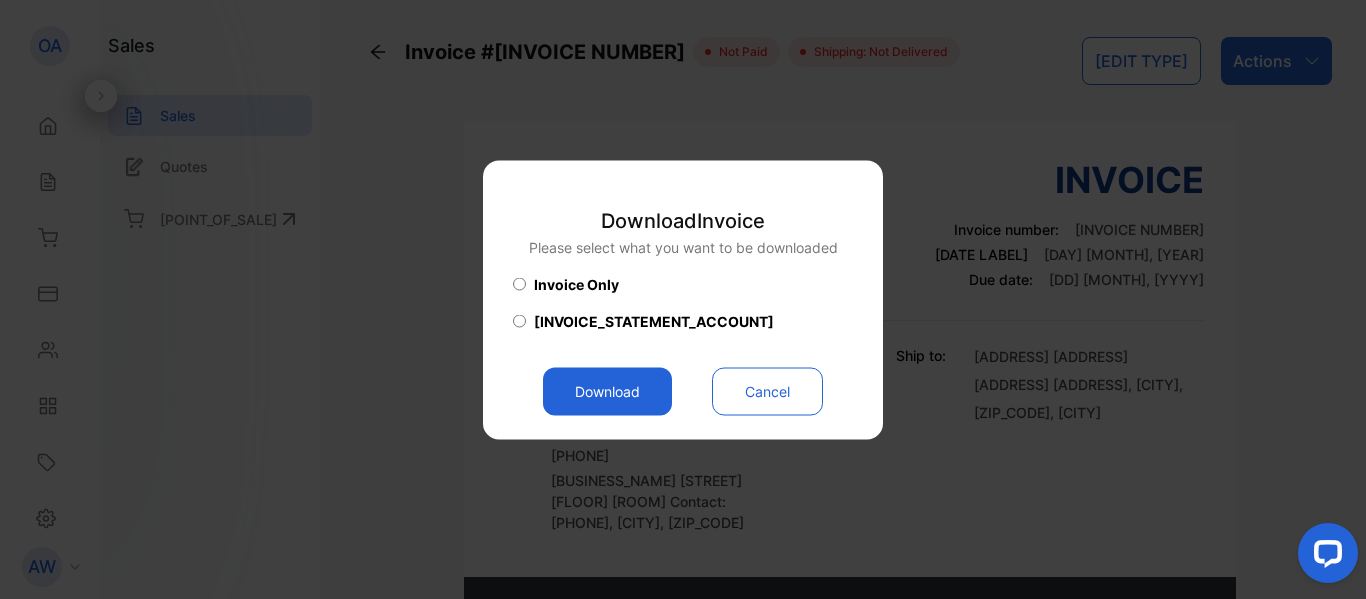 click on "Download" at bounding box center [607, 391] 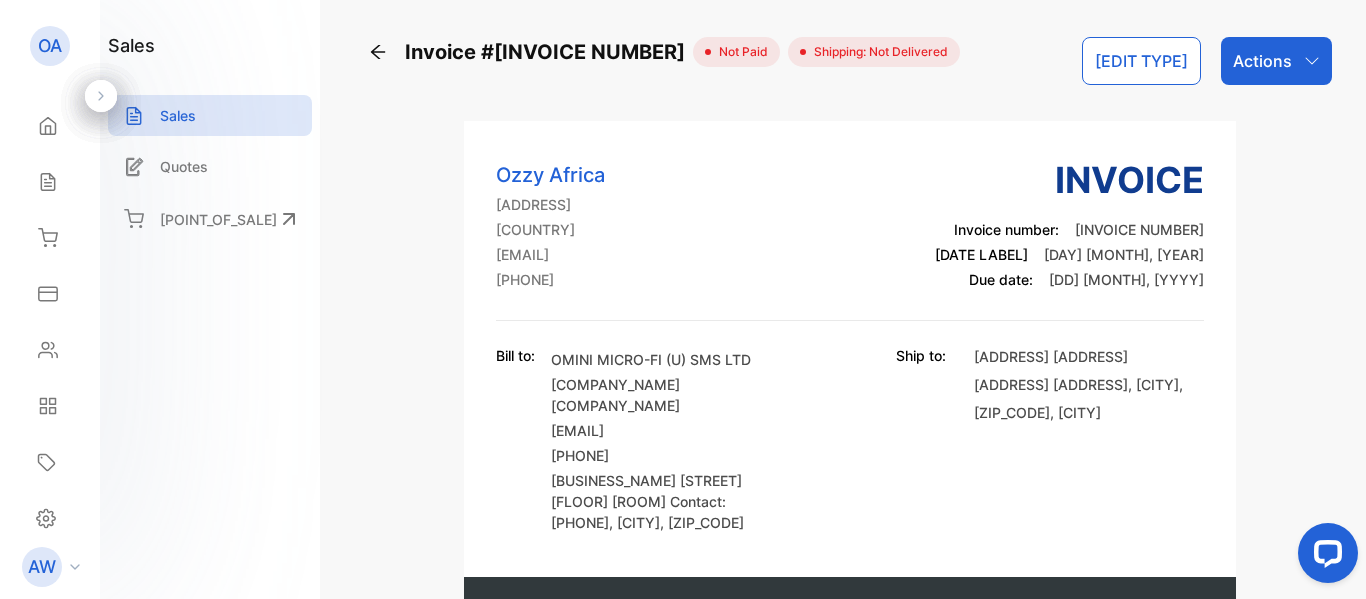 scroll, scrollTop: 0, scrollLeft: 0, axis: both 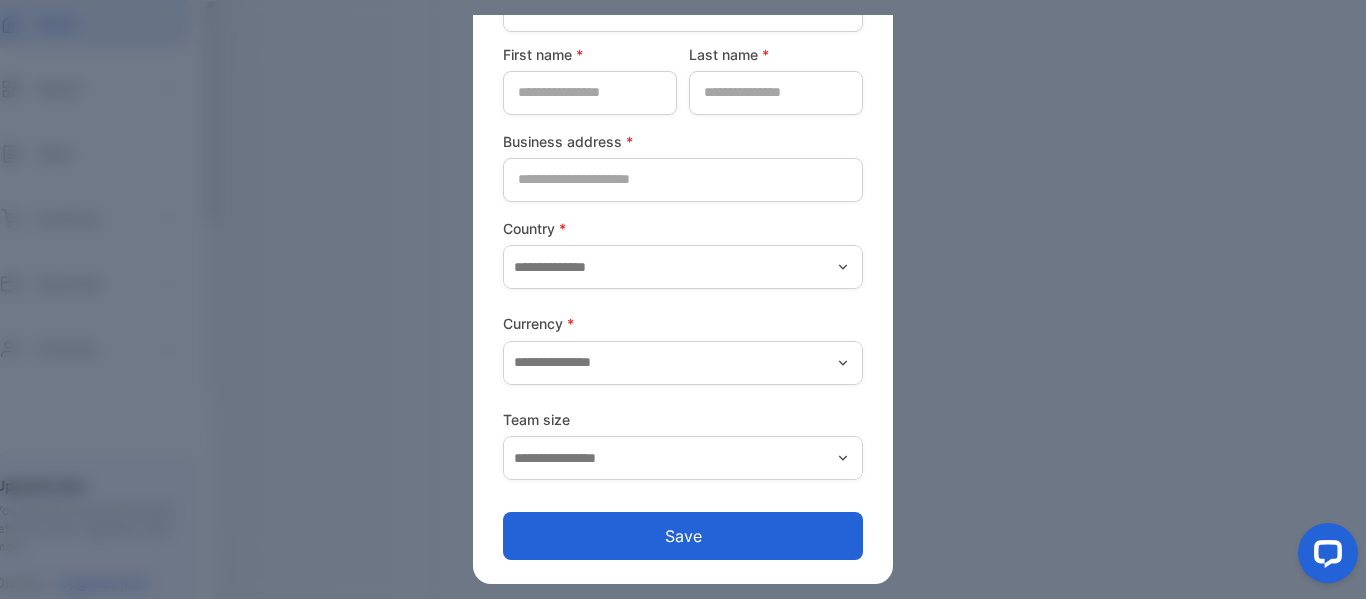 click at bounding box center [683, 299] 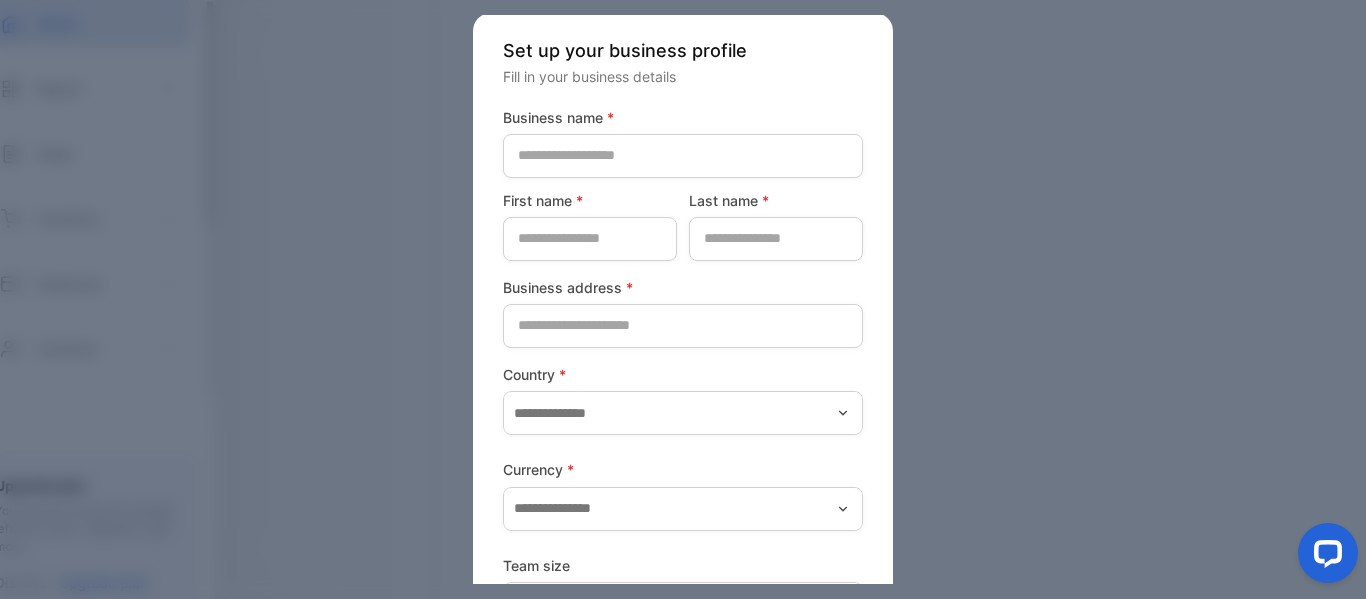 scroll, scrollTop: 0, scrollLeft: 0, axis: both 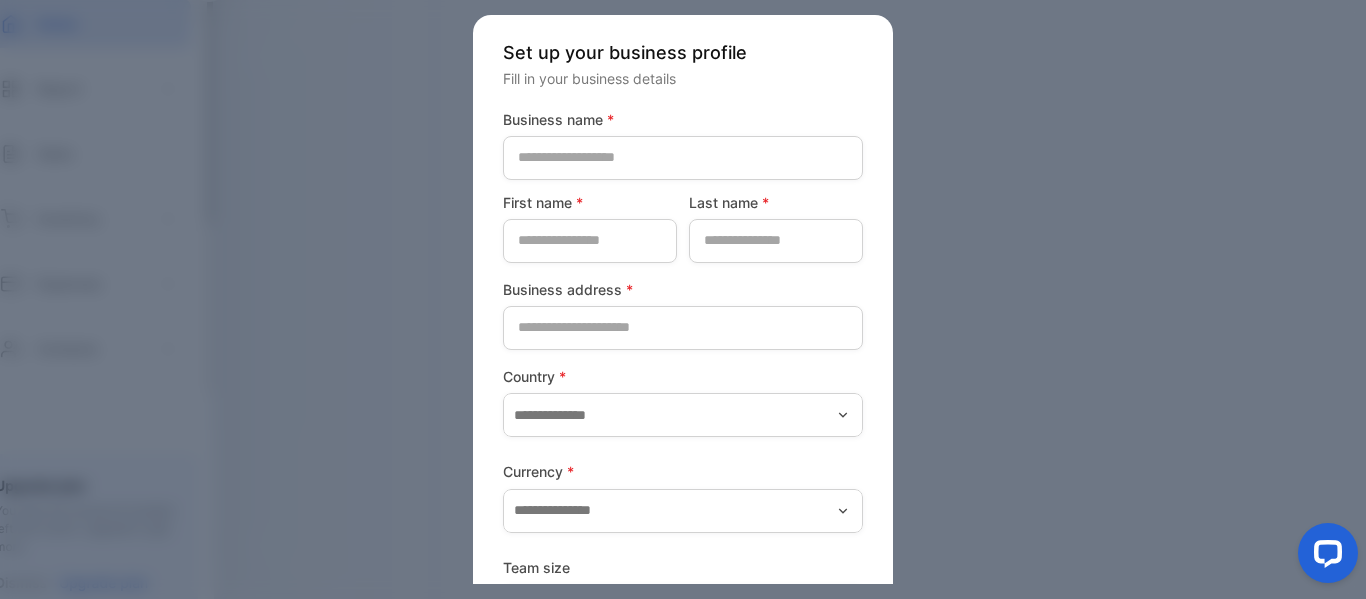 click at bounding box center (683, 299) 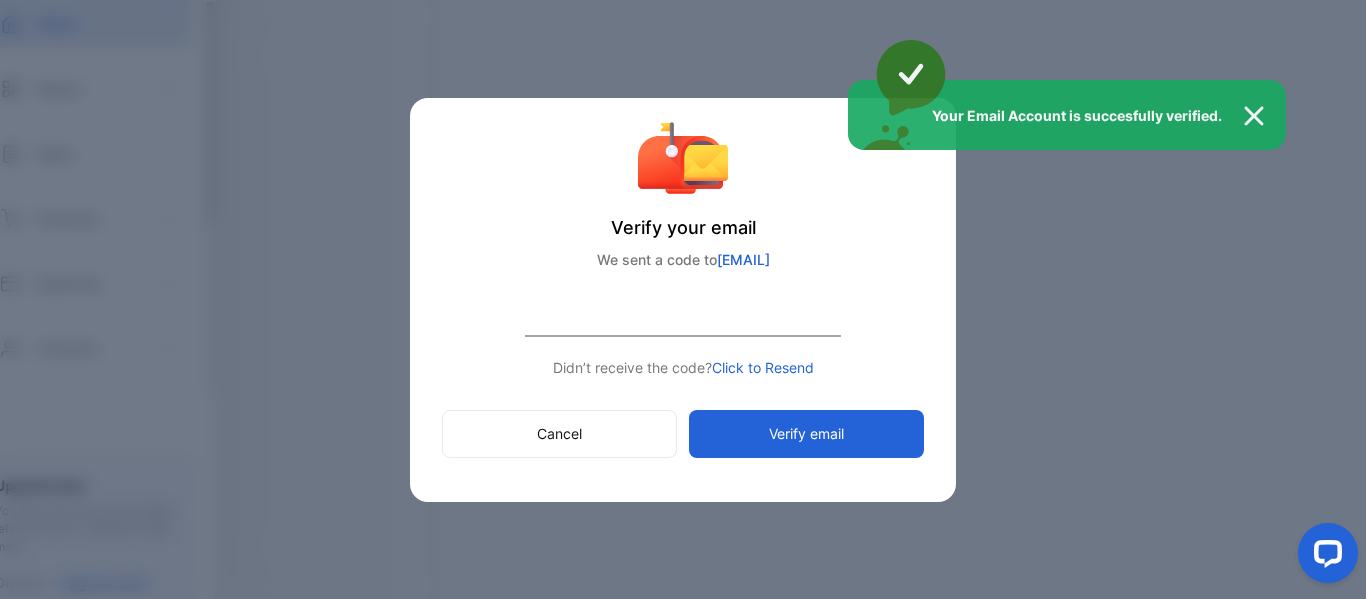 click on "Your Email Account is succesfully verified. Verify your email We sent a code to [EMAIL] ****** Didn’t receive the code?  Click to Resend Cancel Verify email" at bounding box center (683, 299) 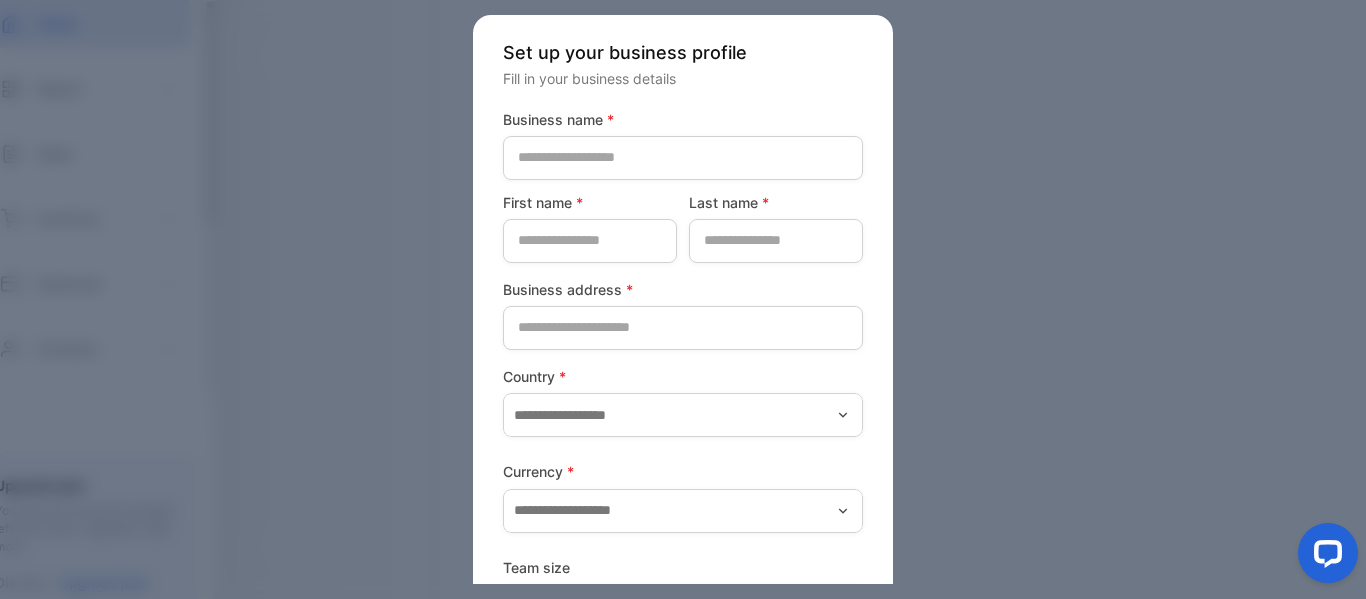 click at bounding box center (683, 299) 